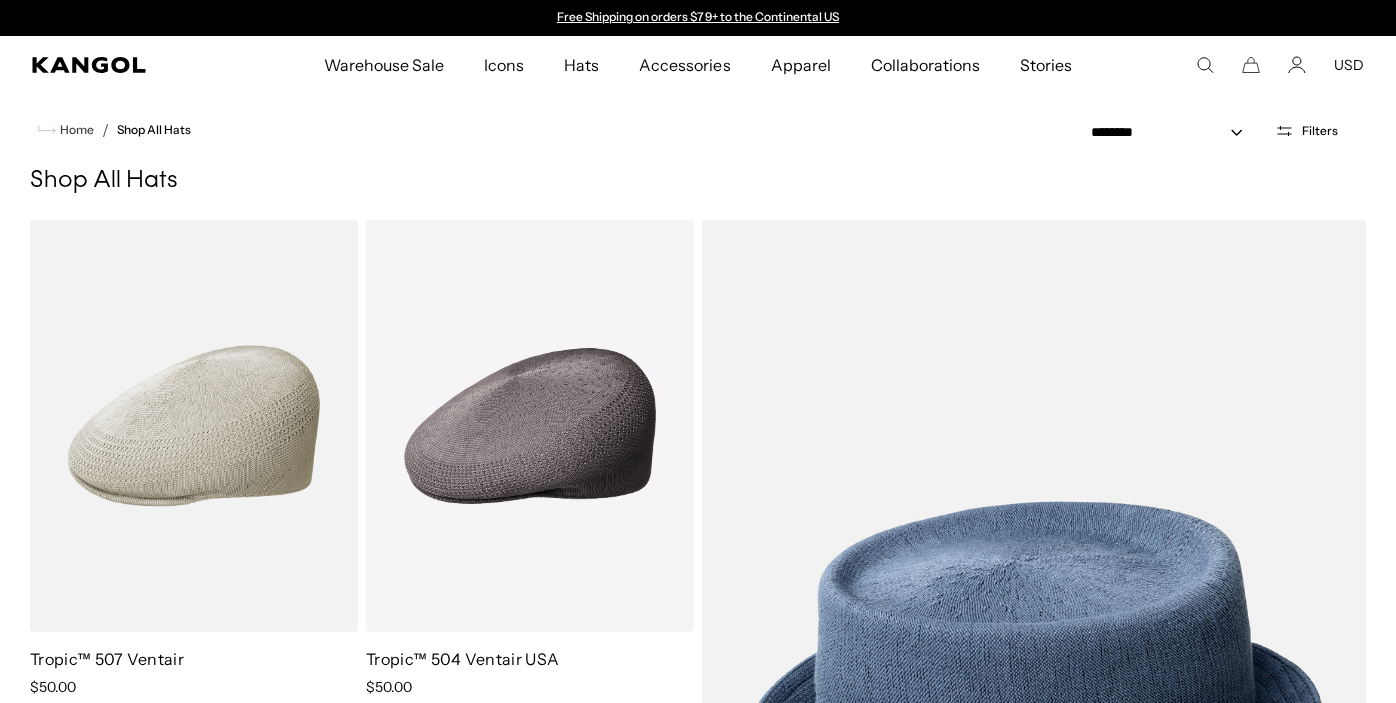 scroll, scrollTop: 379, scrollLeft: 0, axis: vertical 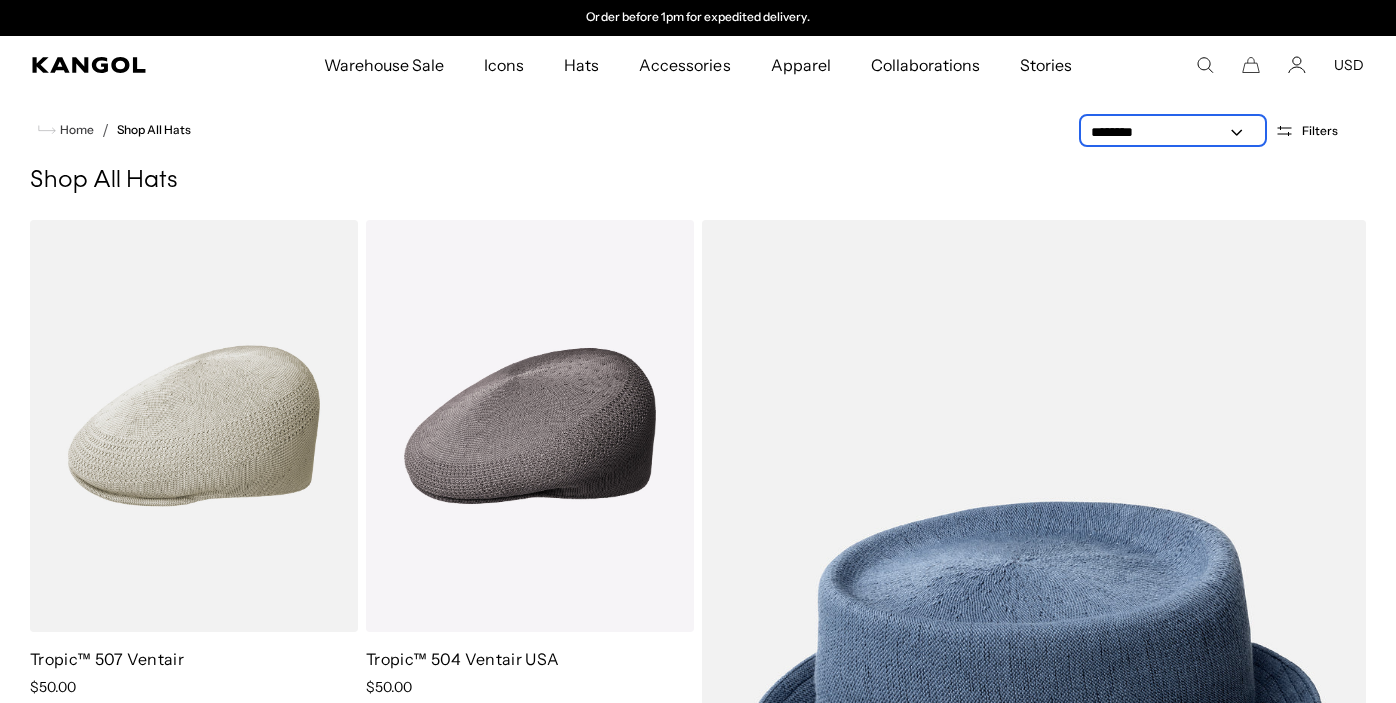 click on "**********" at bounding box center [1173, 132] 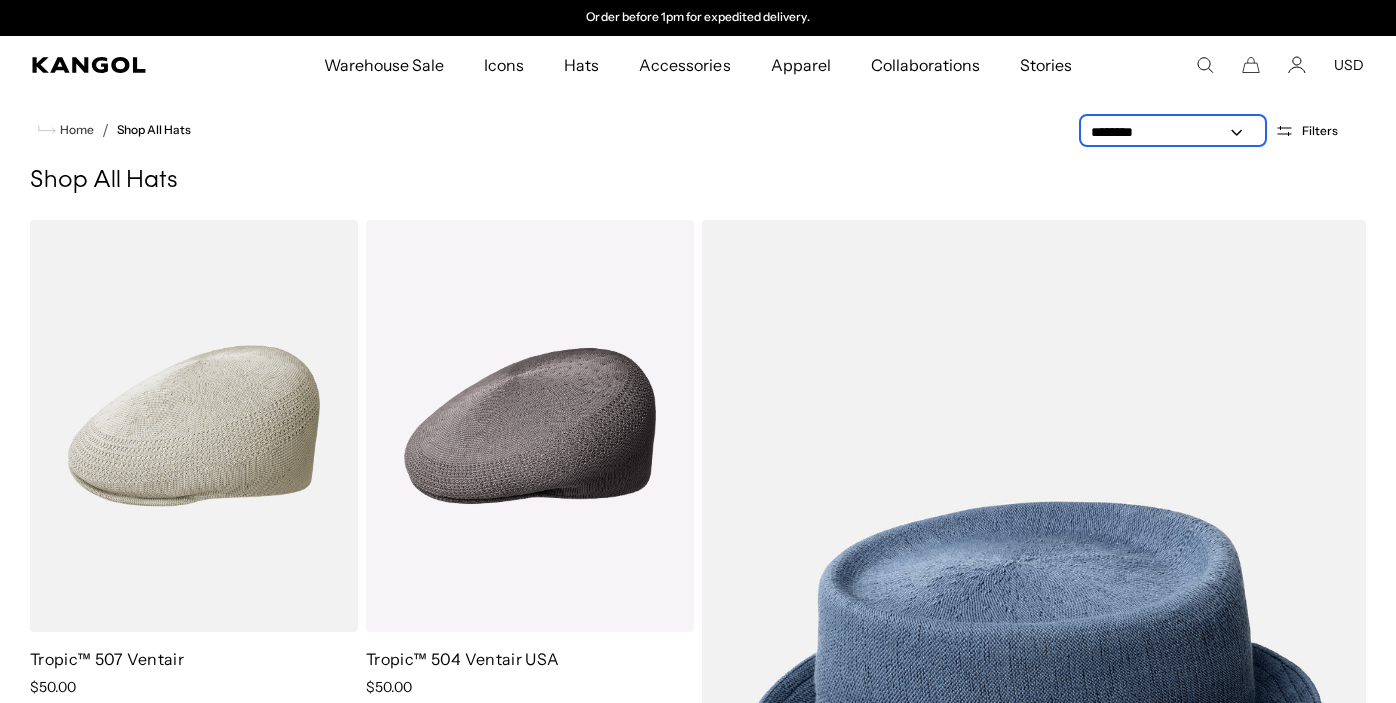 scroll, scrollTop: 0, scrollLeft: 0, axis: both 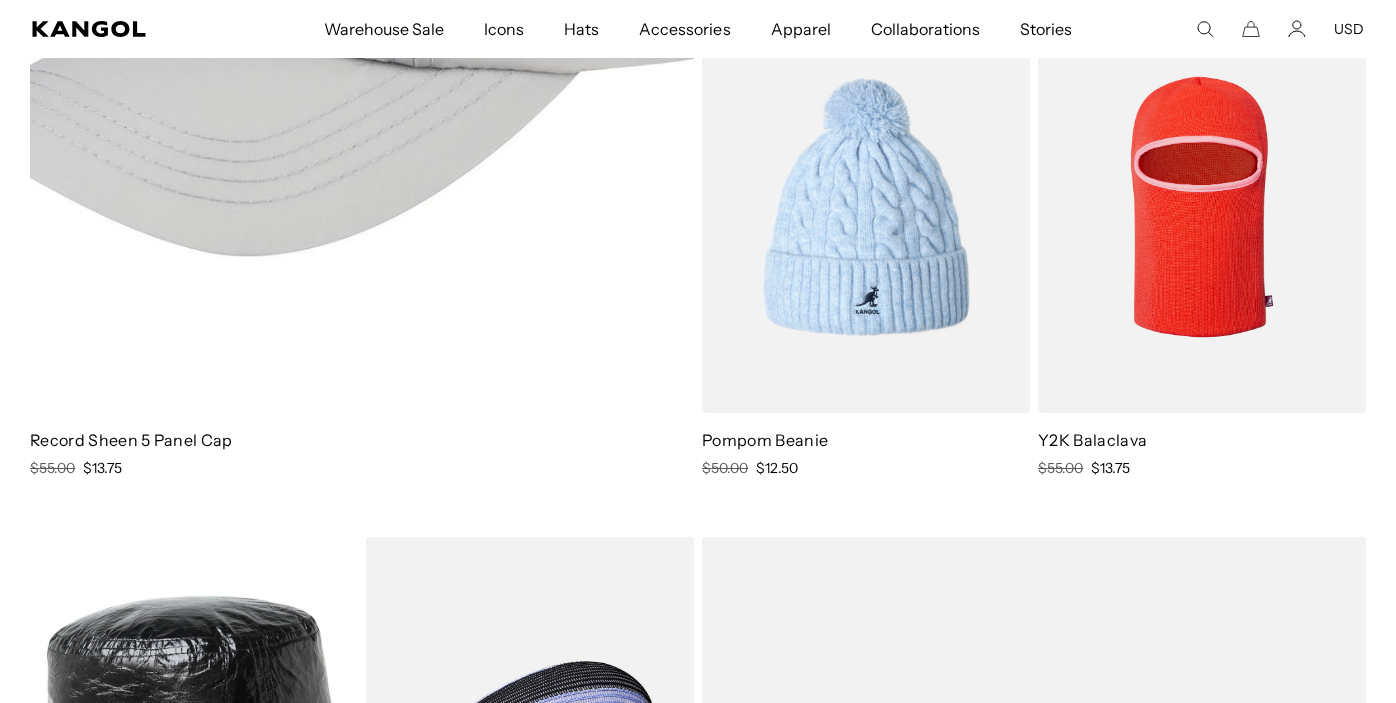 click at bounding box center (1202, 207) 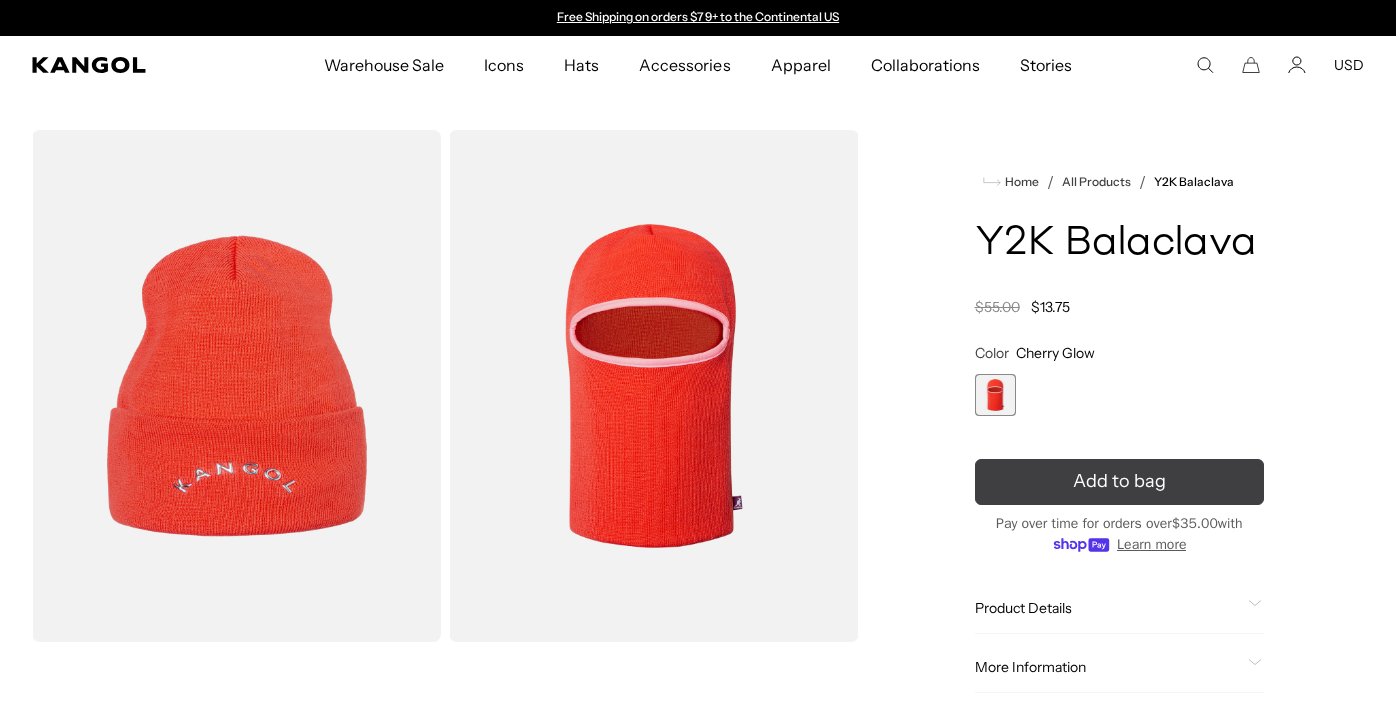 scroll, scrollTop: 0, scrollLeft: 0, axis: both 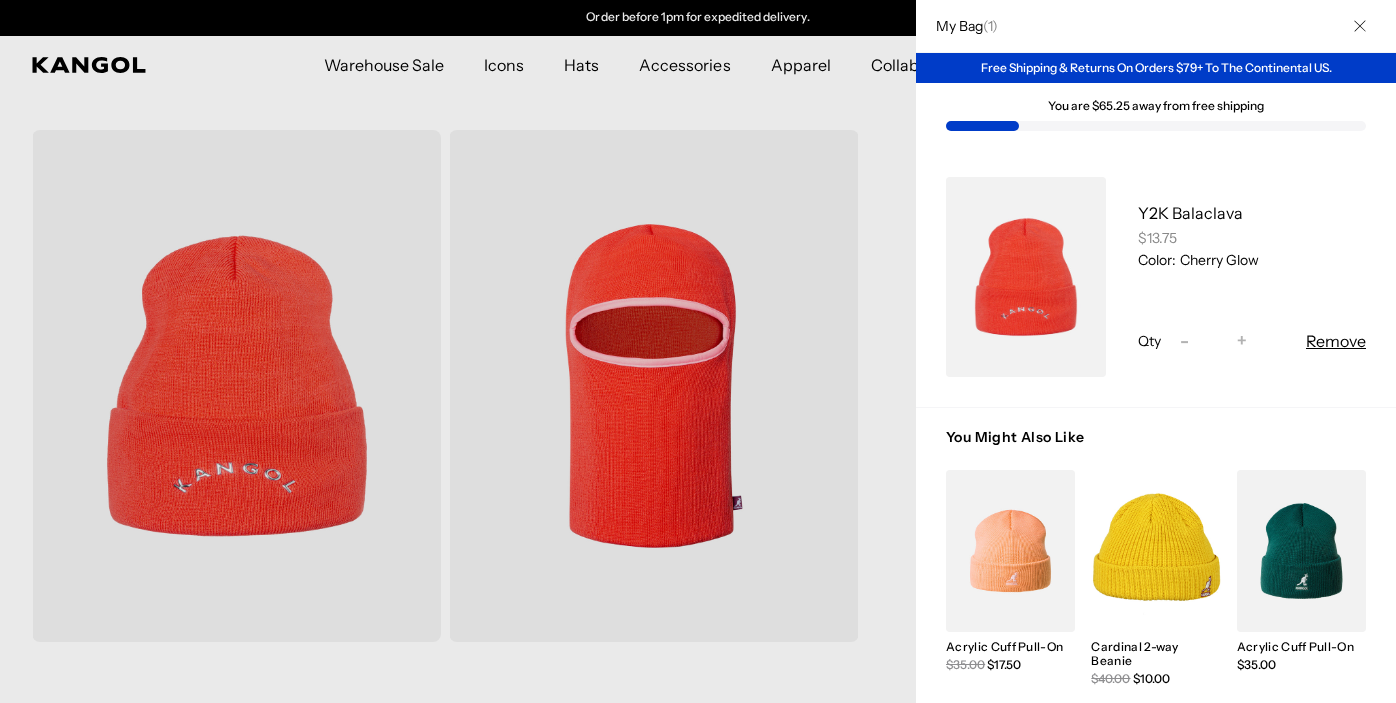 click at bounding box center (1360, 26) 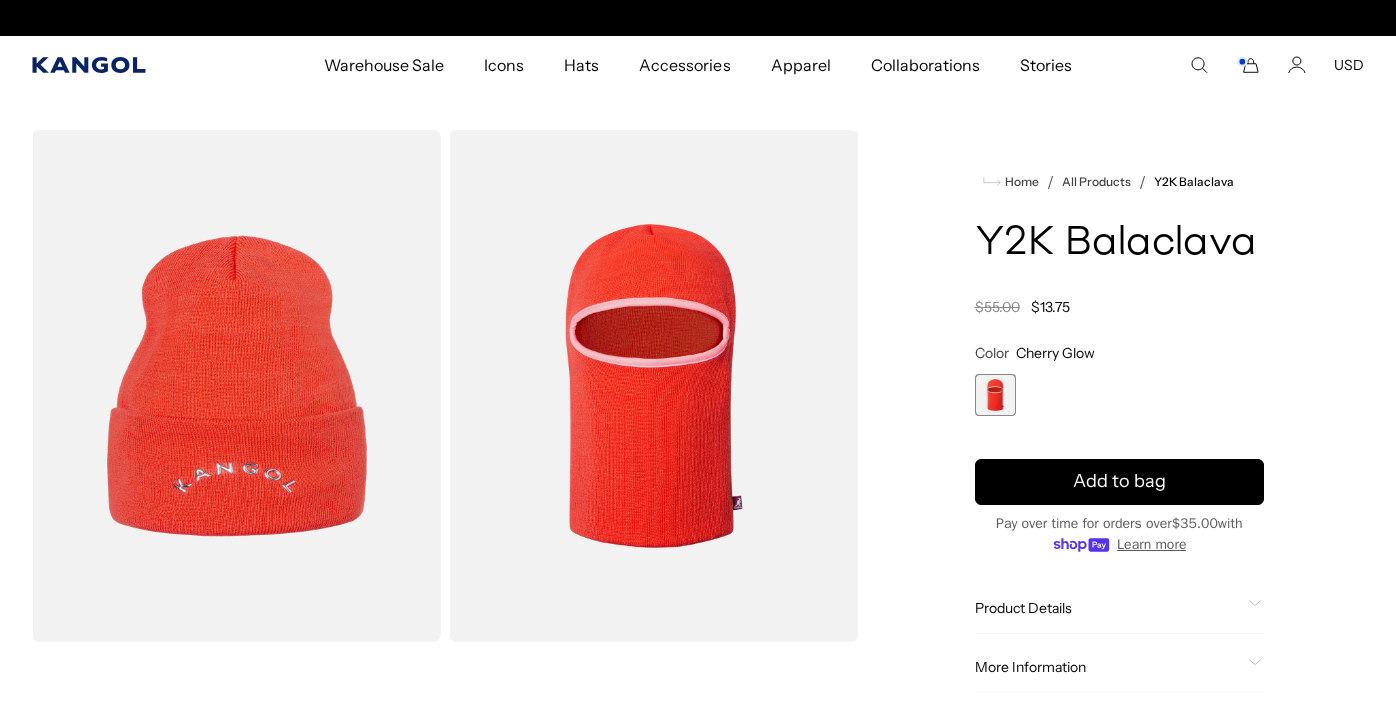 scroll, scrollTop: 0, scrollLeft: 0, axis: both 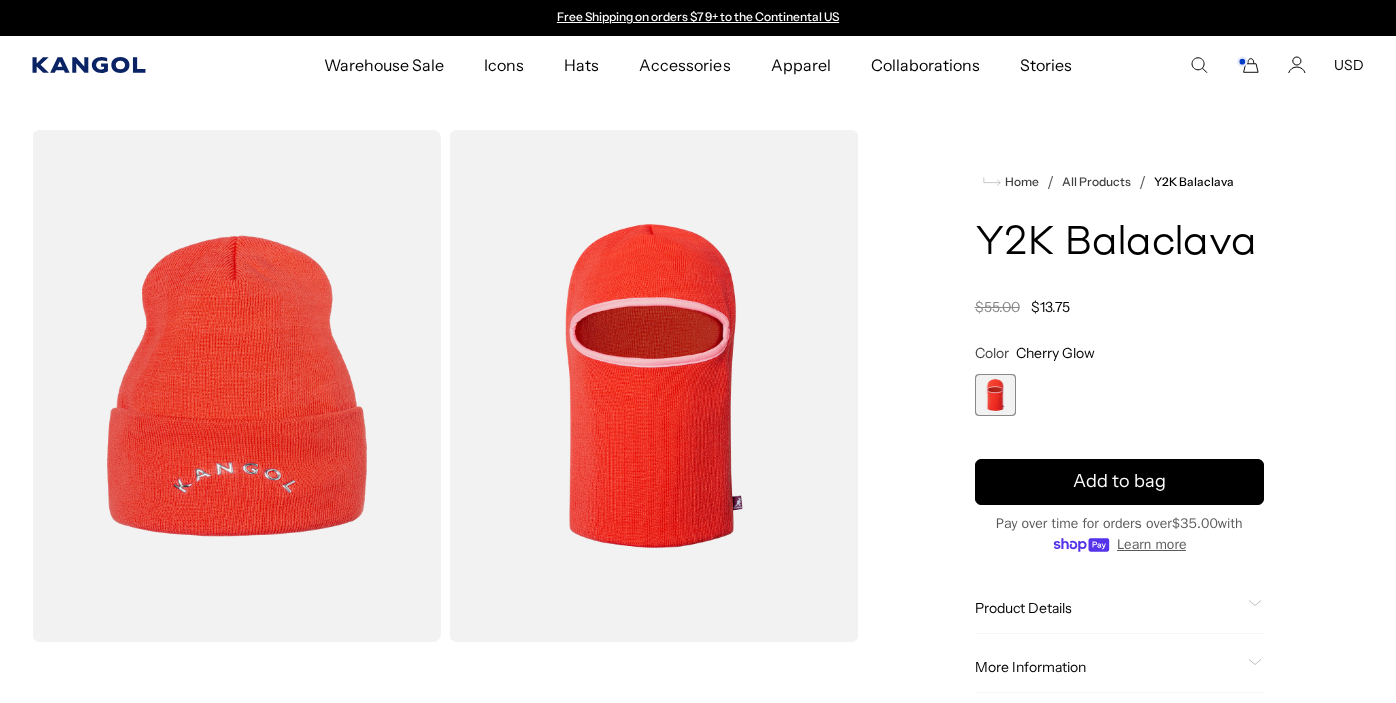 click 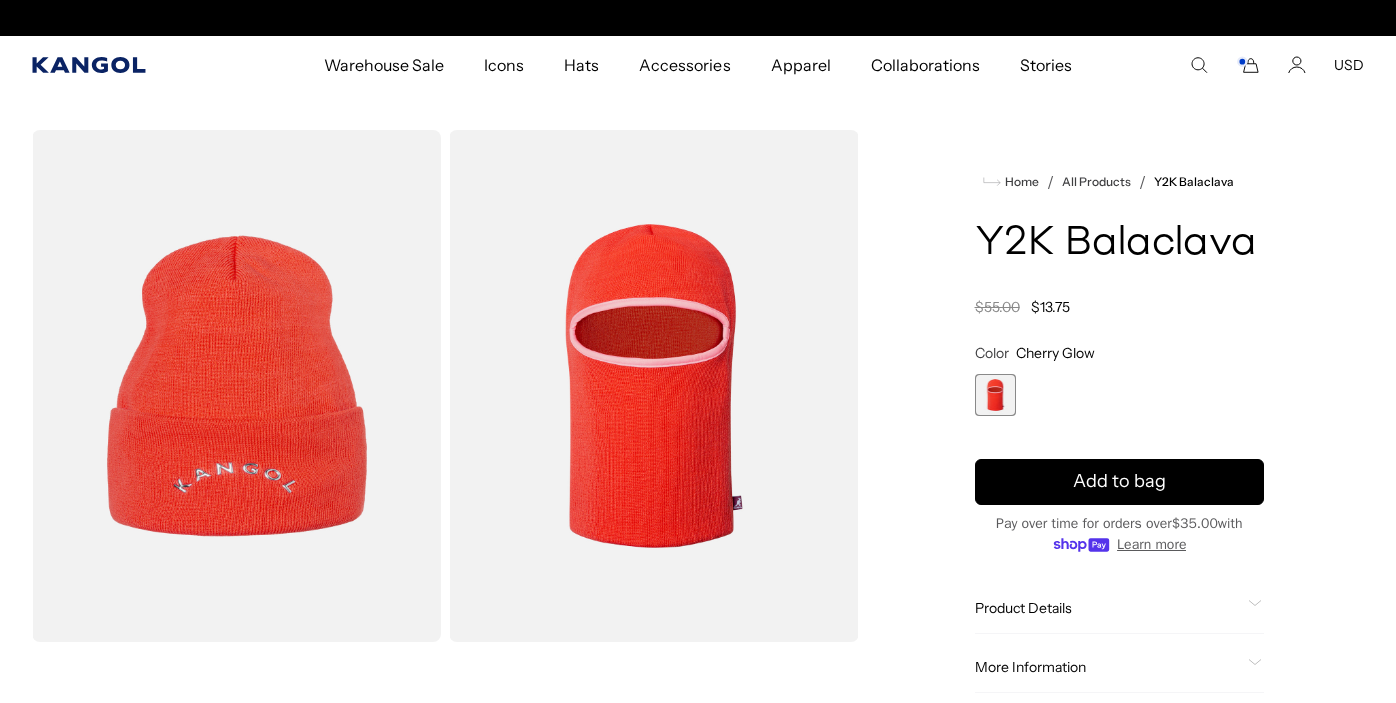 scroll, scrollTop: 0, scrollLeft: 412, axis: horizontal 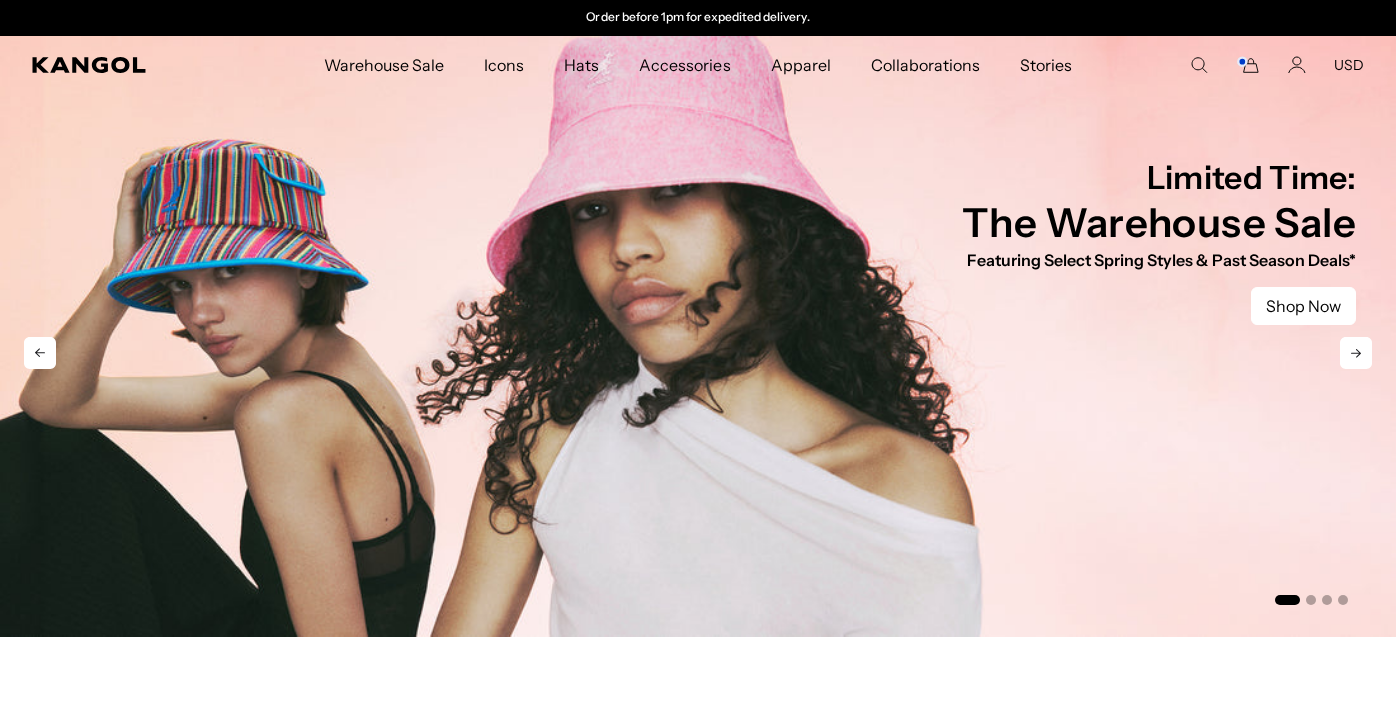click on "Limited Time: The Warehouse Sale                      Featuring Select Spring Styles & Past Season Deals*
Shop Now" at bounding box center (1159, 212) 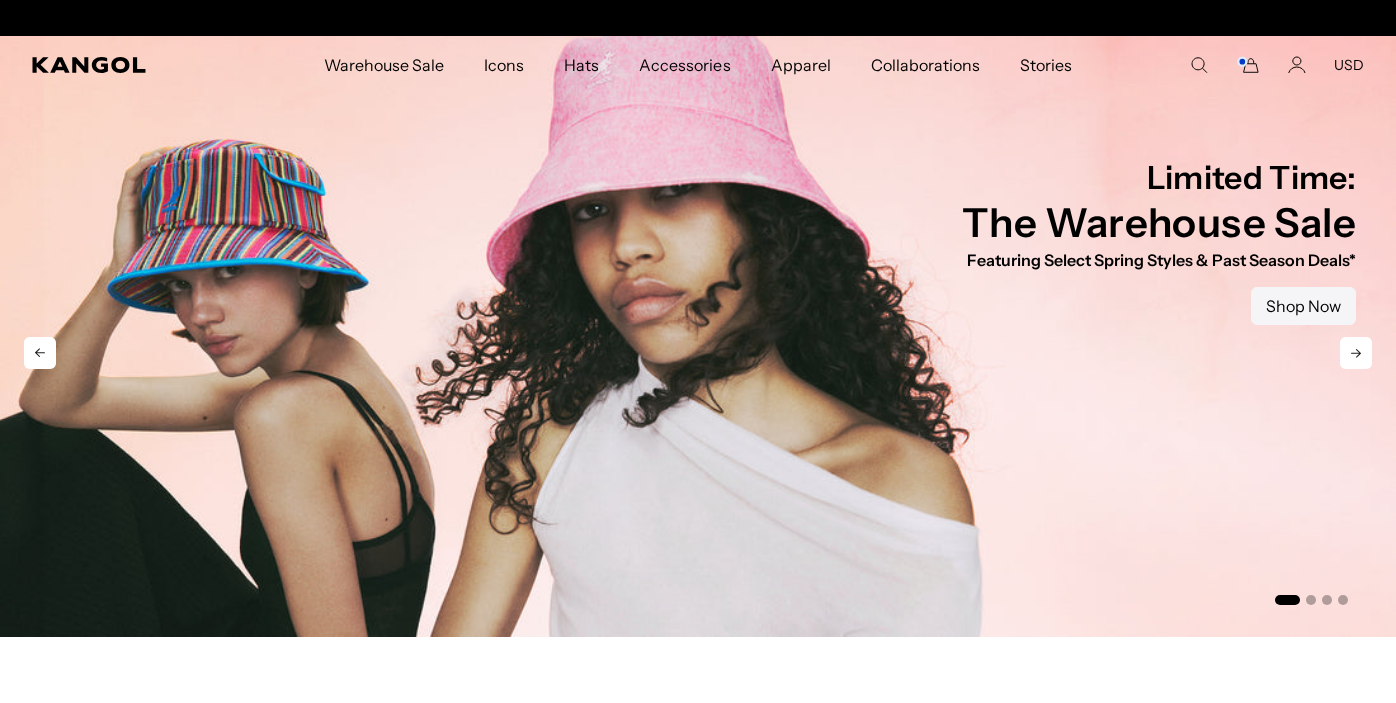 click on "Shop Now" at bounding box center (1303, 306) 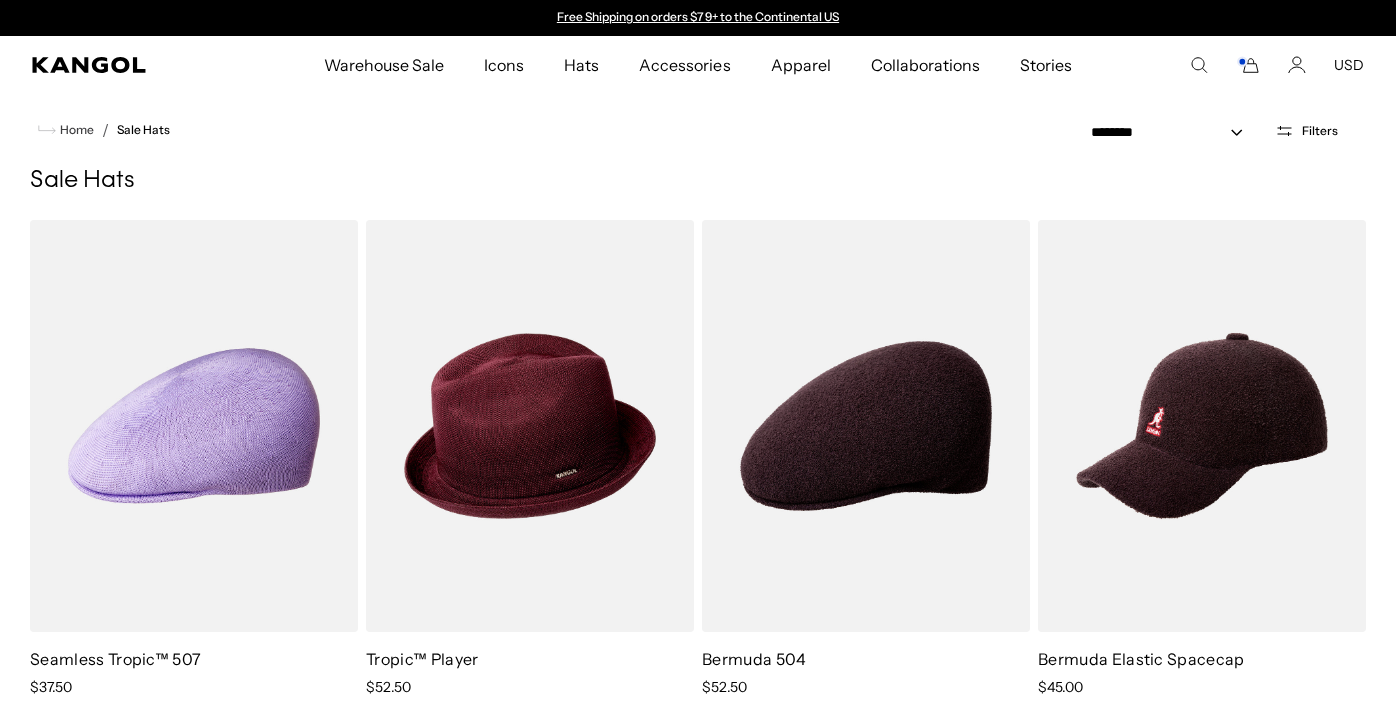 scroll, scrollTop: 0, scrollLeft: 0, axis: both 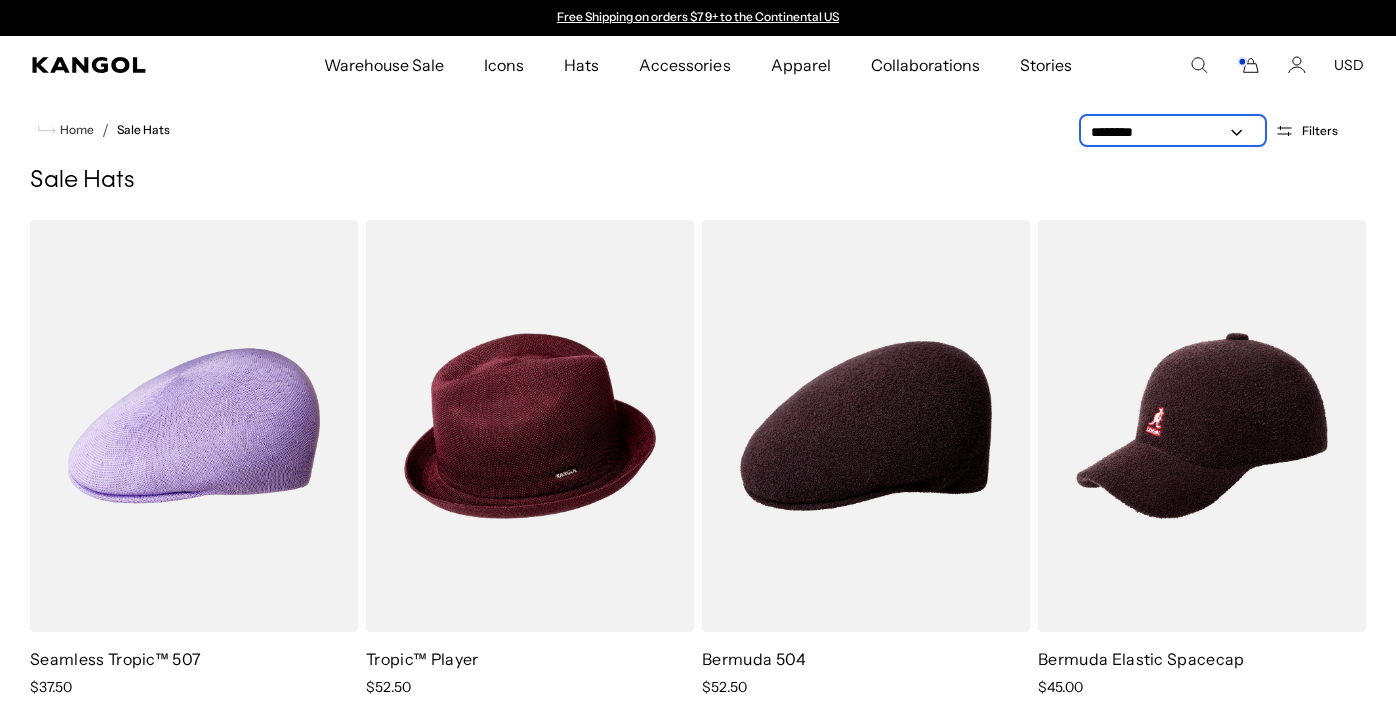 click on "**********" at bounding box center (1173, 132) 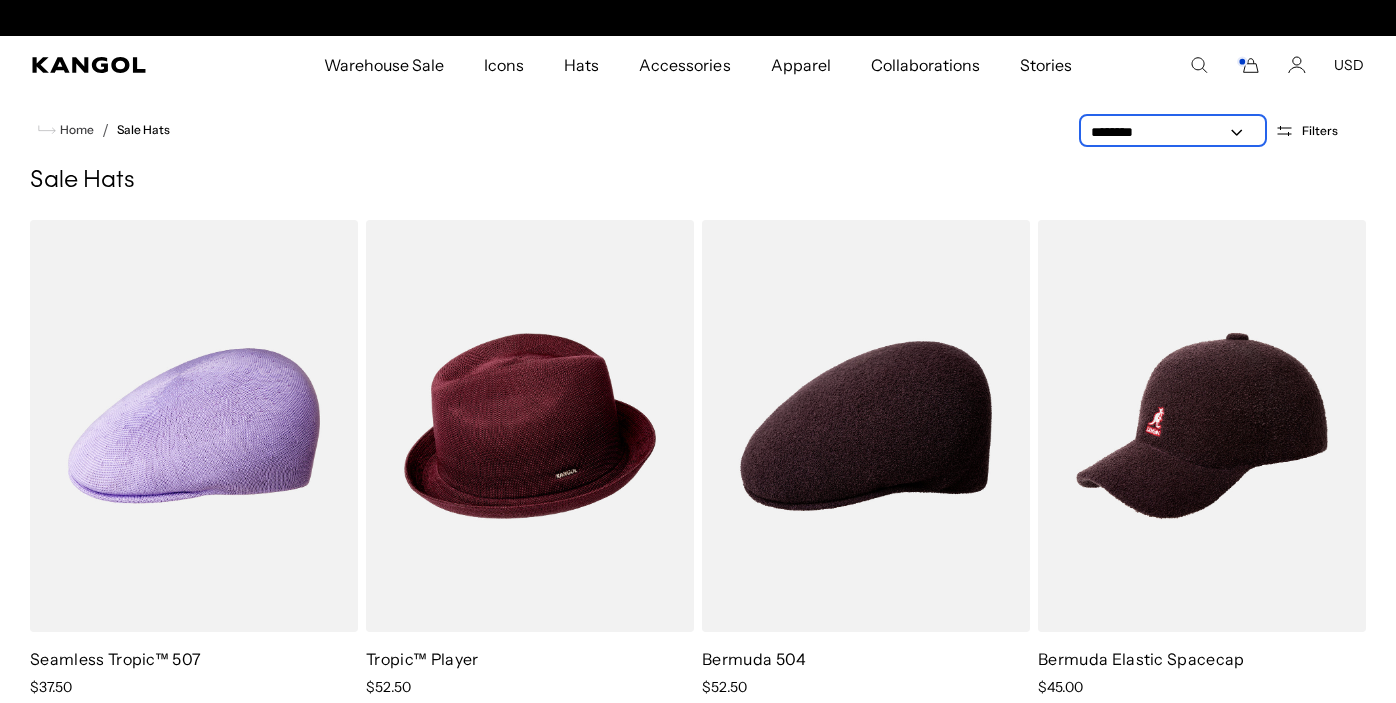 scroll, scrollTop: 0, scrollLeft: 412, axis: horizontal 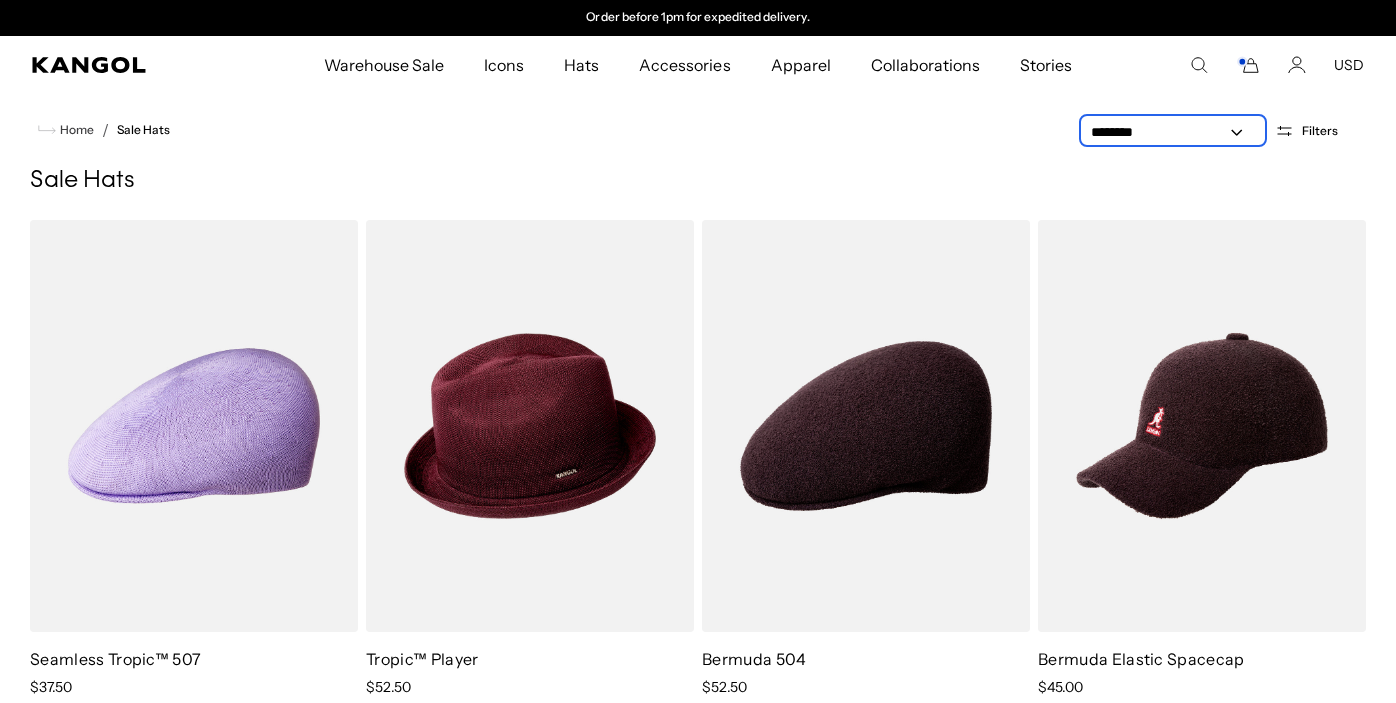 select on "*****" 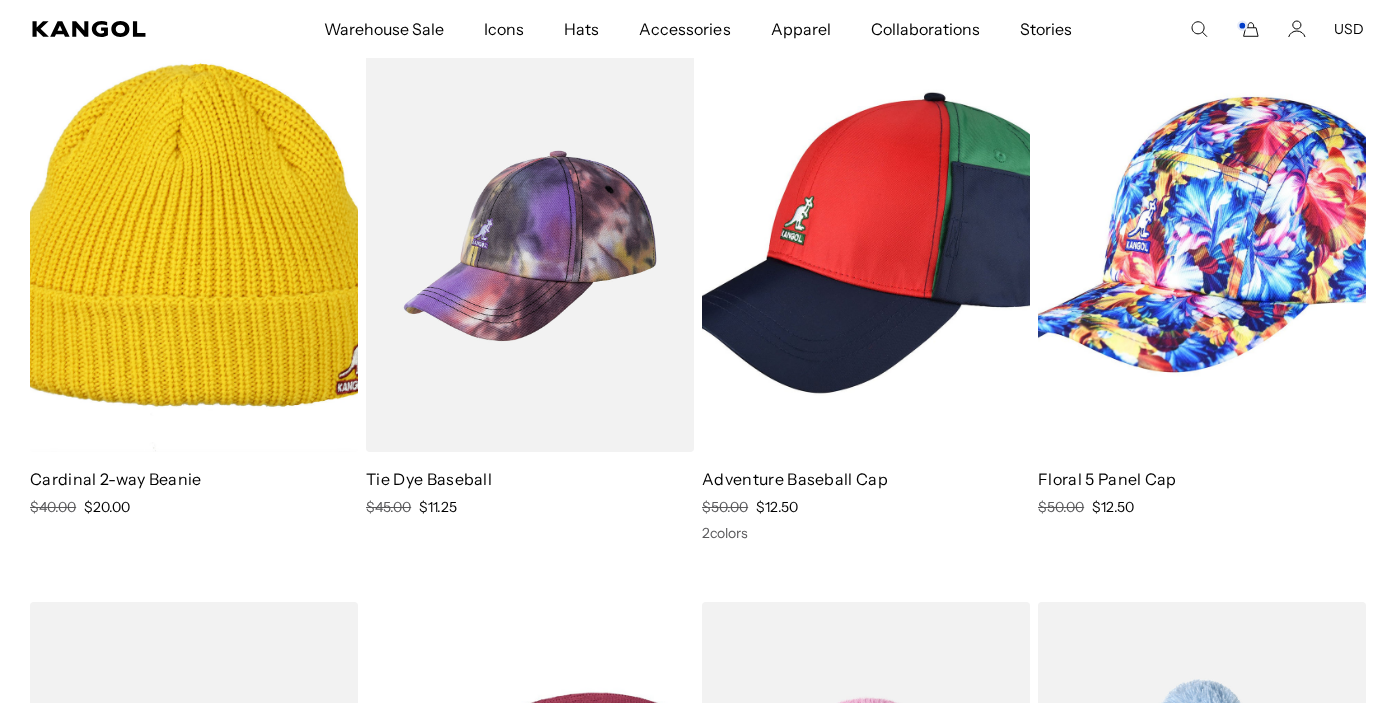 scroll, scrollTop: 213, scrollLeft: 0, axis: vertical 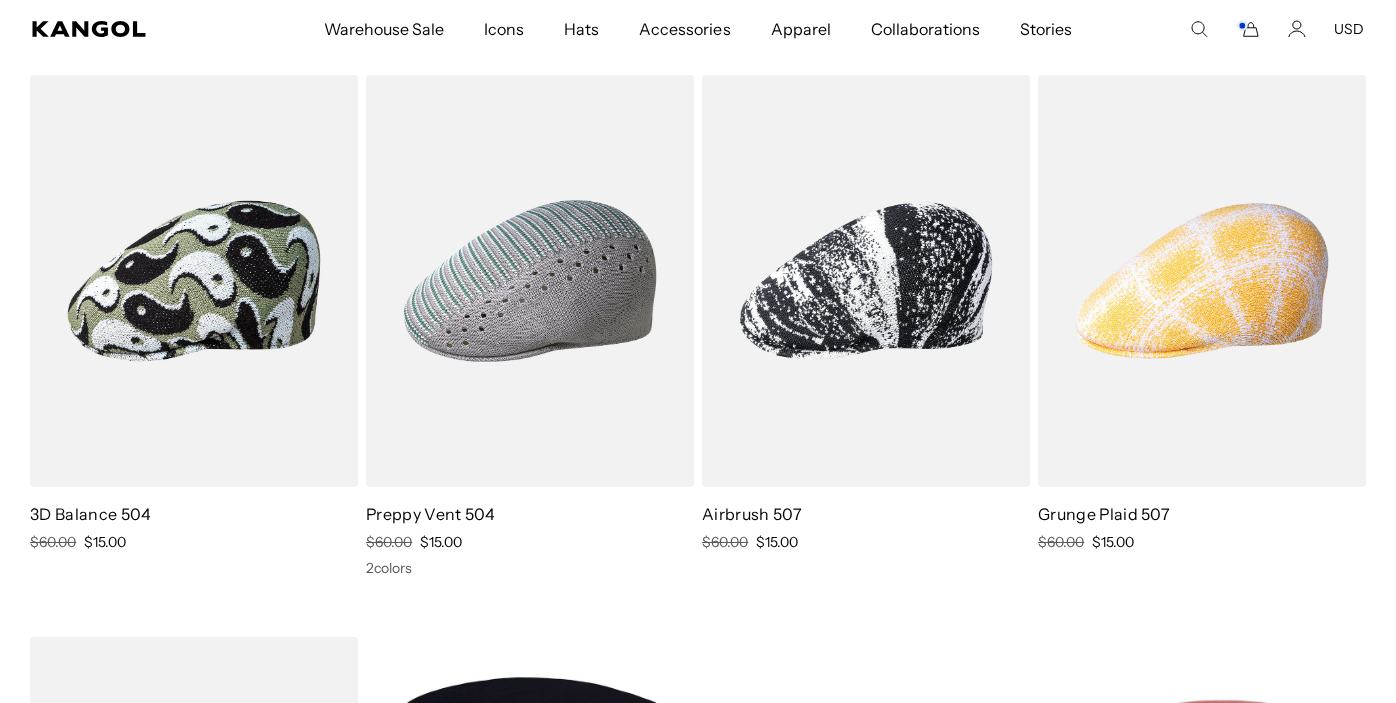 click at bounding box center [866, 281] 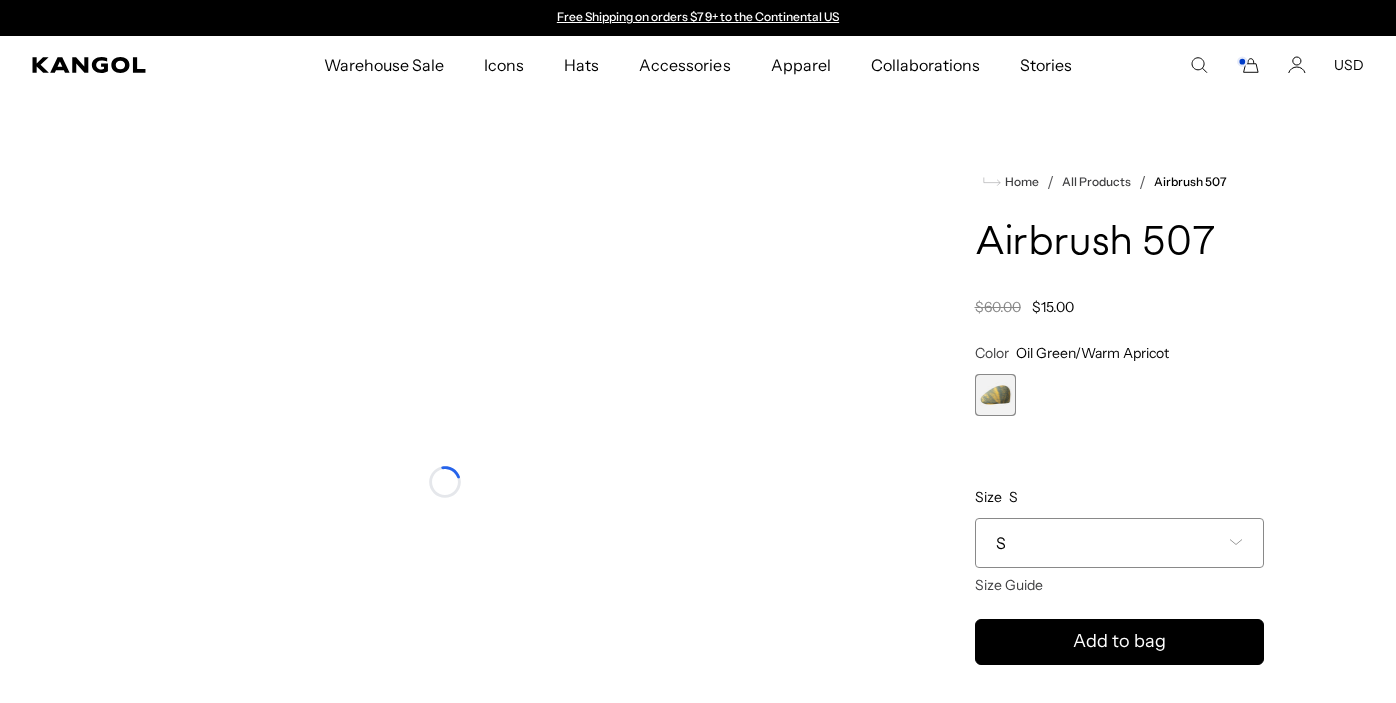 scroll, scrollTop: 0, scrollLeft: 0, axis: both 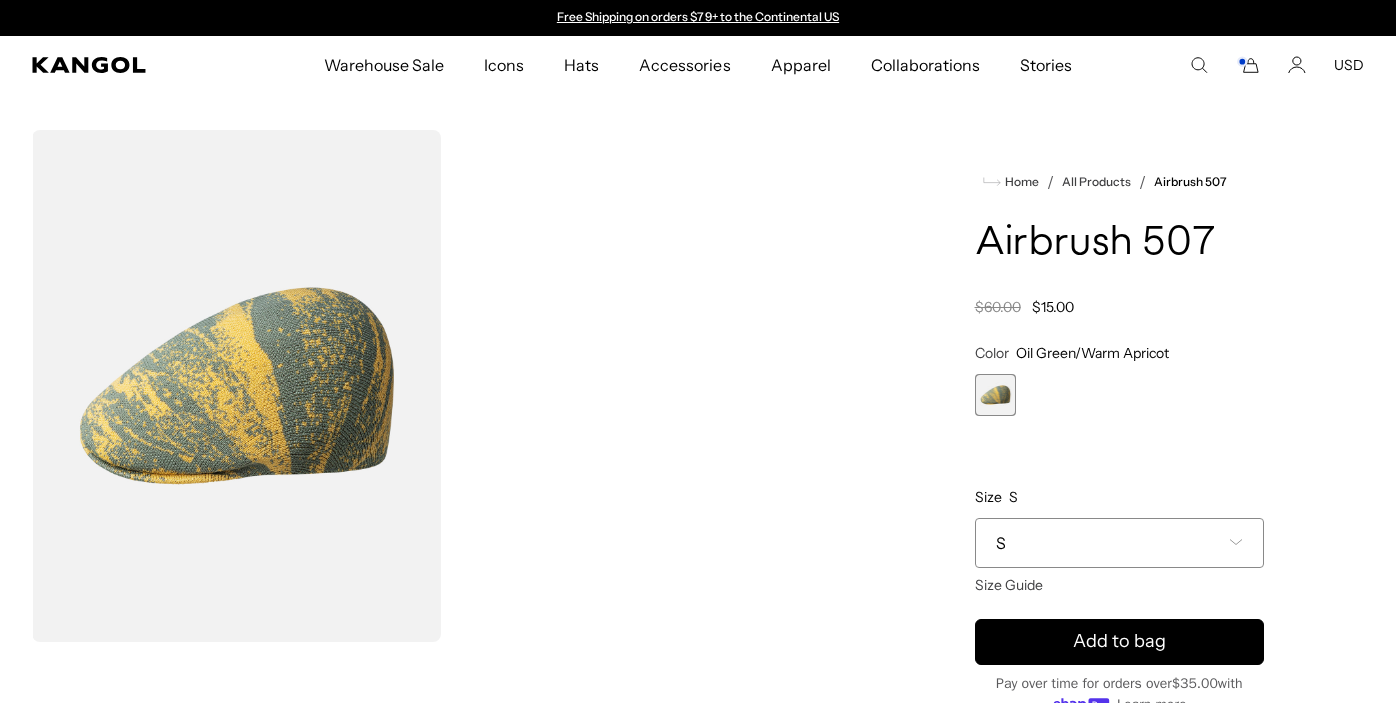 click on "S" at bounding box center [1120, 543] 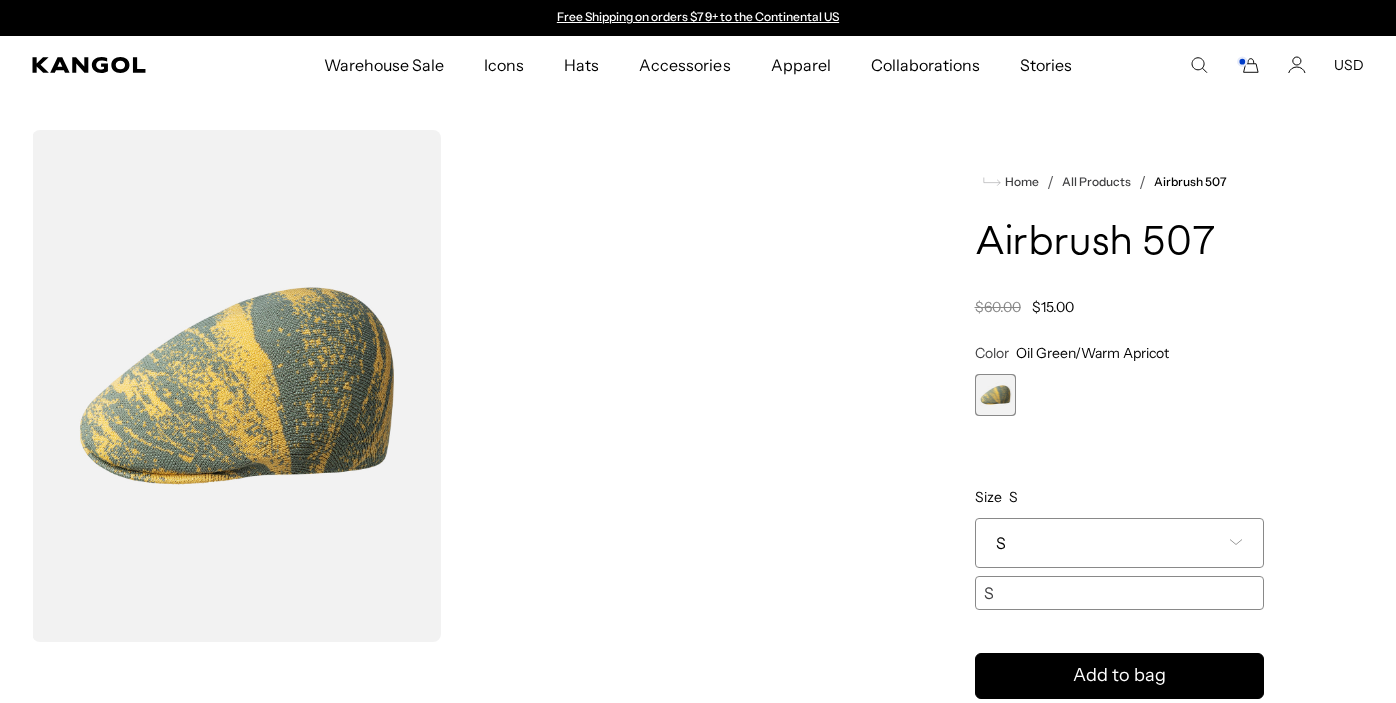 scroll, scrollTop: 0, scrollLeft: 0, axis: both 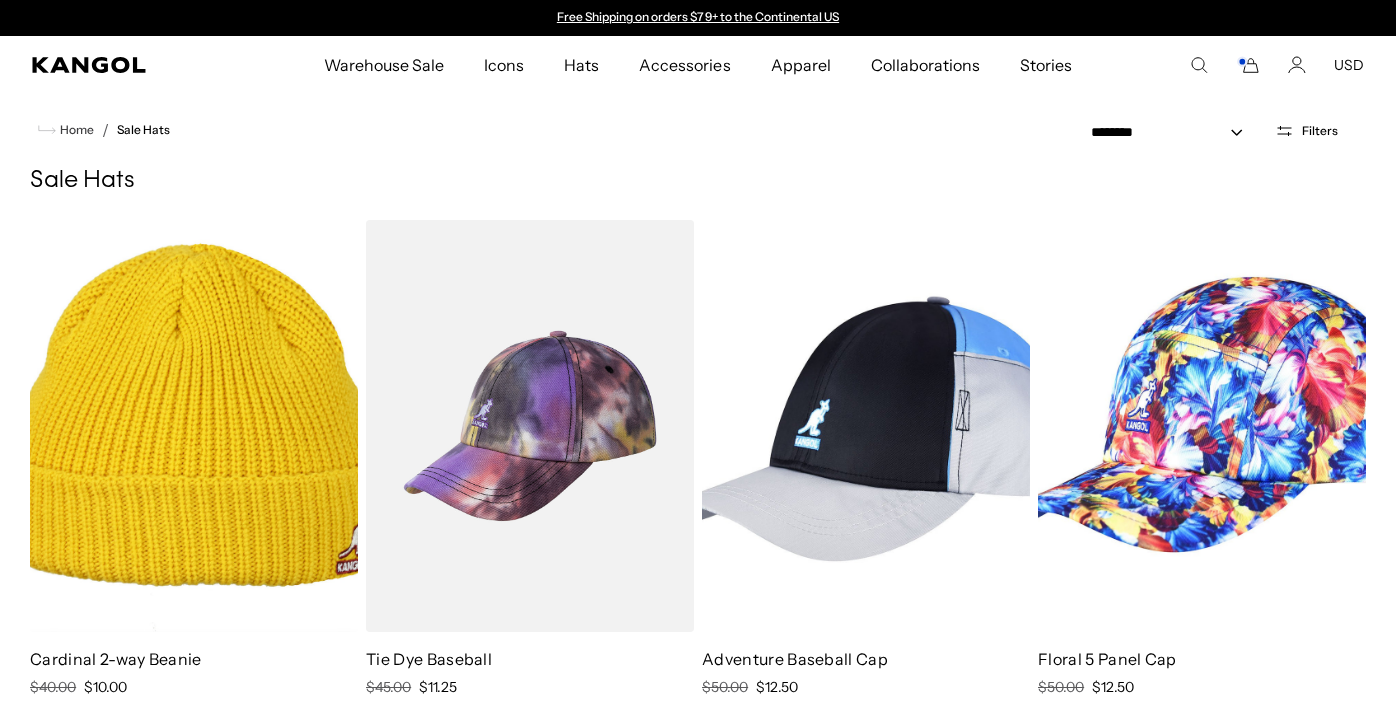 select on "*****" 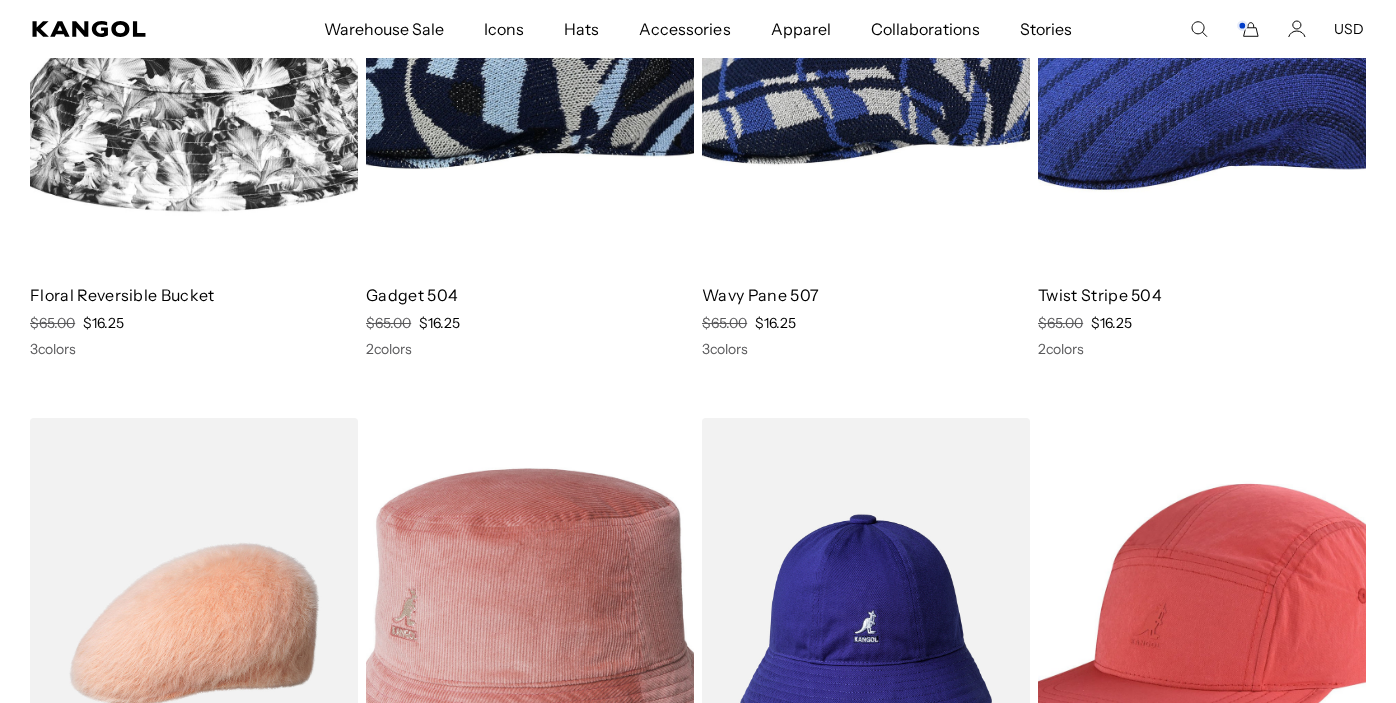 scroll, scrollTop: 3054, scrollLeft: 0, axis: vertical 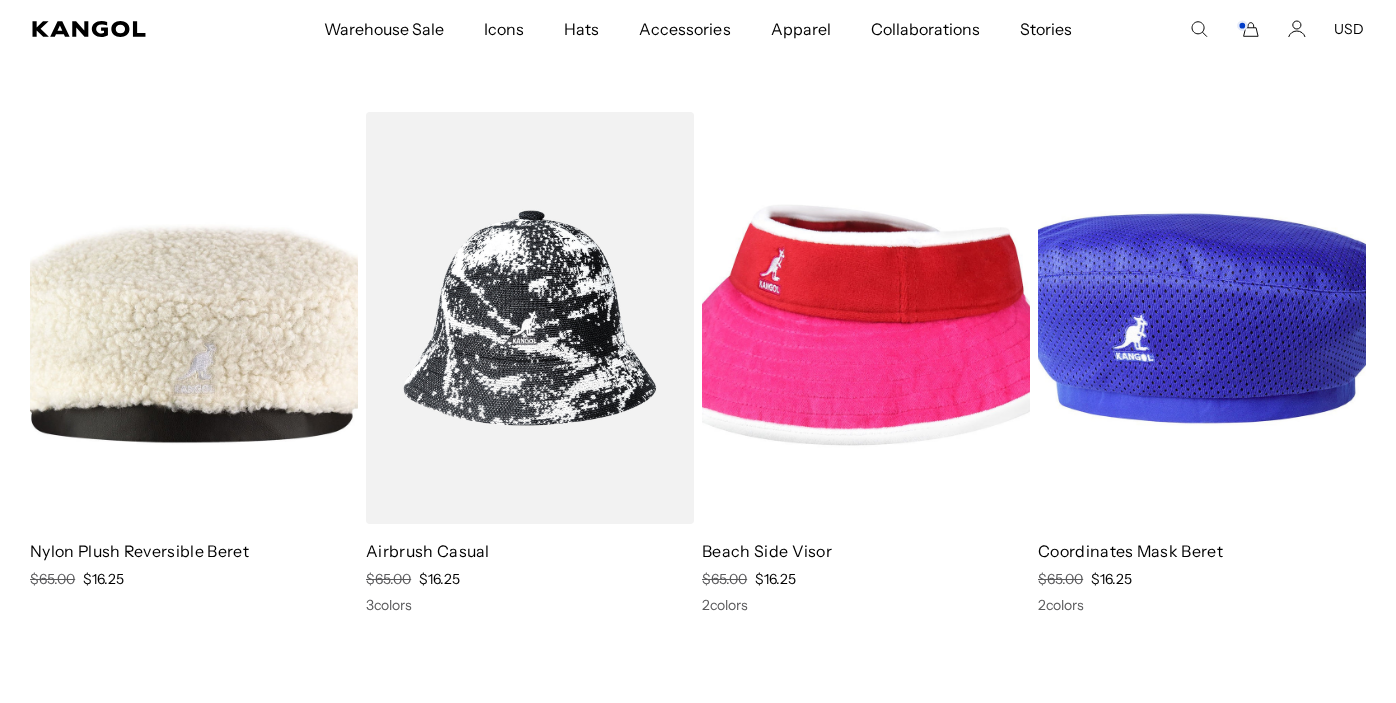 click at bounding box center [866, 318] 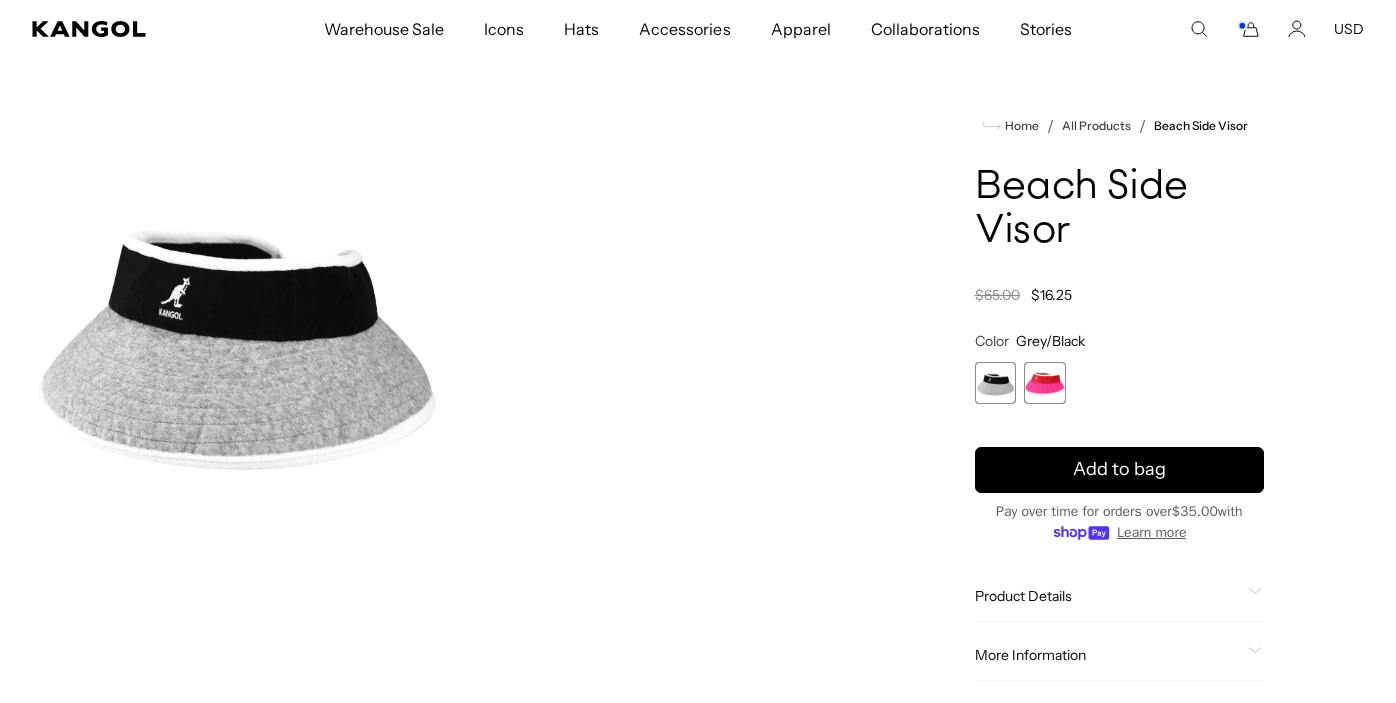 scroll, scrollTop: 0, scrollLeft: 0, axis: both 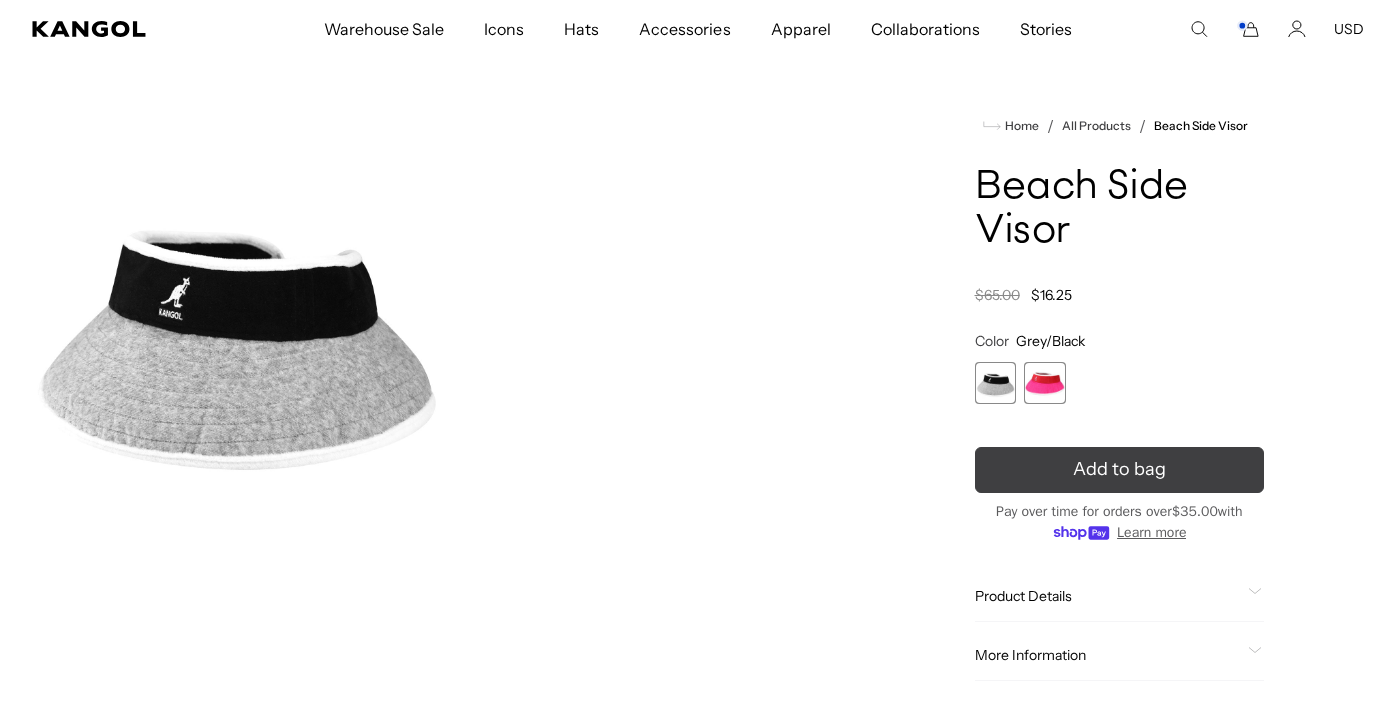 click on "Add to bag" at bounding box center [1119, 469] 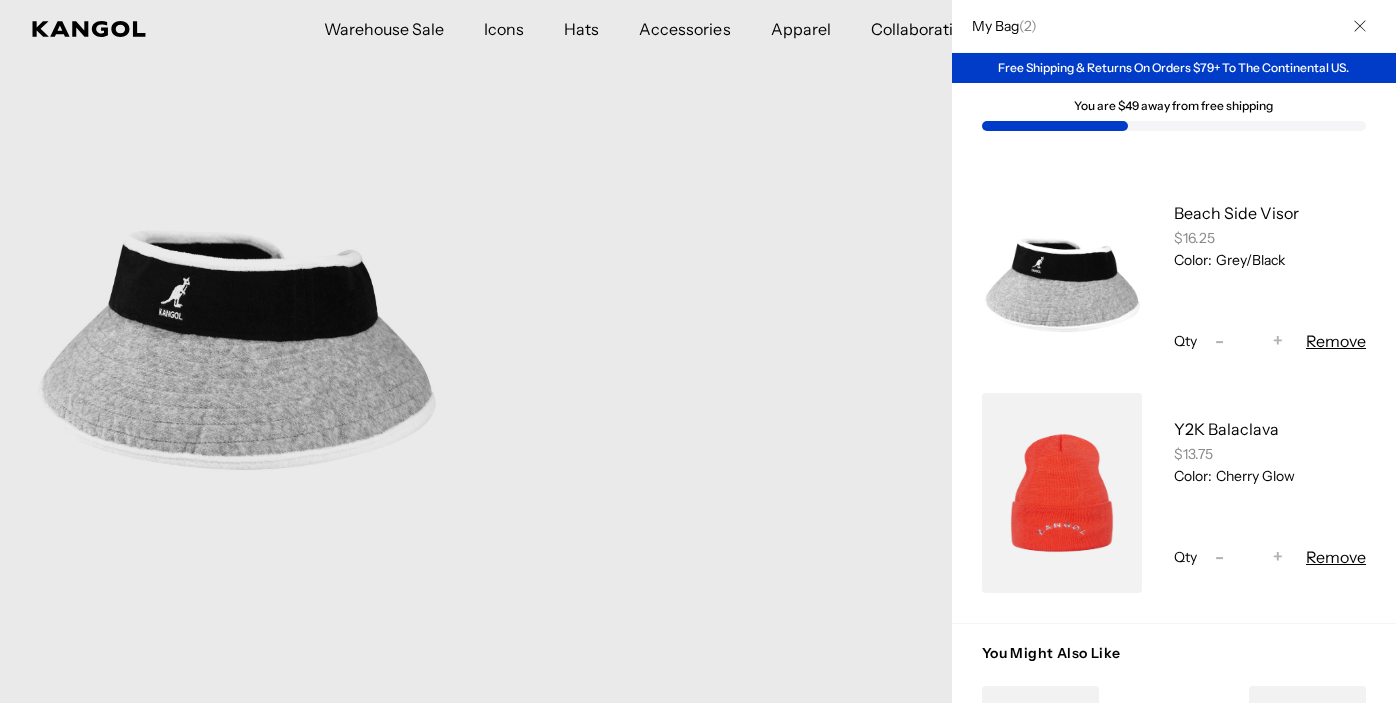scroll, scrollTop: 0, scrollLeft: 0, axis: both 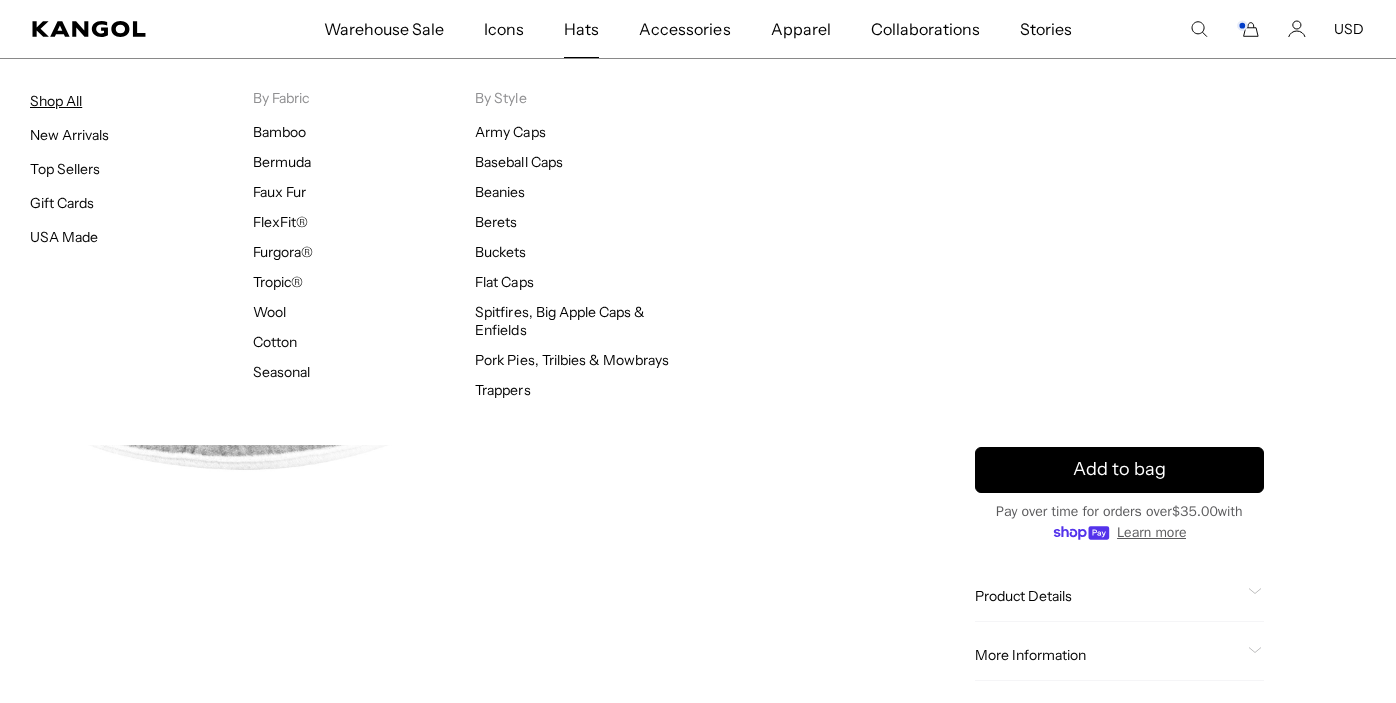 click on "Shop All" at bounding box center [56, 101] 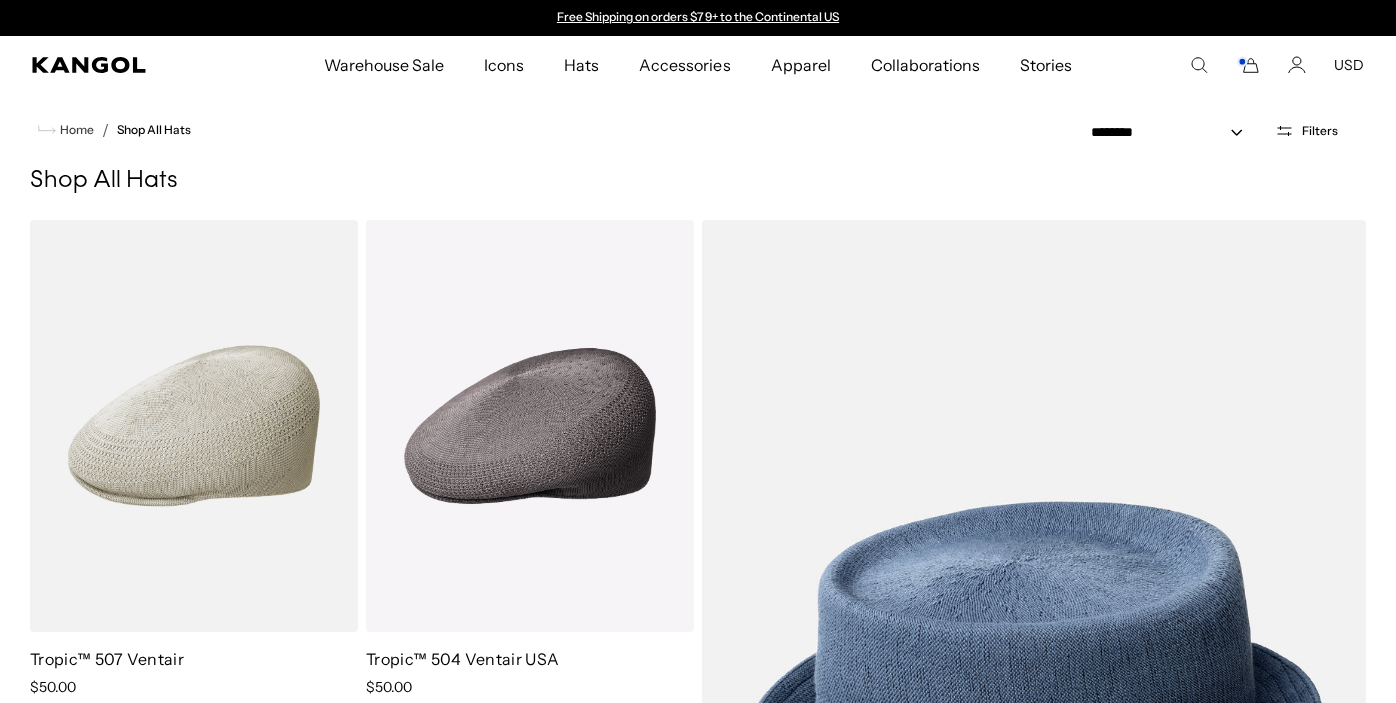scroll, scrollTop: 0, scrollLeft: 0, axis: both 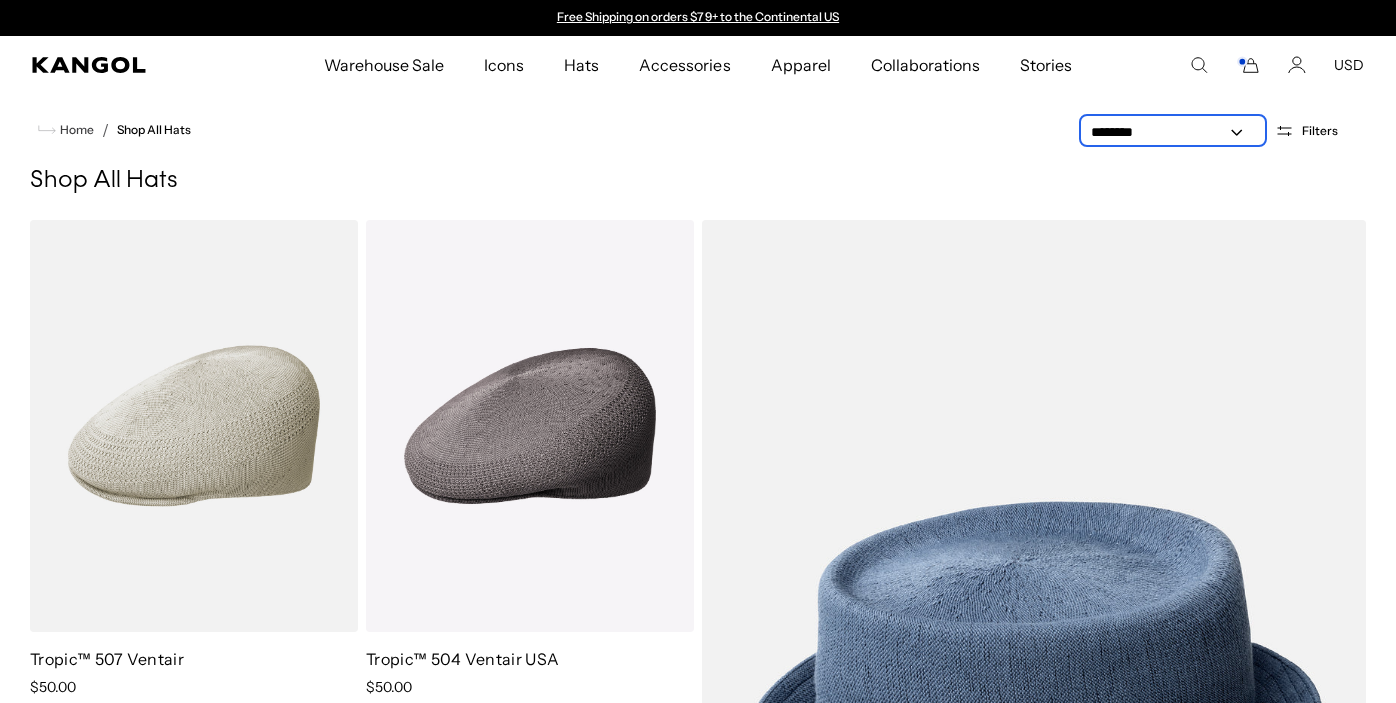 click on "**********" at bounding box center [1173, 132] 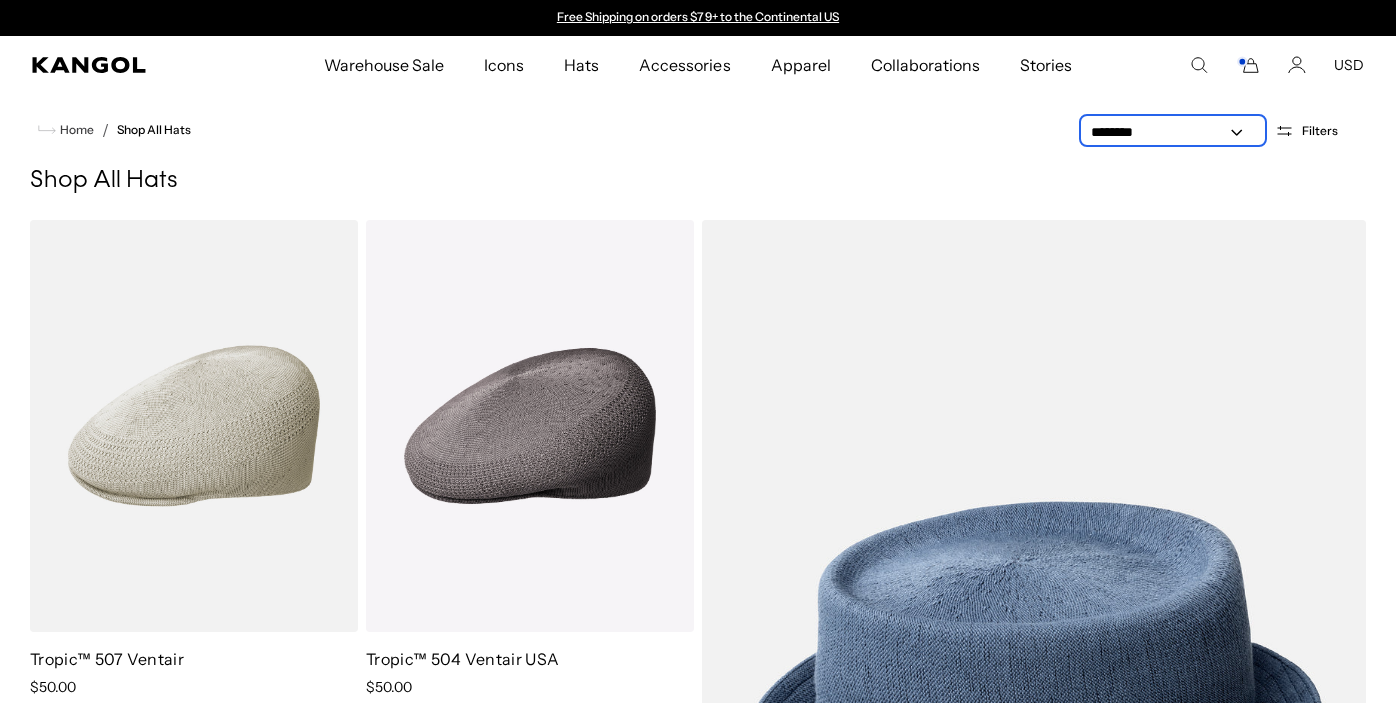 select on "*****" 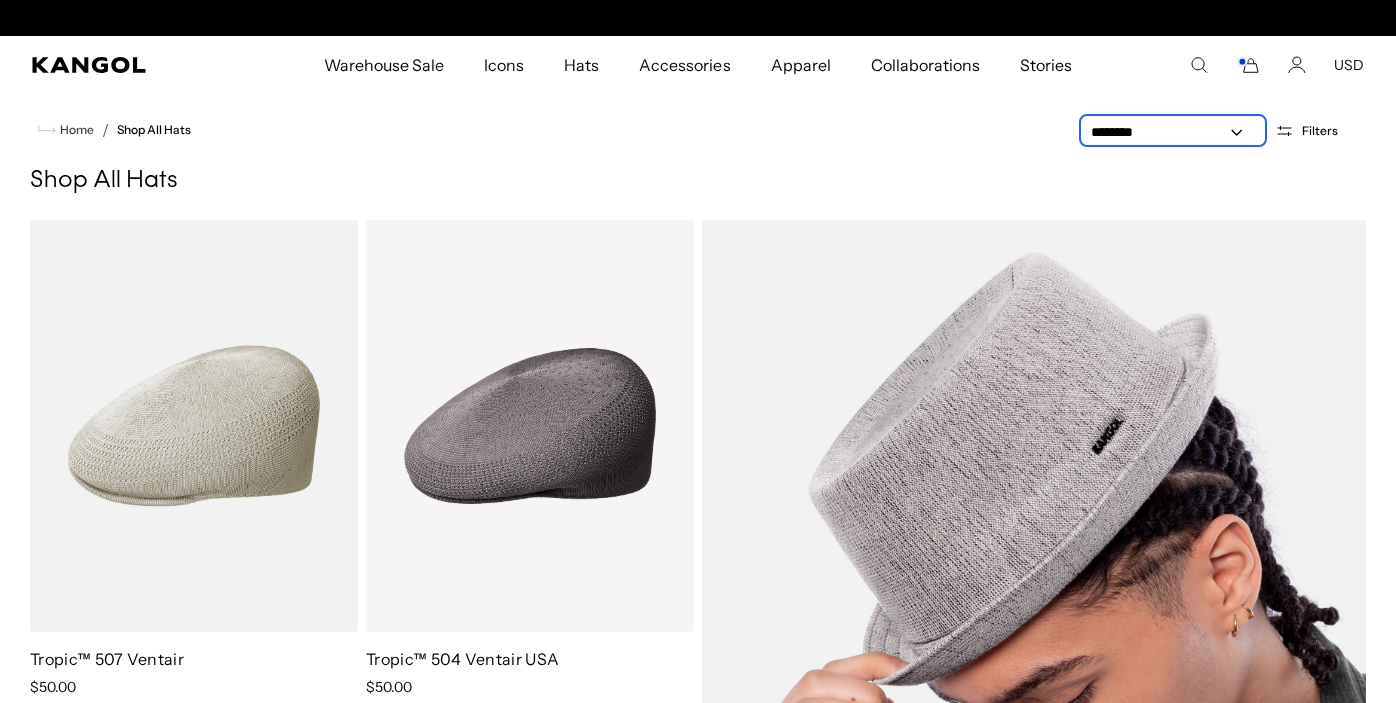 scroll, scrollTop: 0, scrollLeft: 412, axis: horizontal 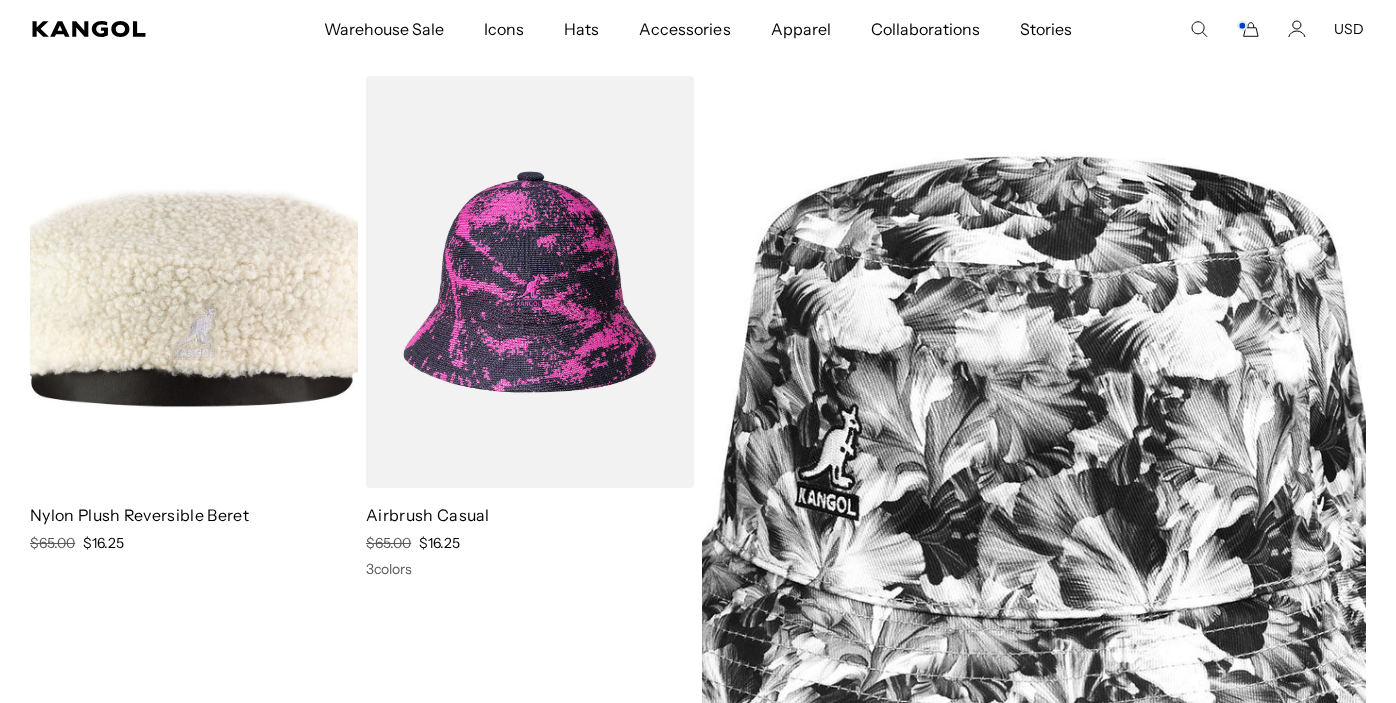 click at bounding box center (530, 282) 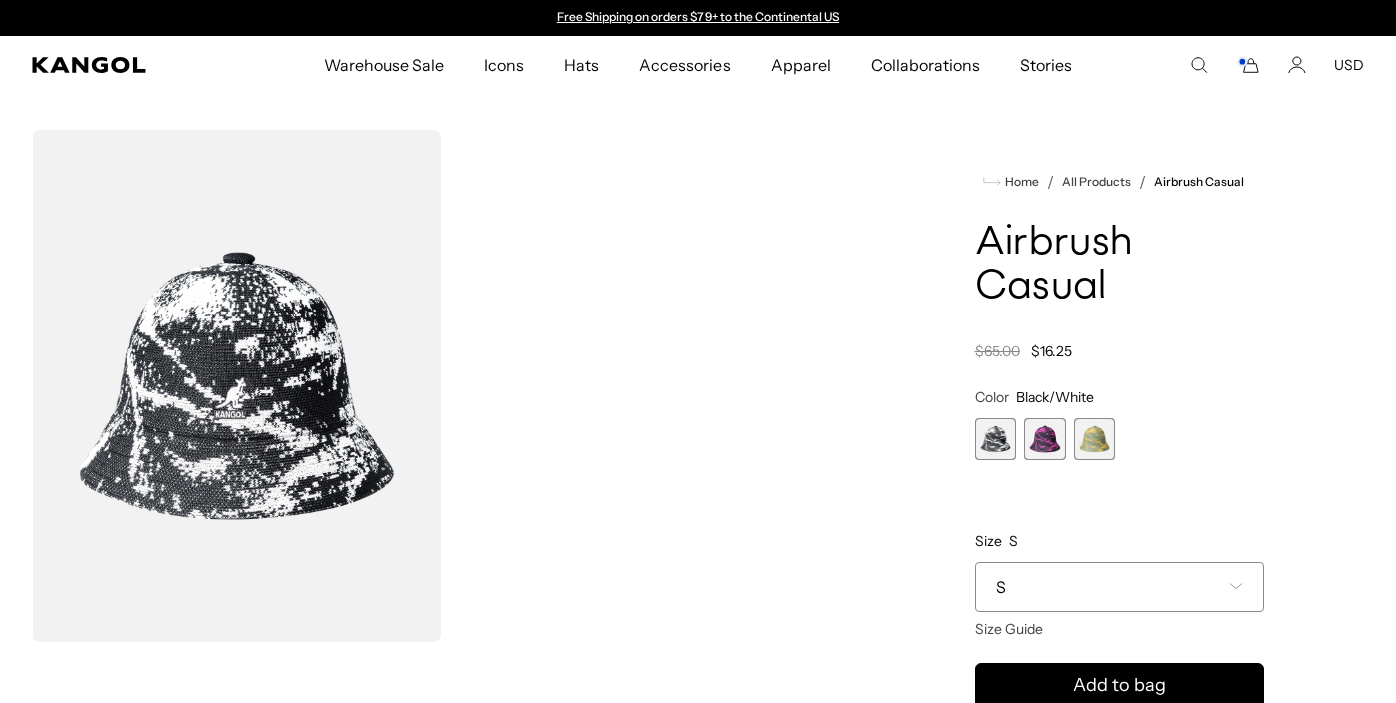 scroll, scrollTop: 0, scrollLeft: 0, axis: both 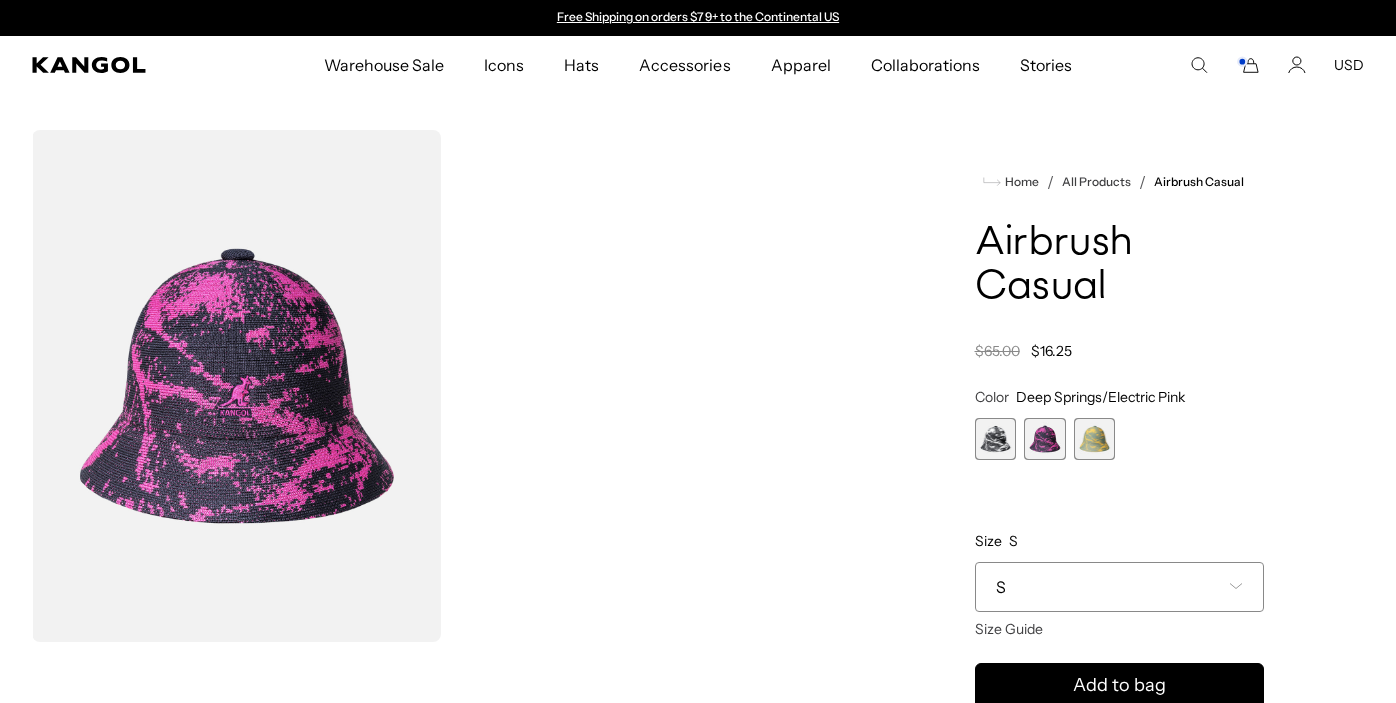 click on "S" at bounding box center (1120, 587) 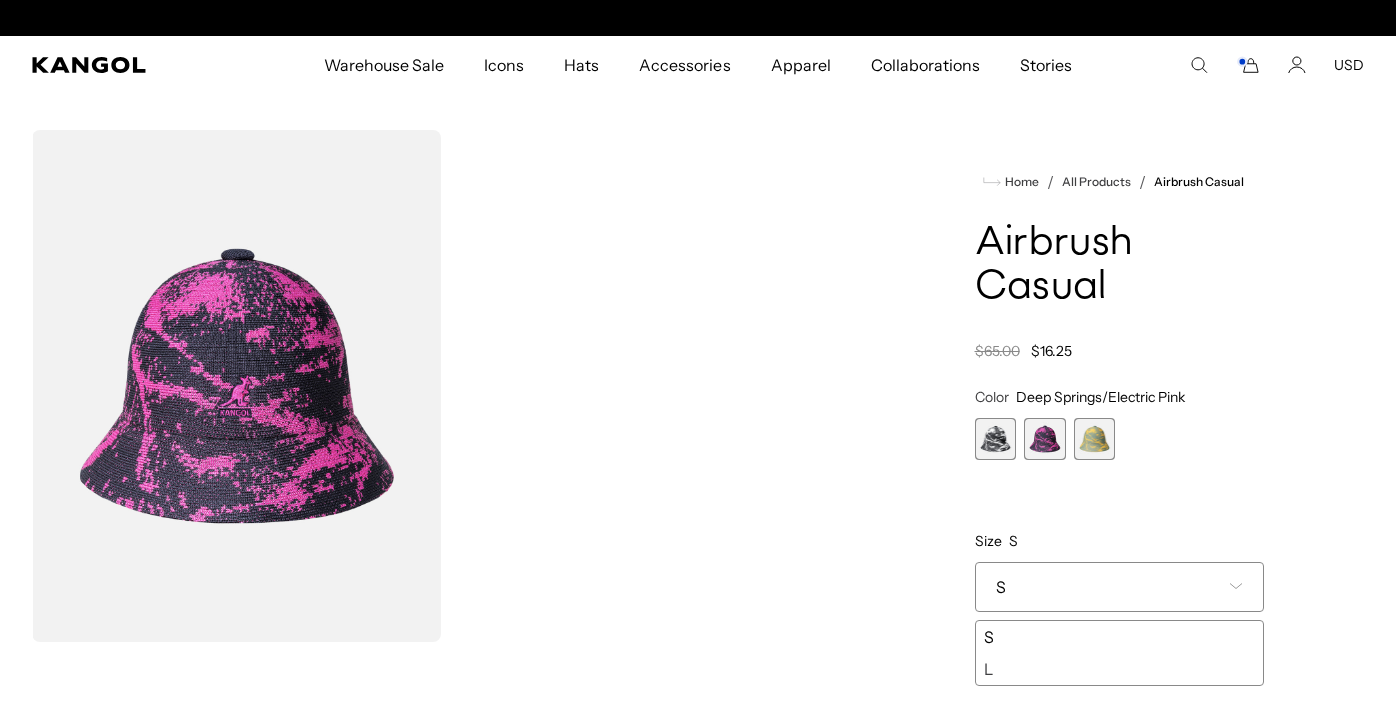 click on "L" at bounding box center [1120, 669] 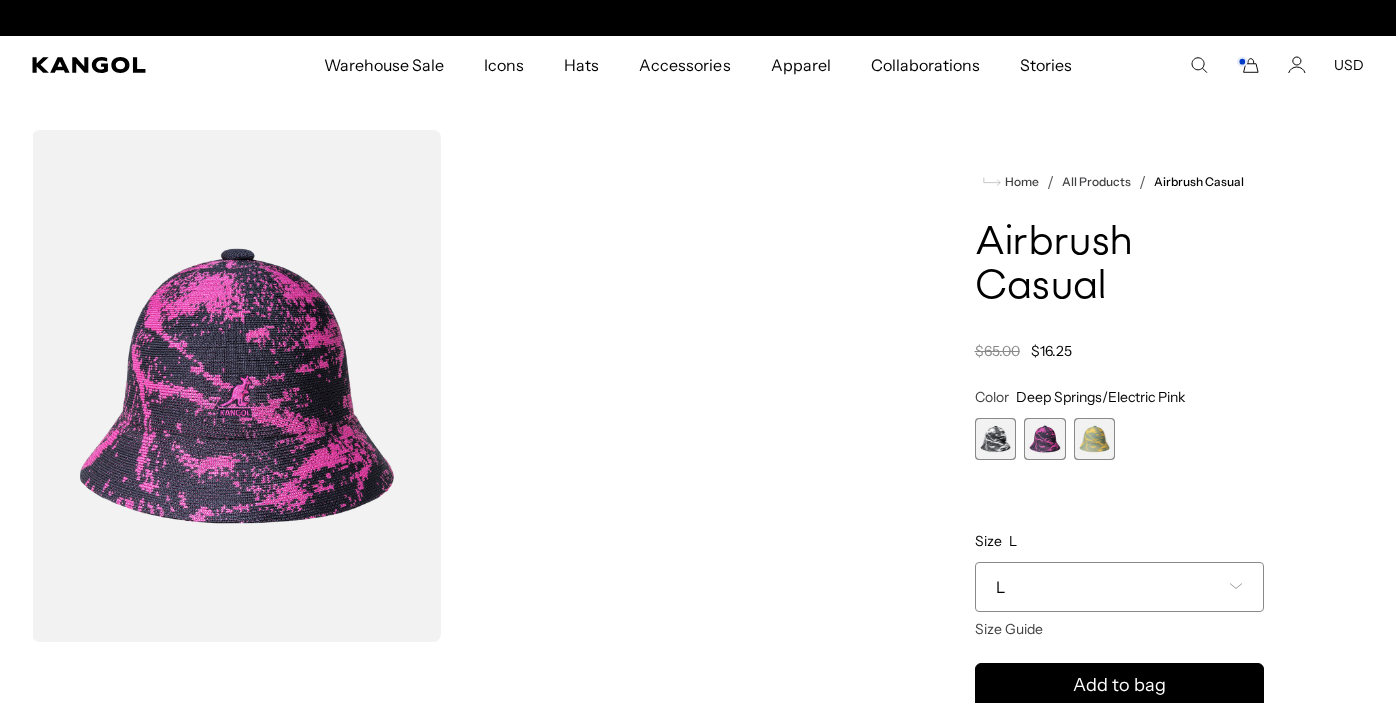 scroll, scrollTop: 0, scrollLeft: 412, axis: horizontal 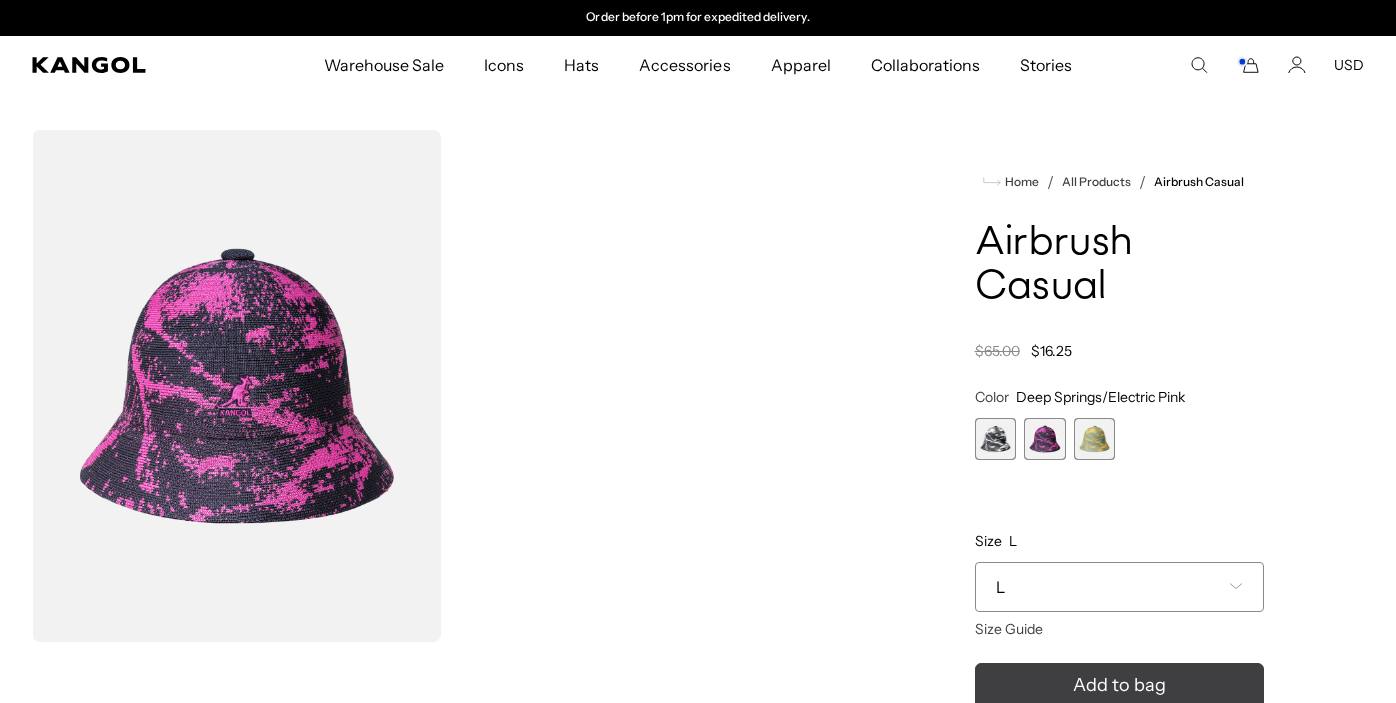 click on "Add to bag" at bounding box center [1120, 686] 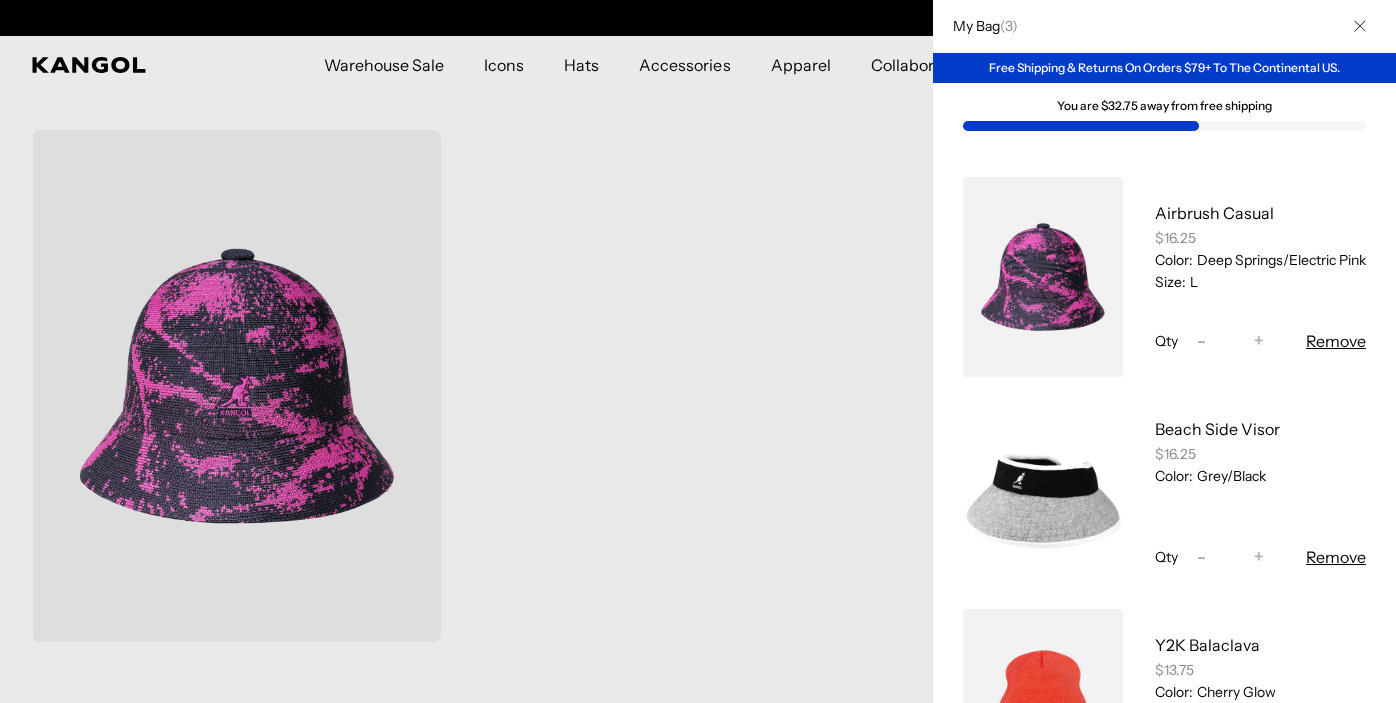 scroll, scrollTop: 0, scrollLeft: 0, axis: both 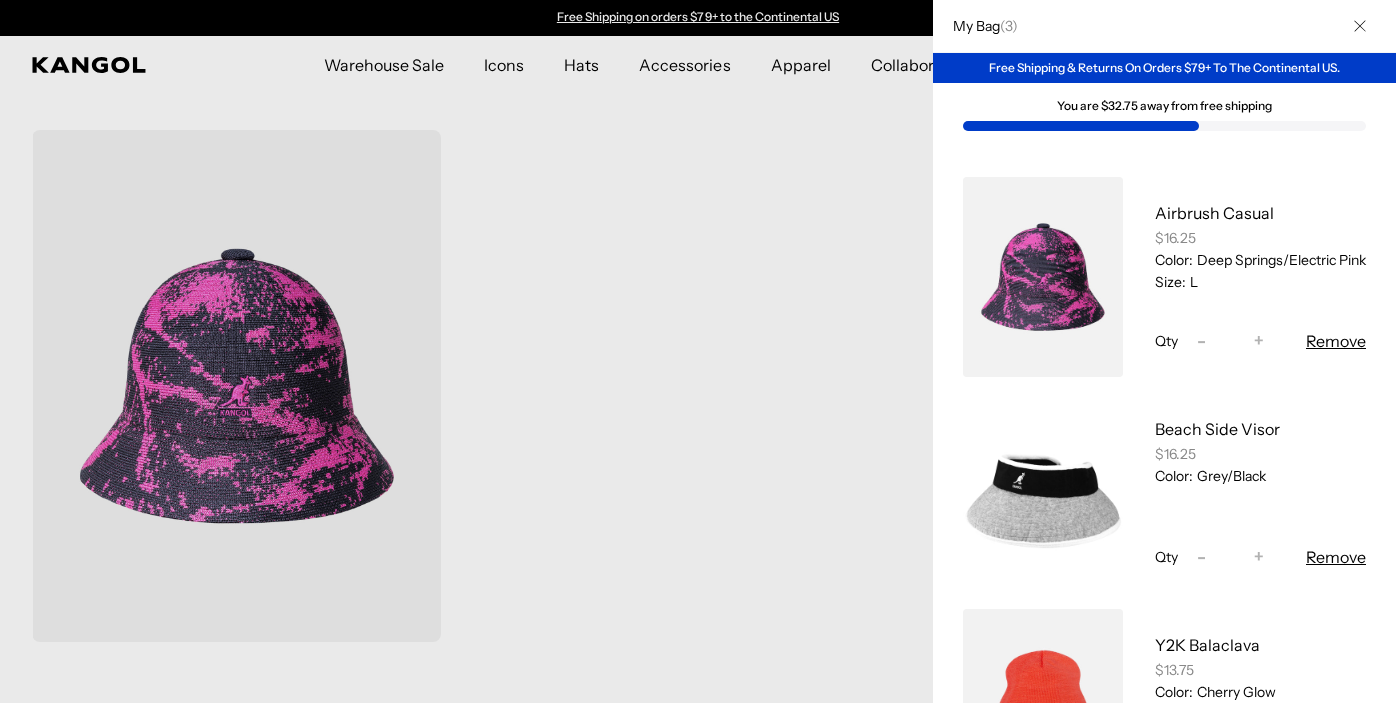 click at bounding box center [698, 351] 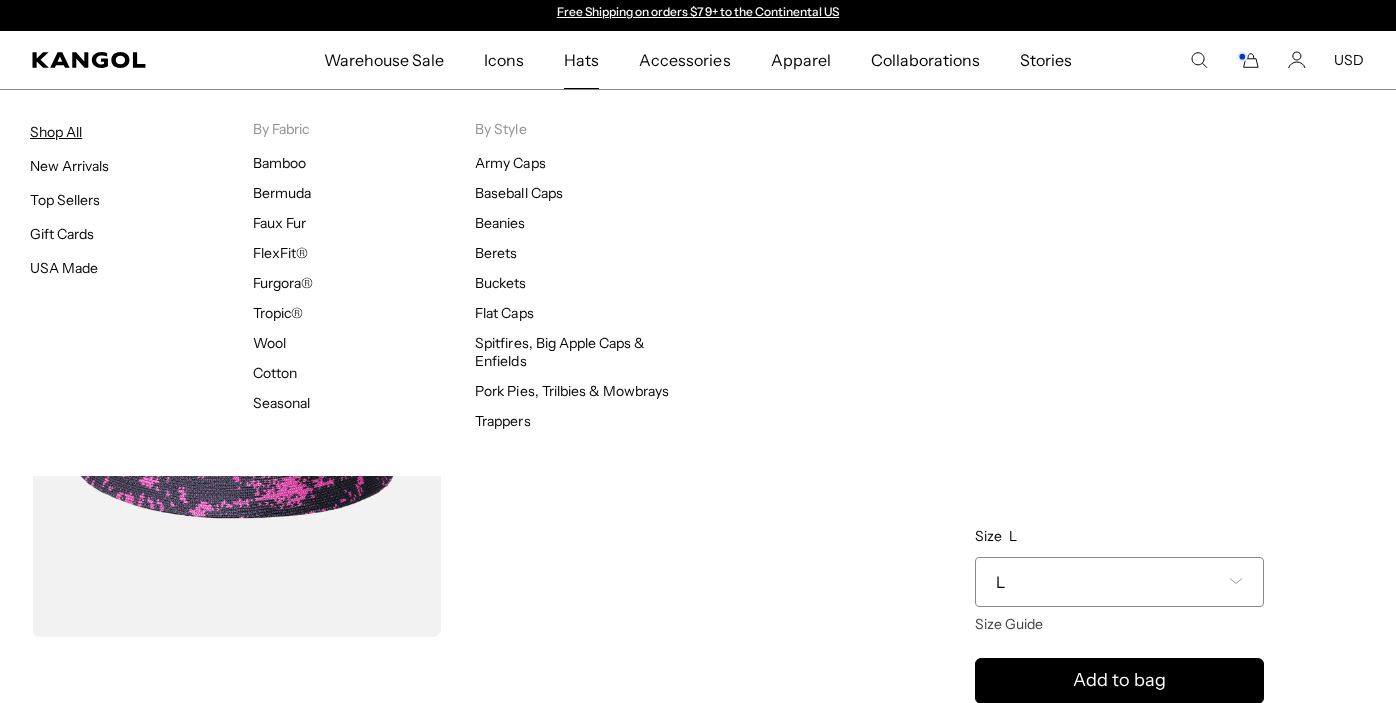 click on "Shop All" at bounding box center (56, 132) 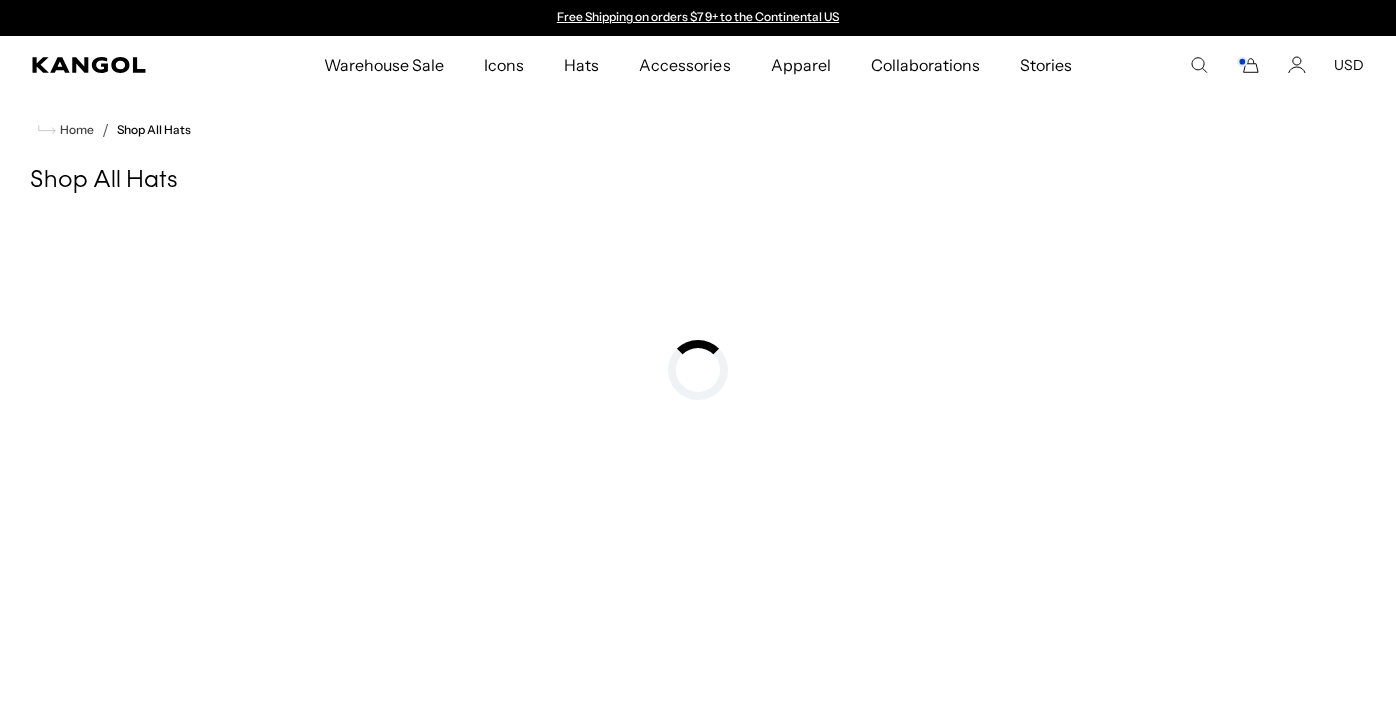 scroll, scrollTop: 0, scrollLeft: 0, axis: both 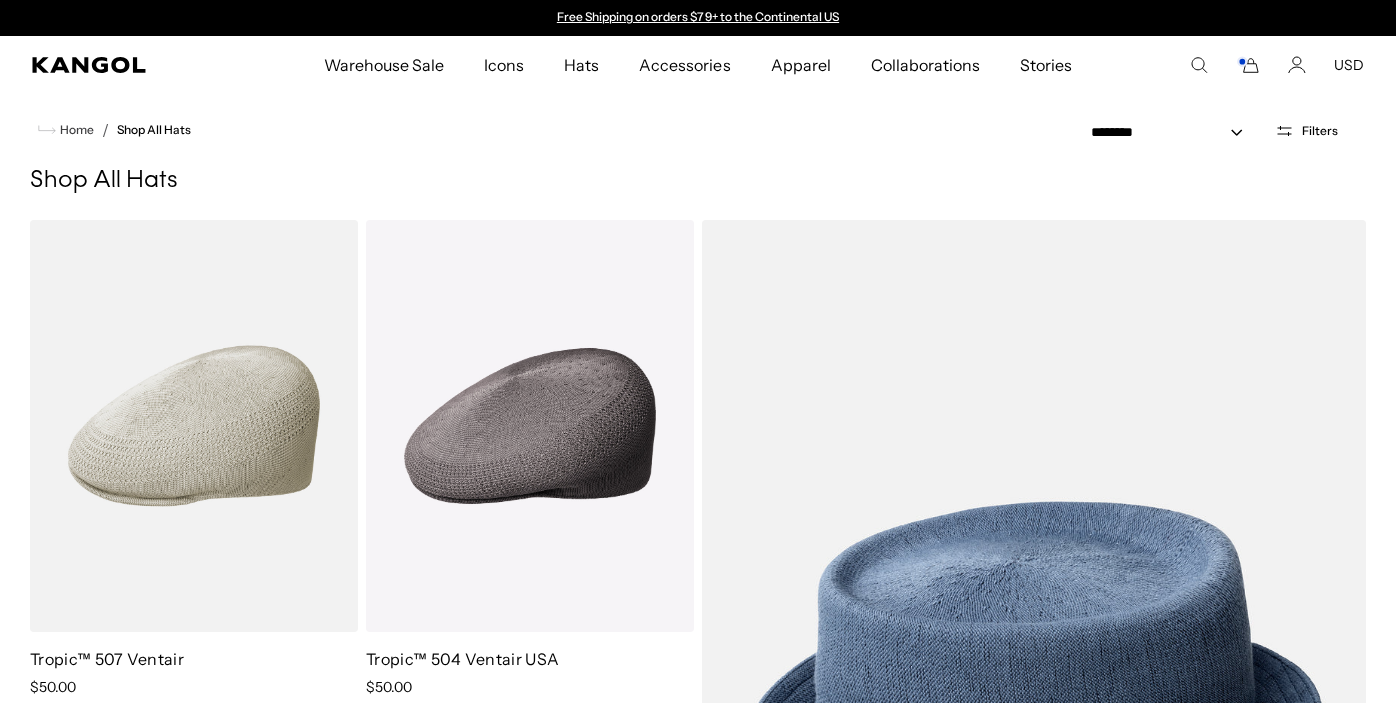 click on "**********" at bounding box center (1224, 130) 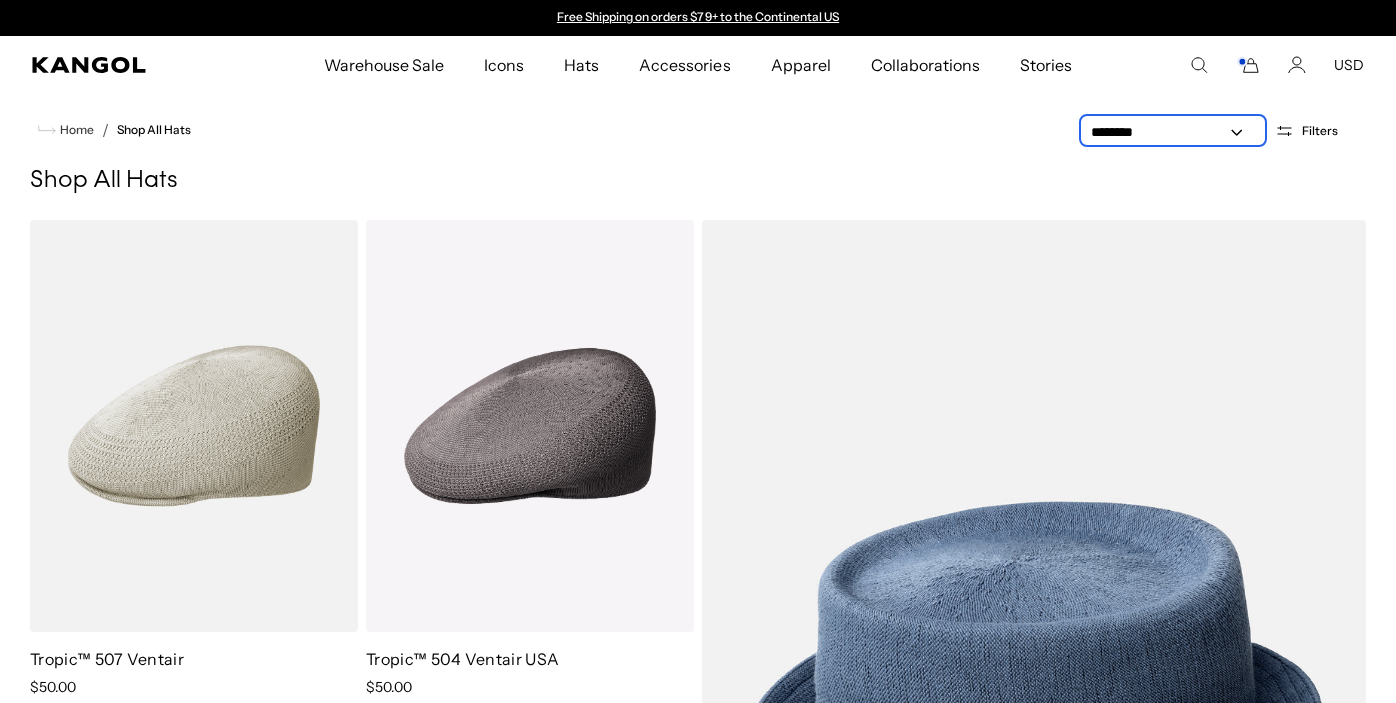 click on "**********" at bounding box center (1173, 132) 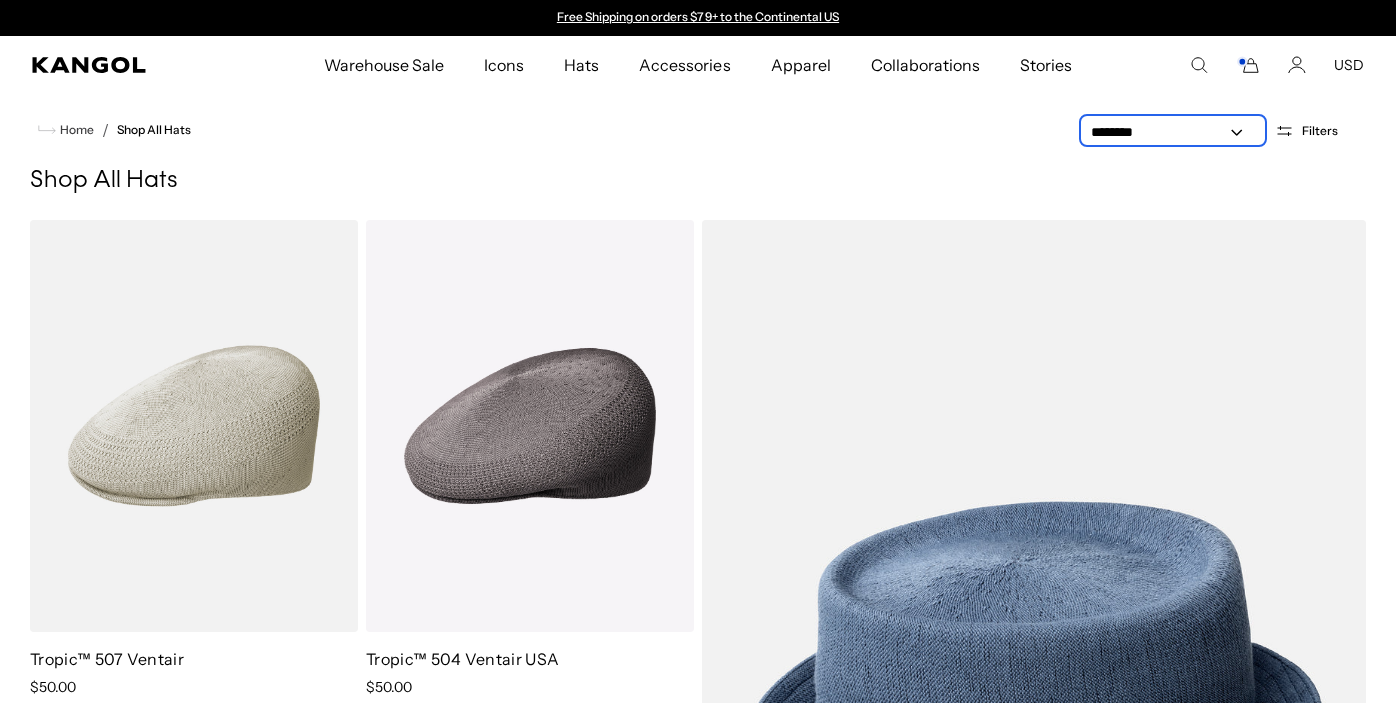 select on "*****" 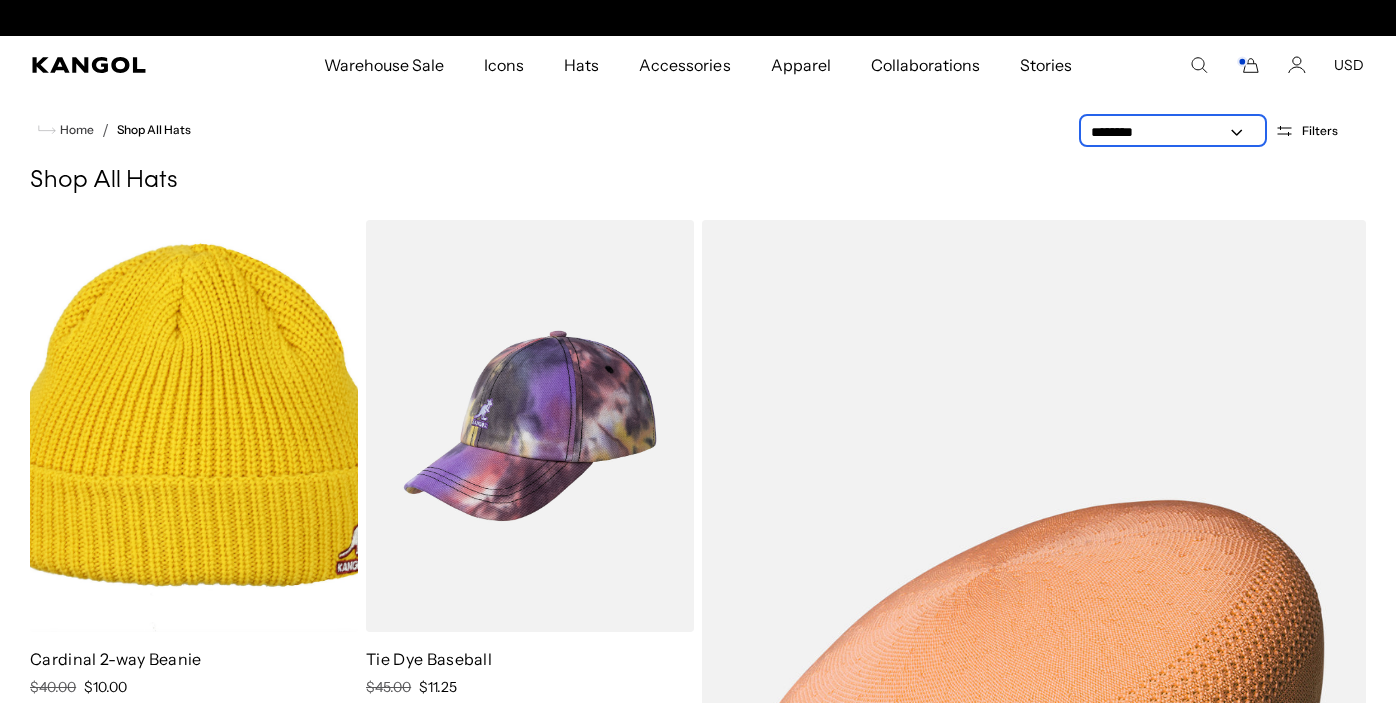 scroll, scrollTop: 875, scrollLeft: 0, axis: vertical 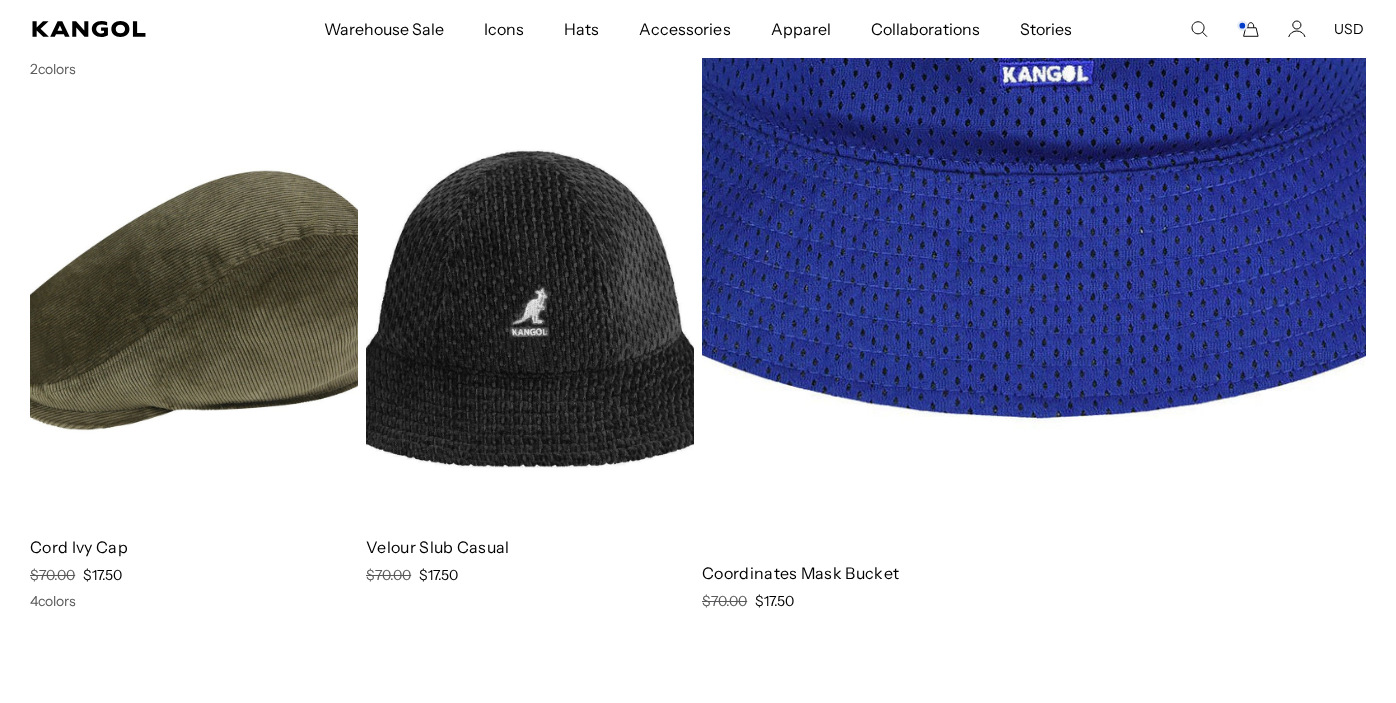click at bounding box center [194, 314] 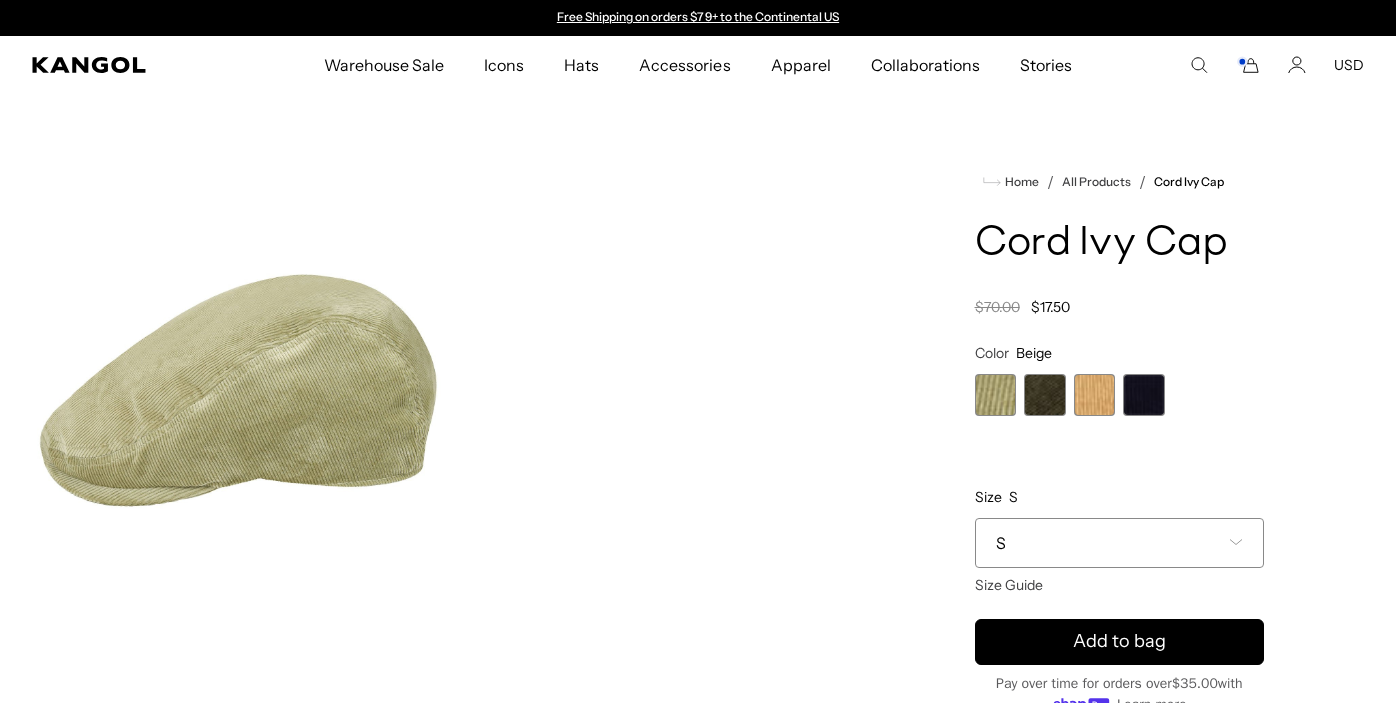scroll, scrollTop: 0, scrollLeft: 0, axis: both 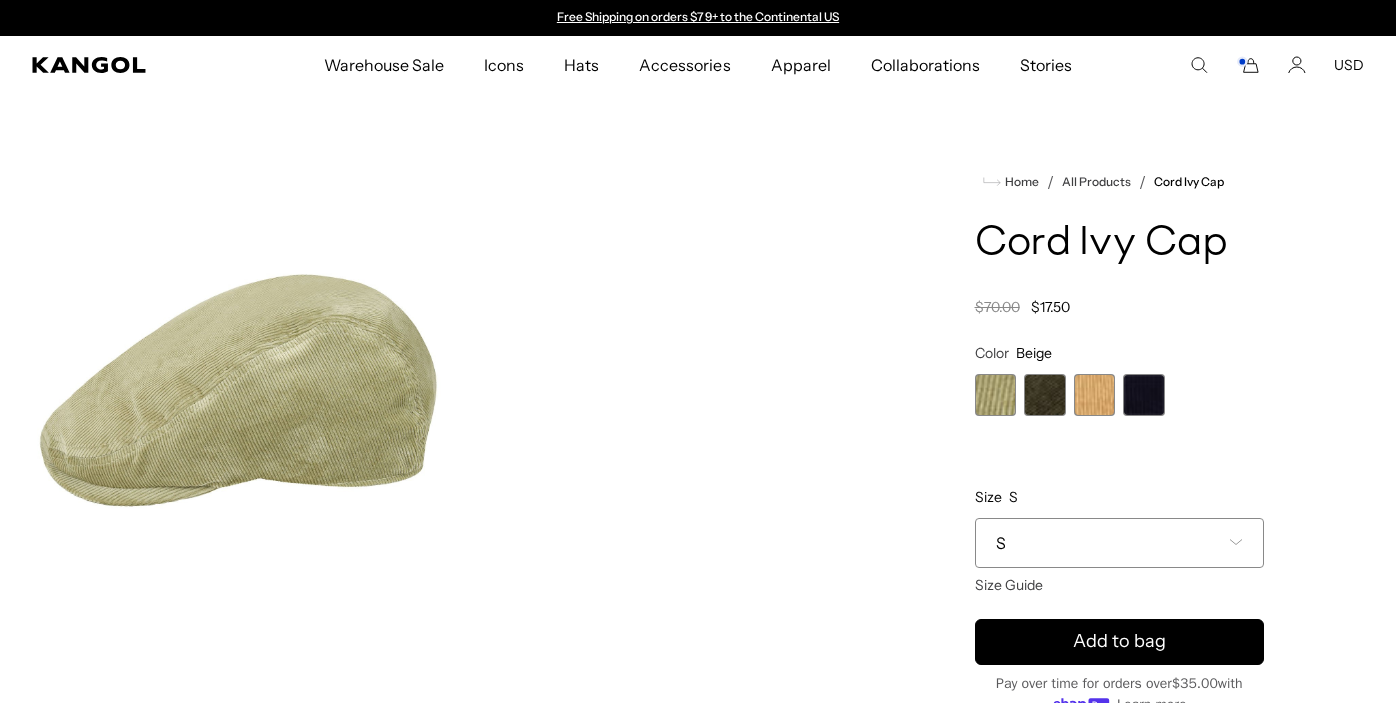 click at bounding box center (1045, 395) 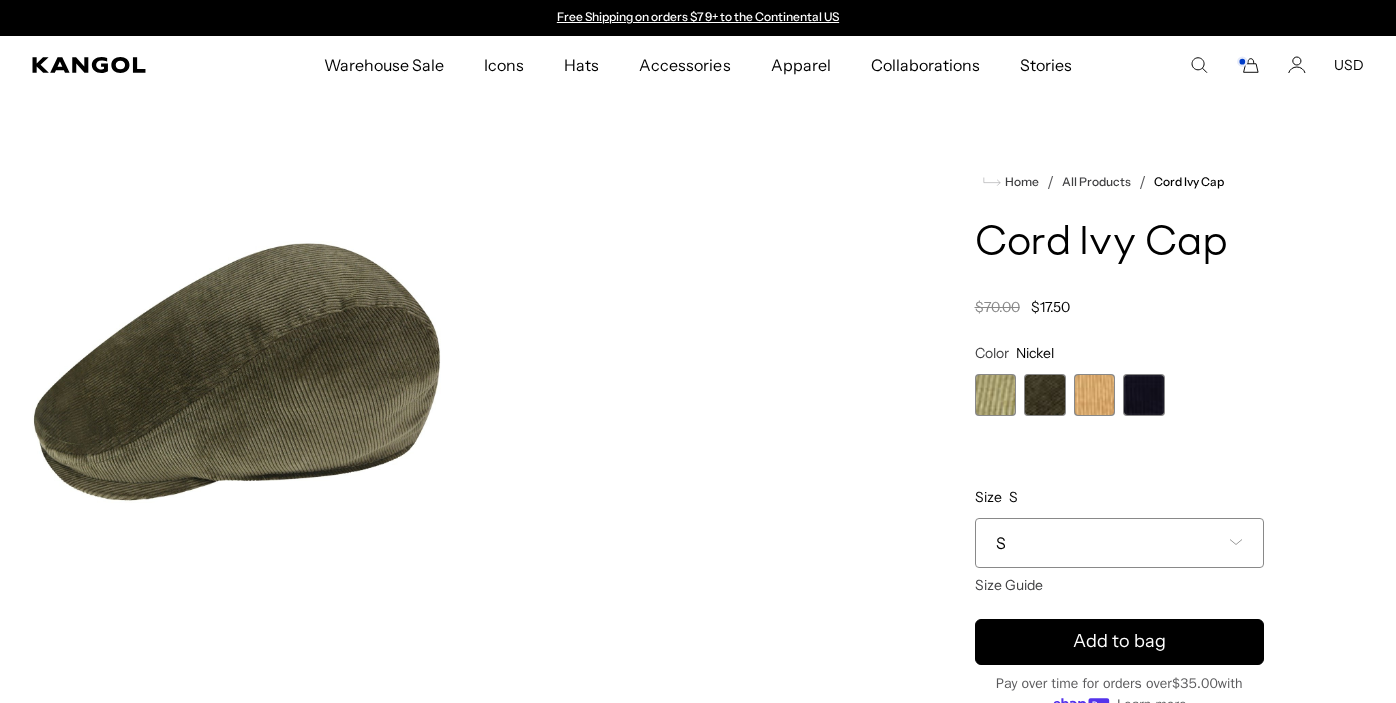 click at bounding box center [1144, 395] 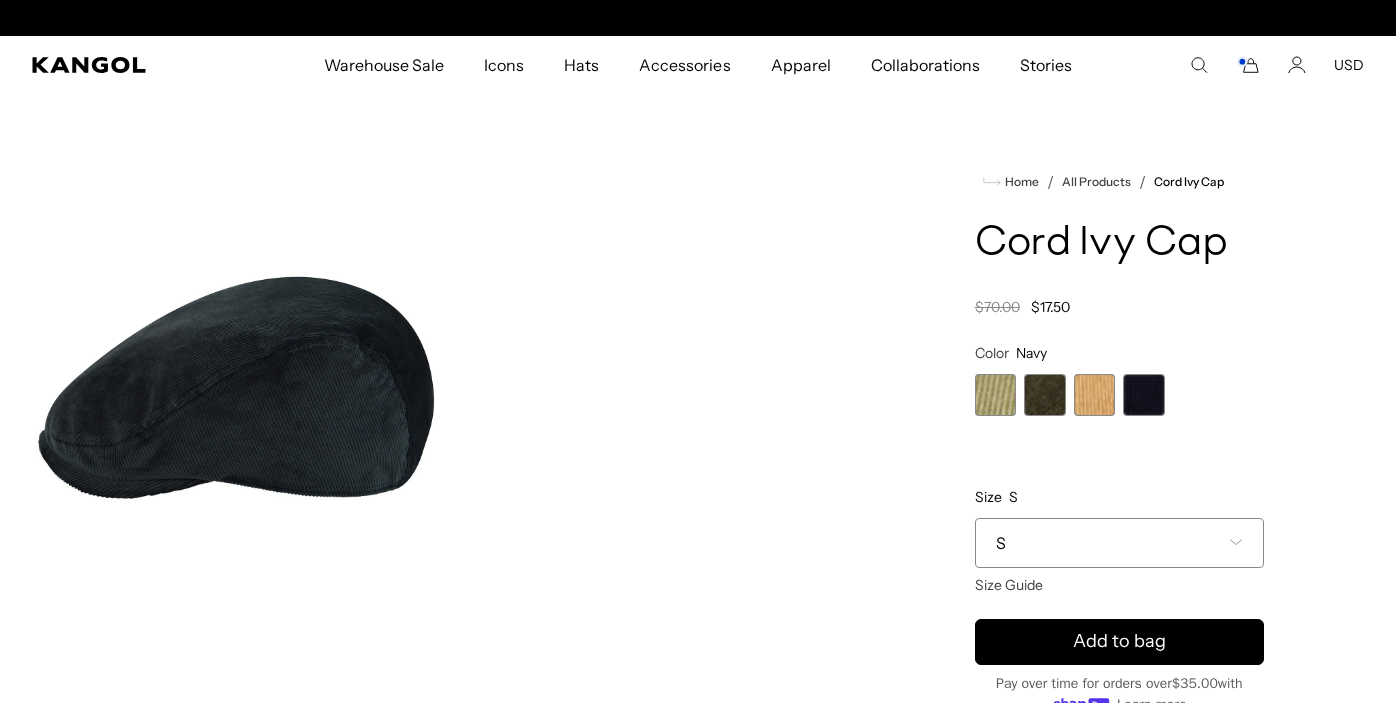 scroll, scrollTop: 0, scrollLeft: 412, axis: horizontal 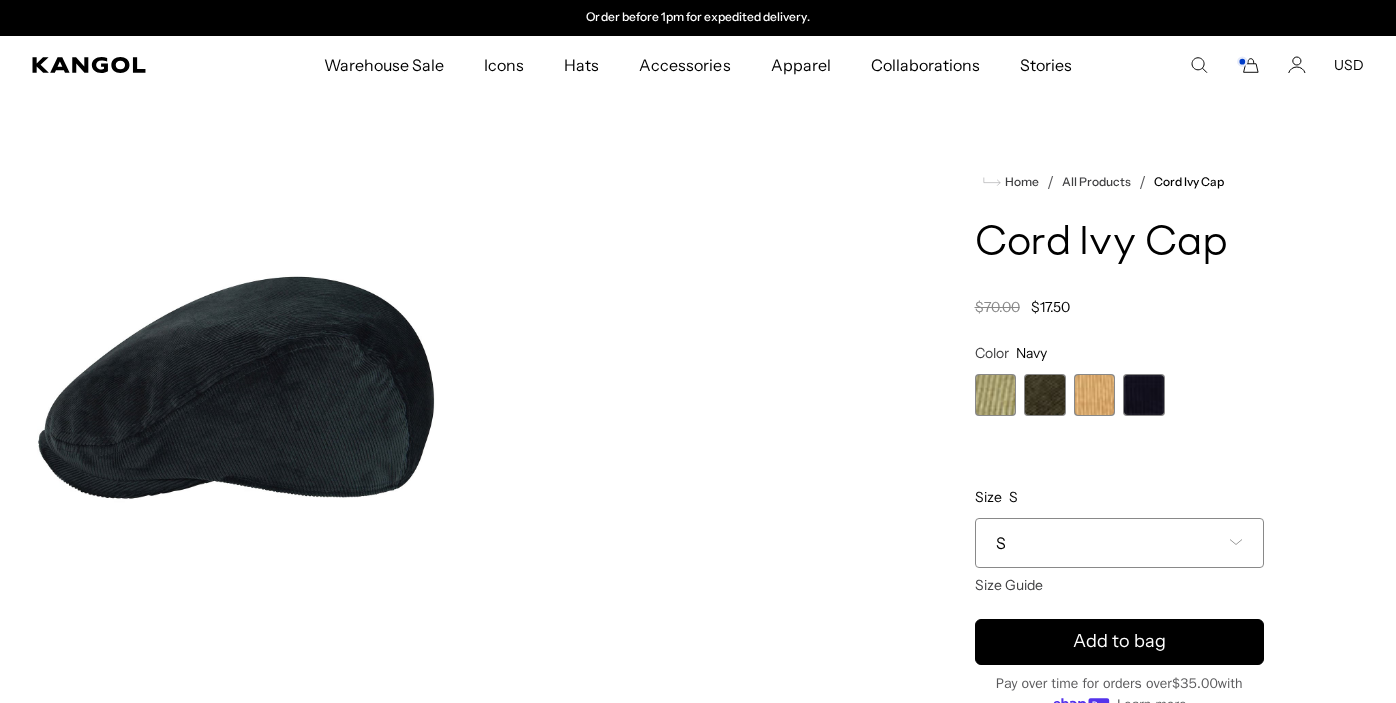 click at bounding box center [1045, 395] 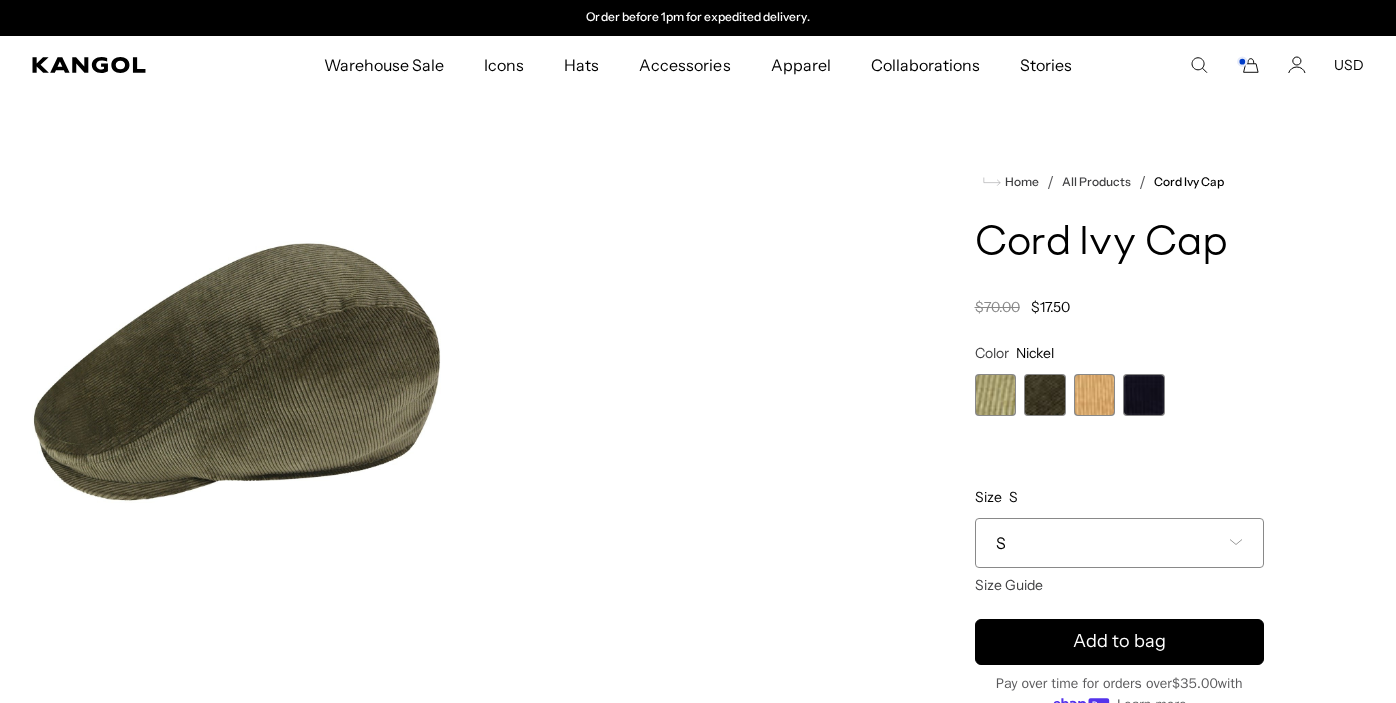 click on "S" at bounding box center [1120, 543] 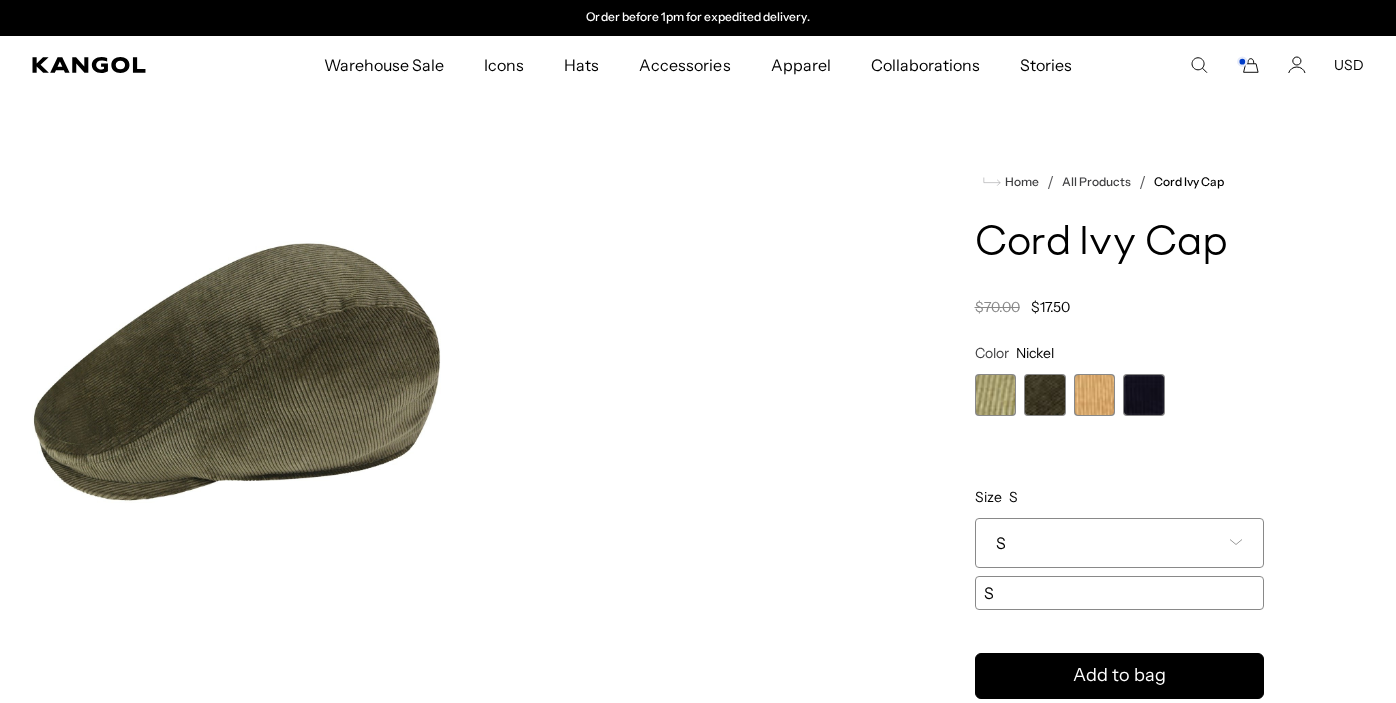 click at bounding box center [996, 395] 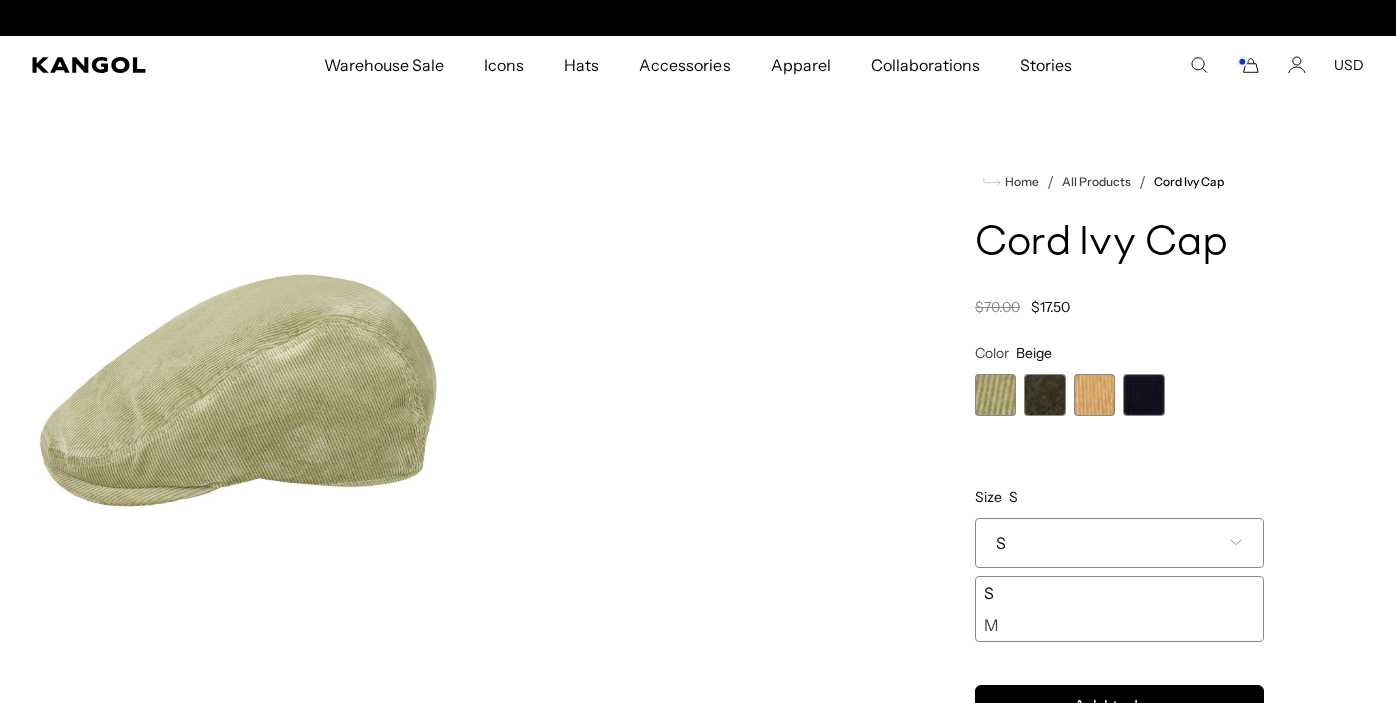 scroll, scrollTop: 0, scrollLeft: 0, axis: both 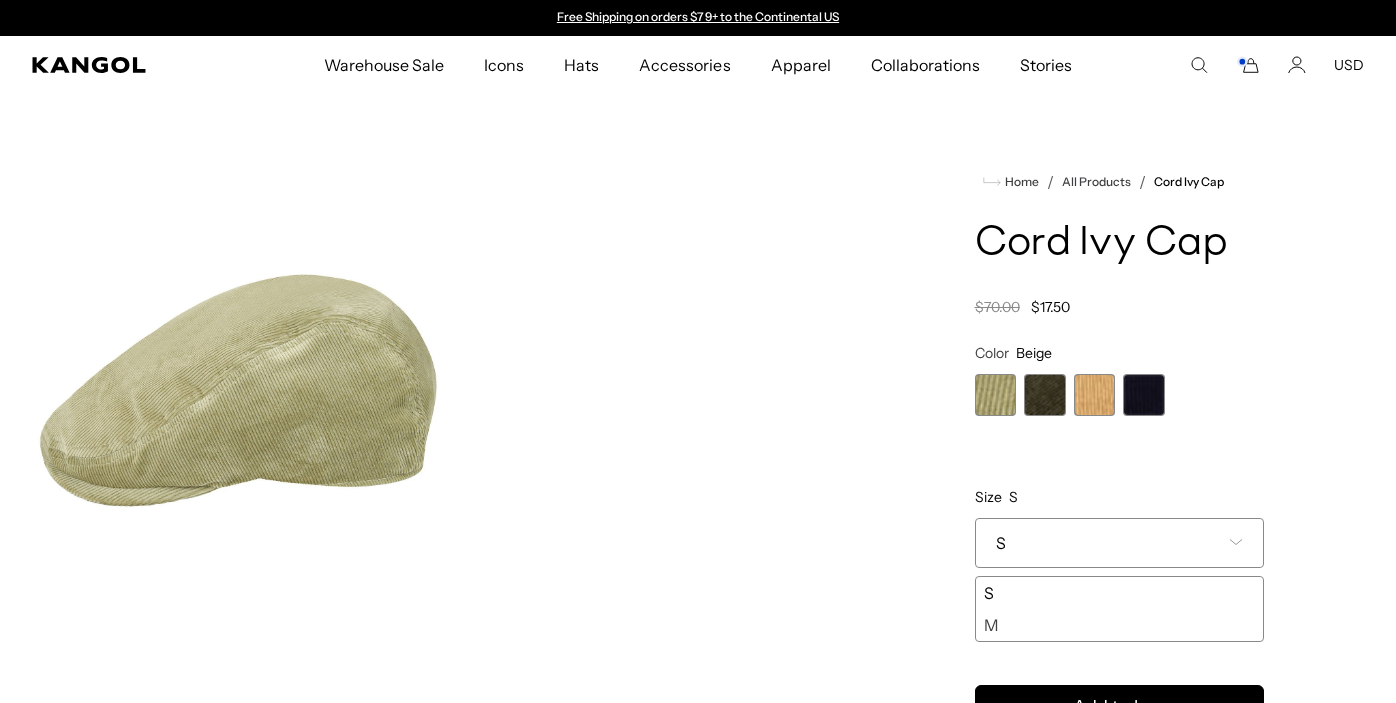 click at bounding box center [1095, 395] 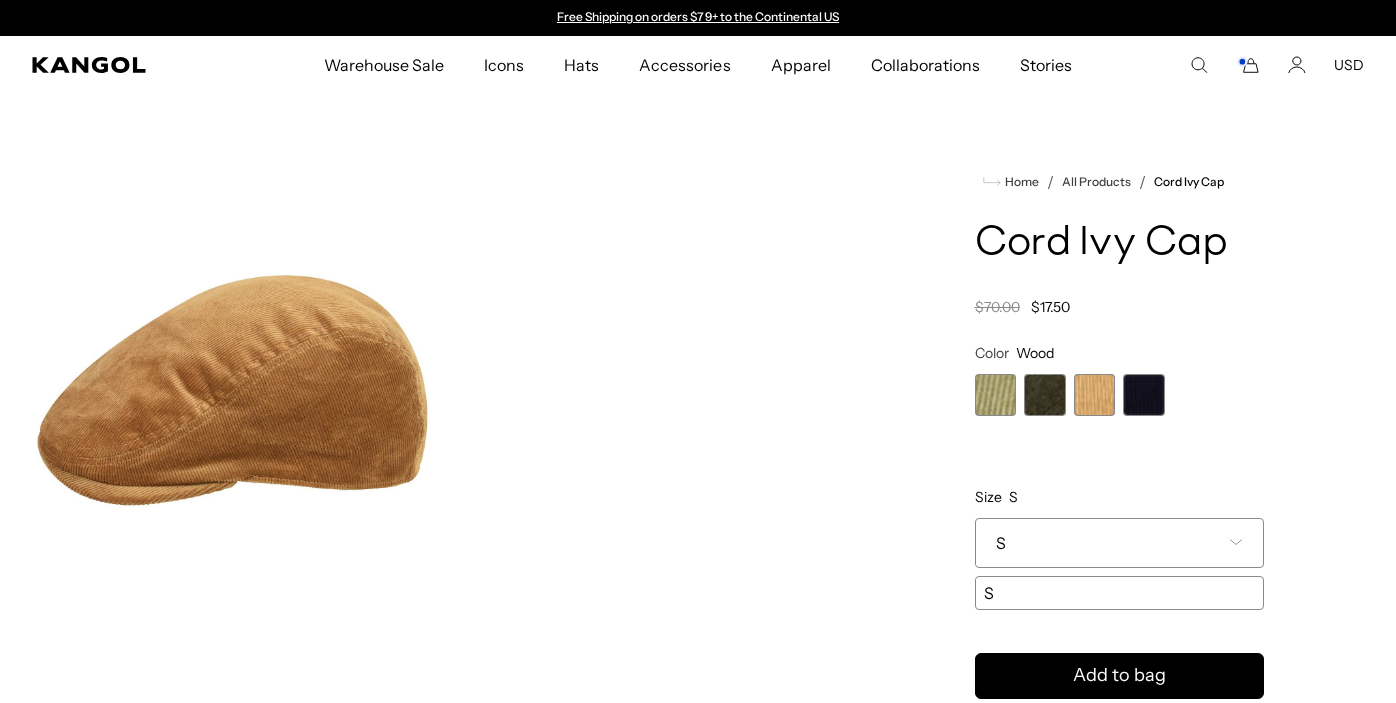 click at bounding box center [1144, 395] 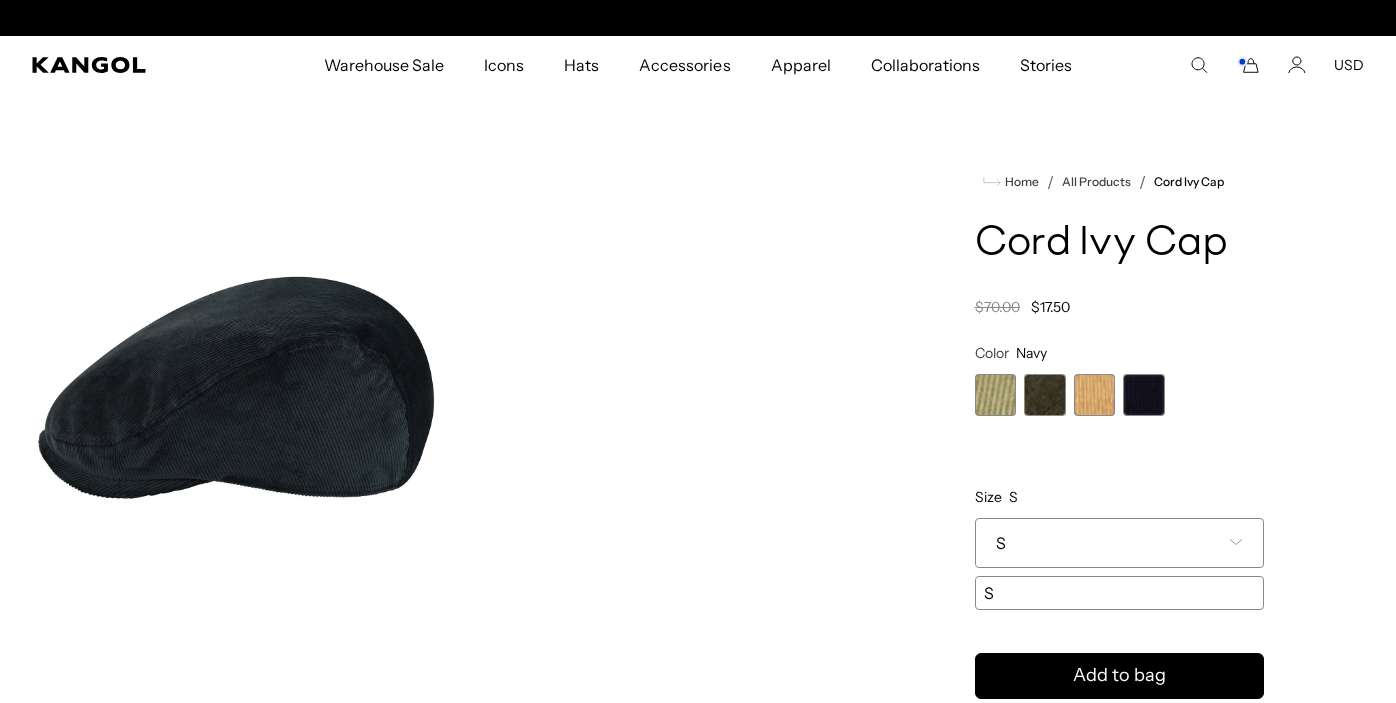 click at bounding box center (1045, 395) 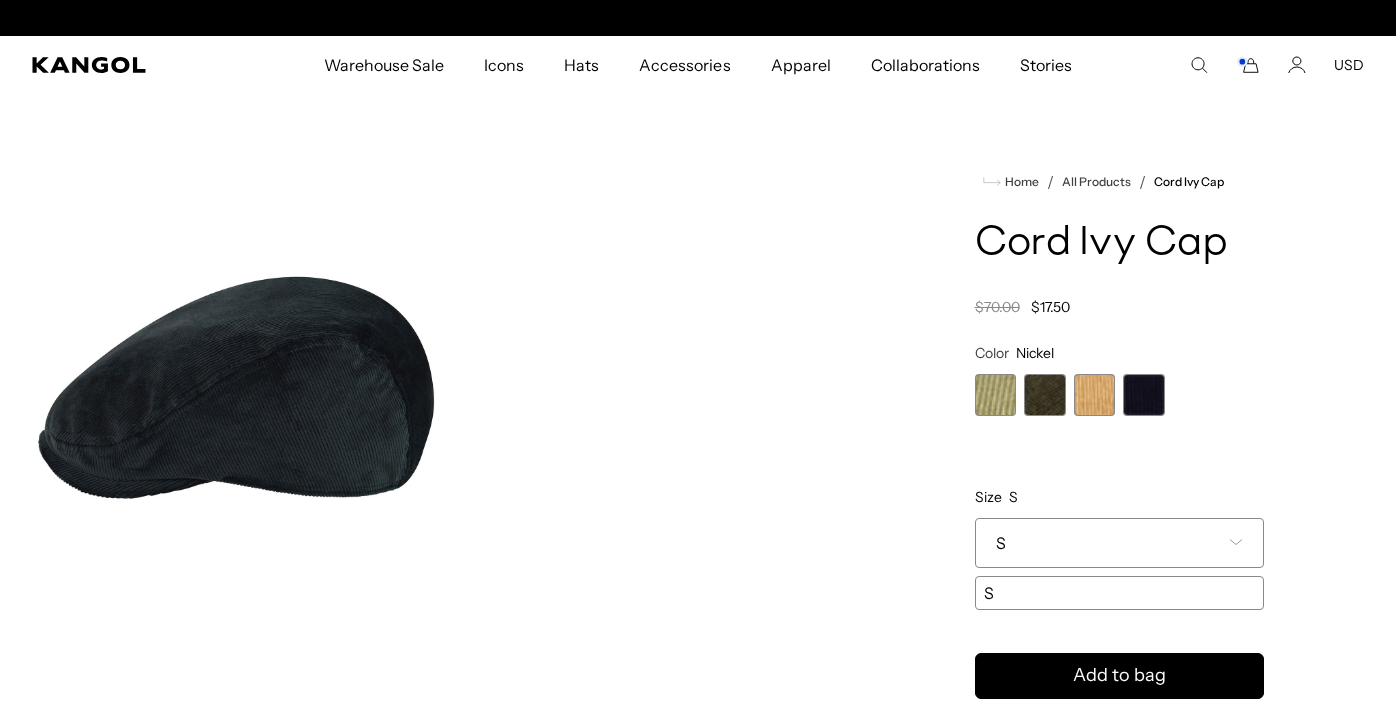 scroll, scrollTop: 0, scrollLeft: 412, axis: horizontal 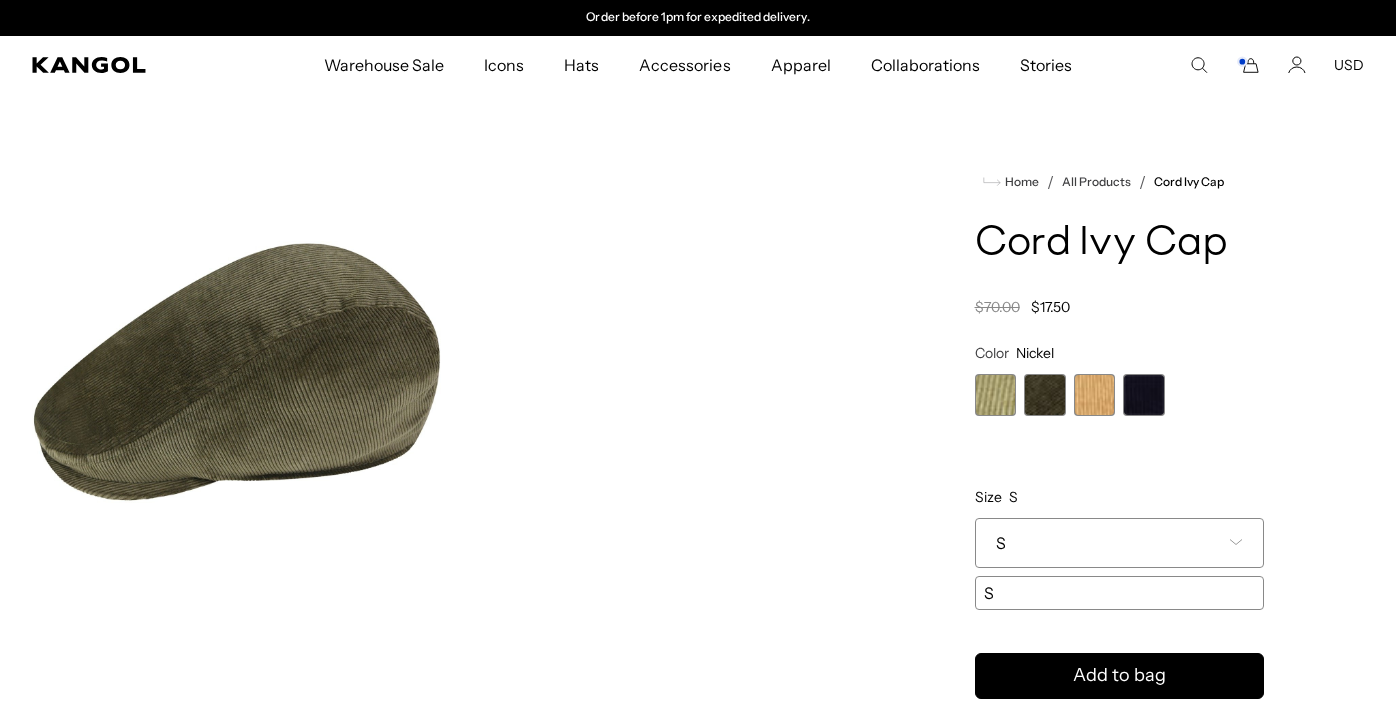 click on "S" at bounding box center [1120, 543] 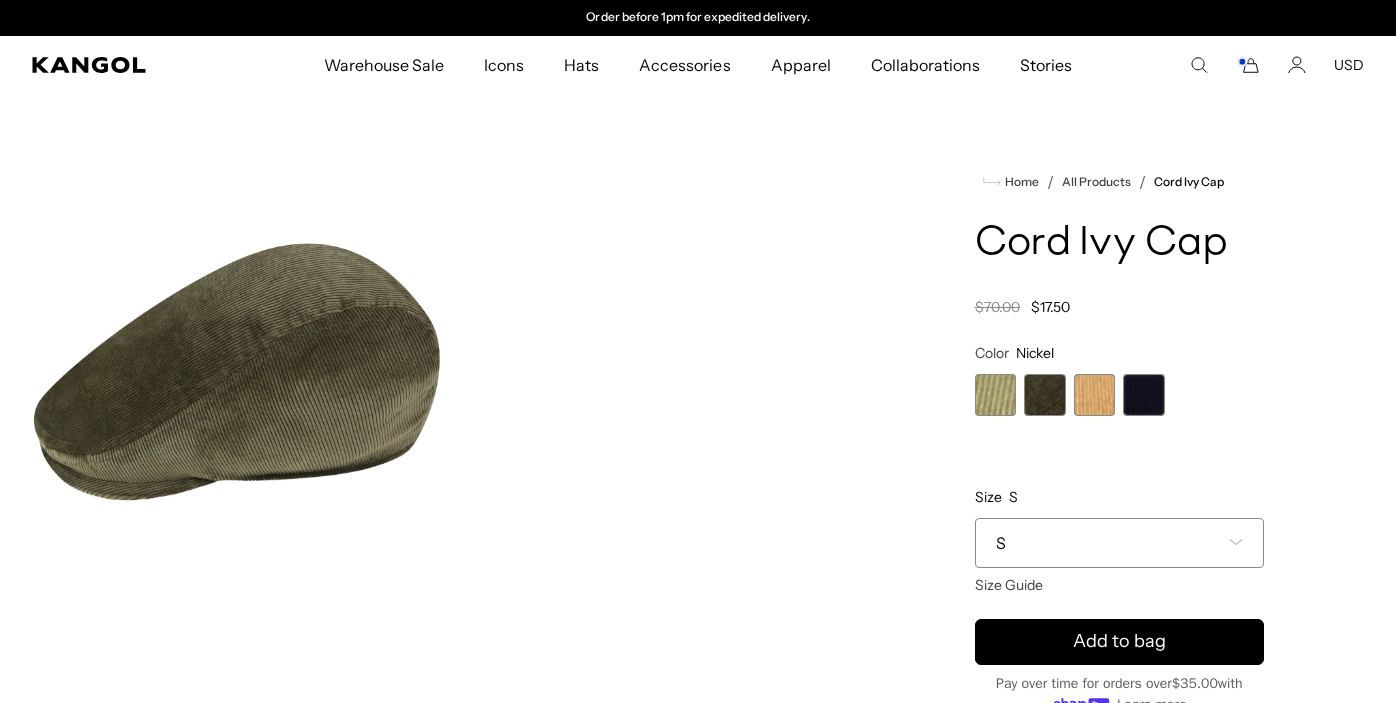 click at bounding box center [1095, 395] 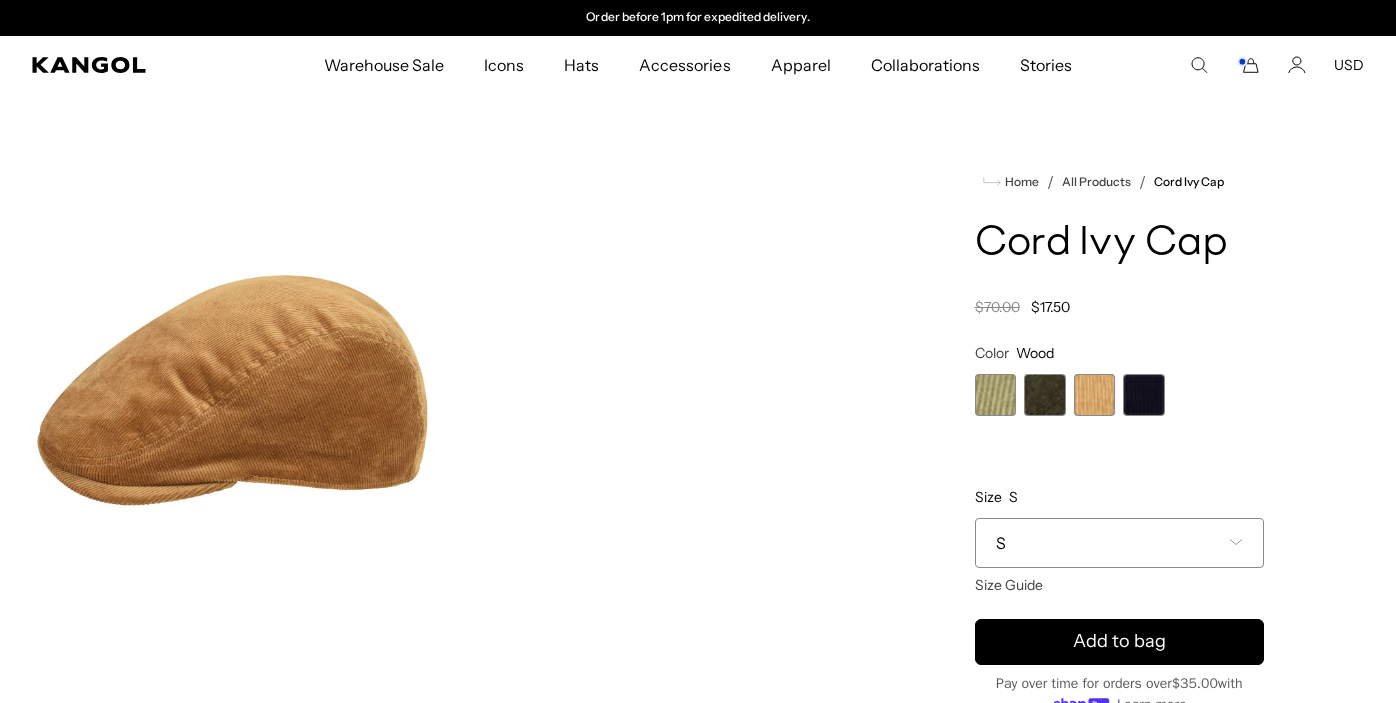 click at bounding box center [1045, 395] 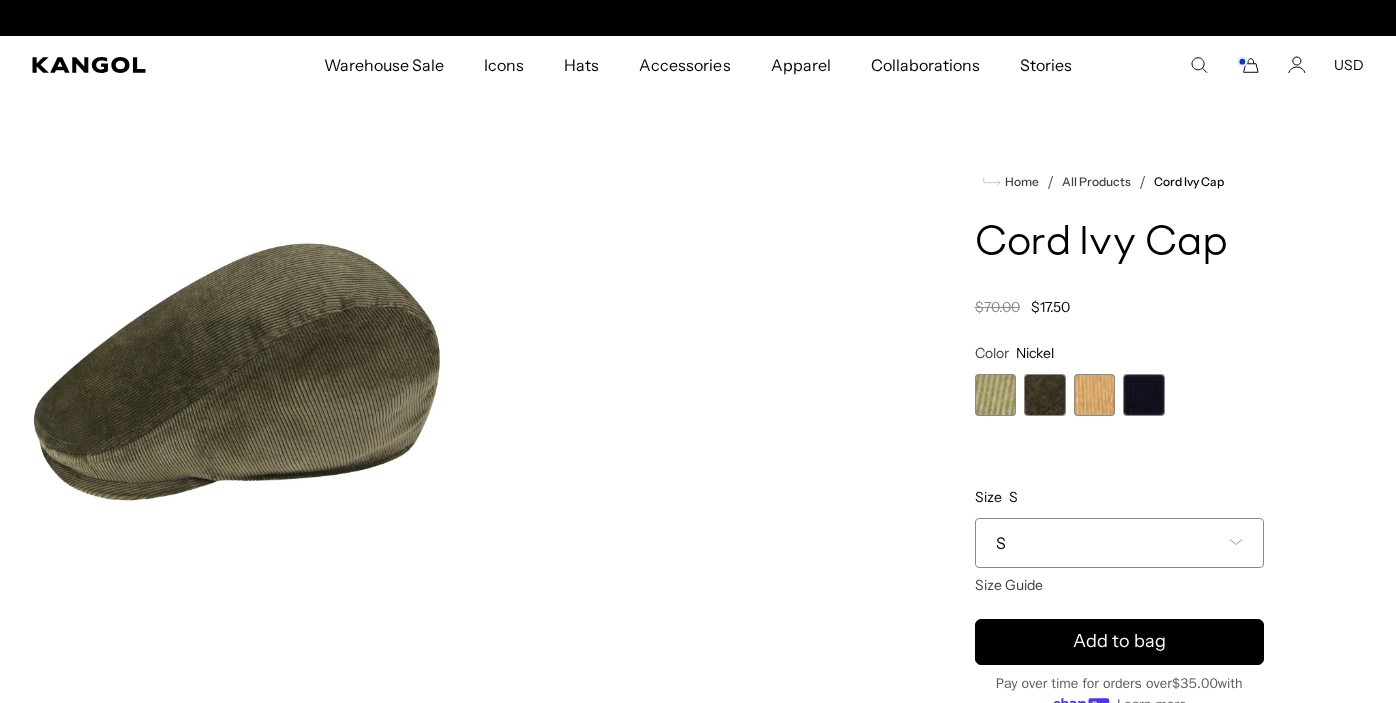 scroll, scrollTop: 0, scrollLeft: 0, axis: both 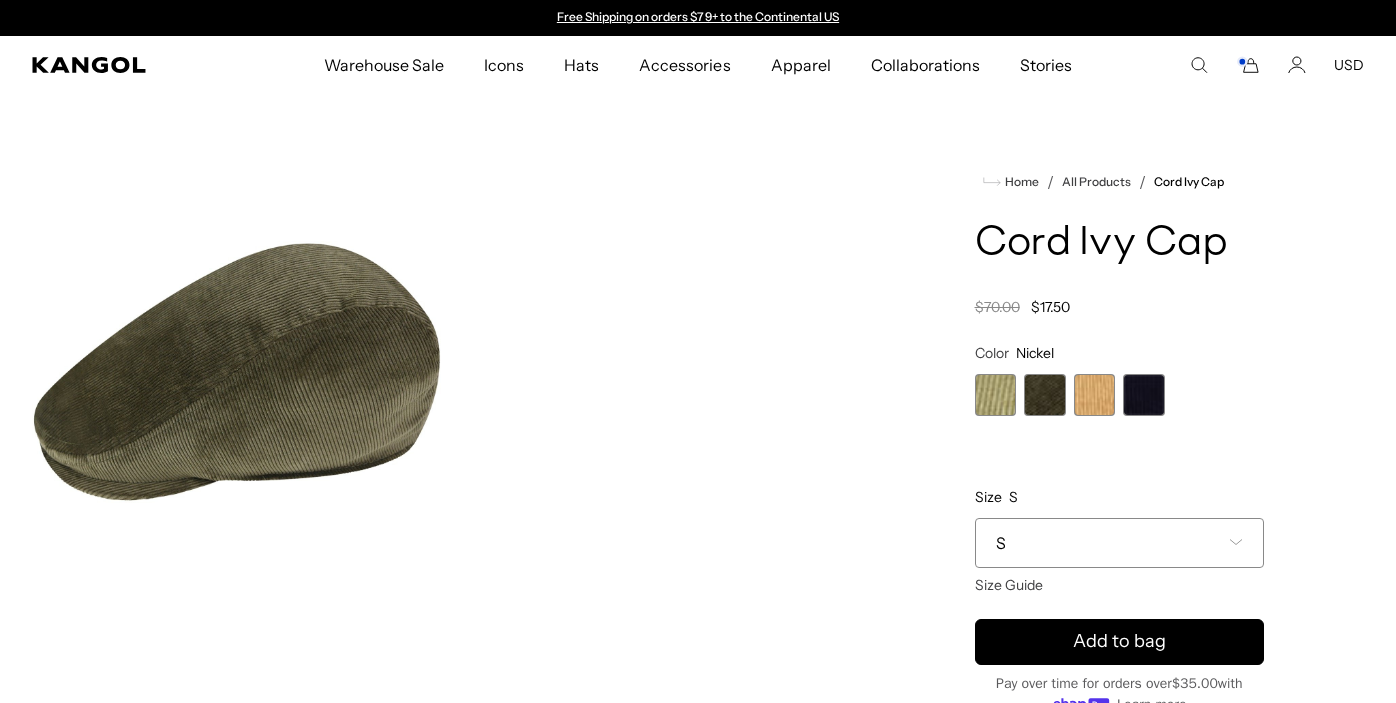 click at bounding box center [1095, 395] 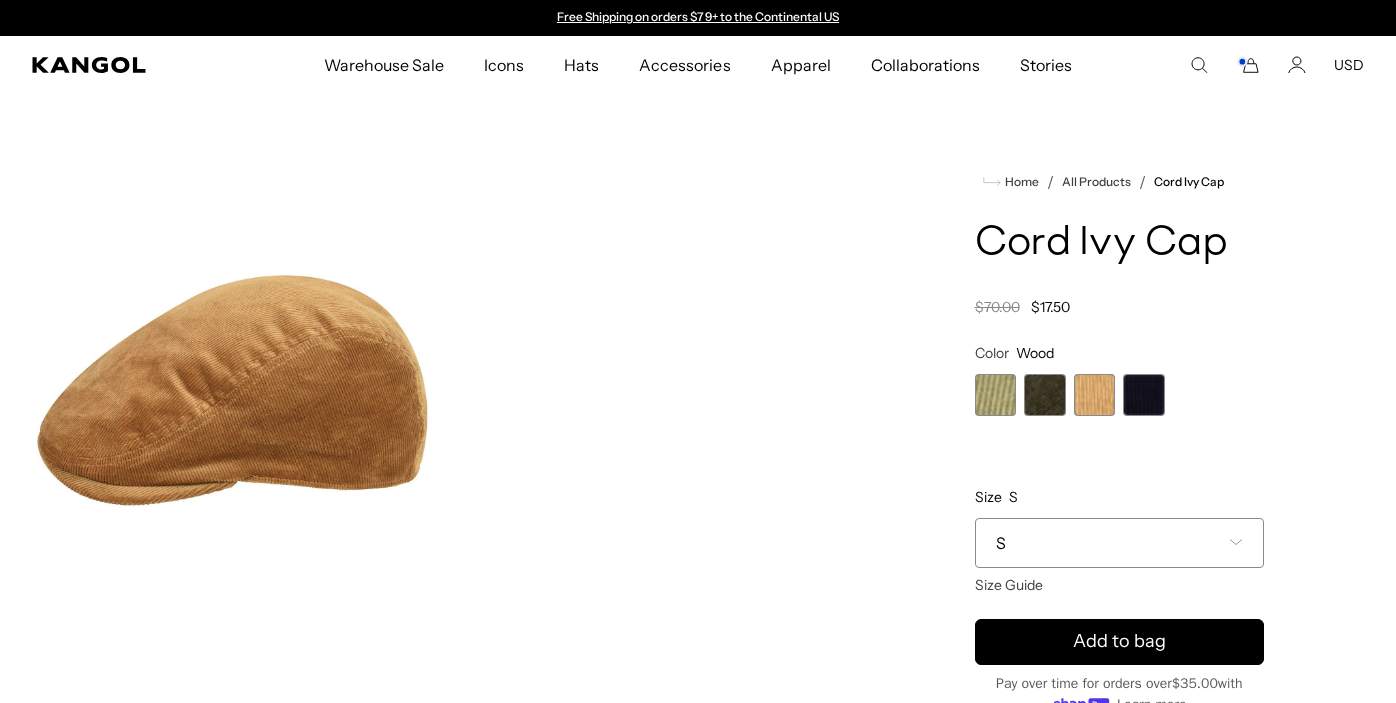 click on "S" at bounding box center [1120, 543] 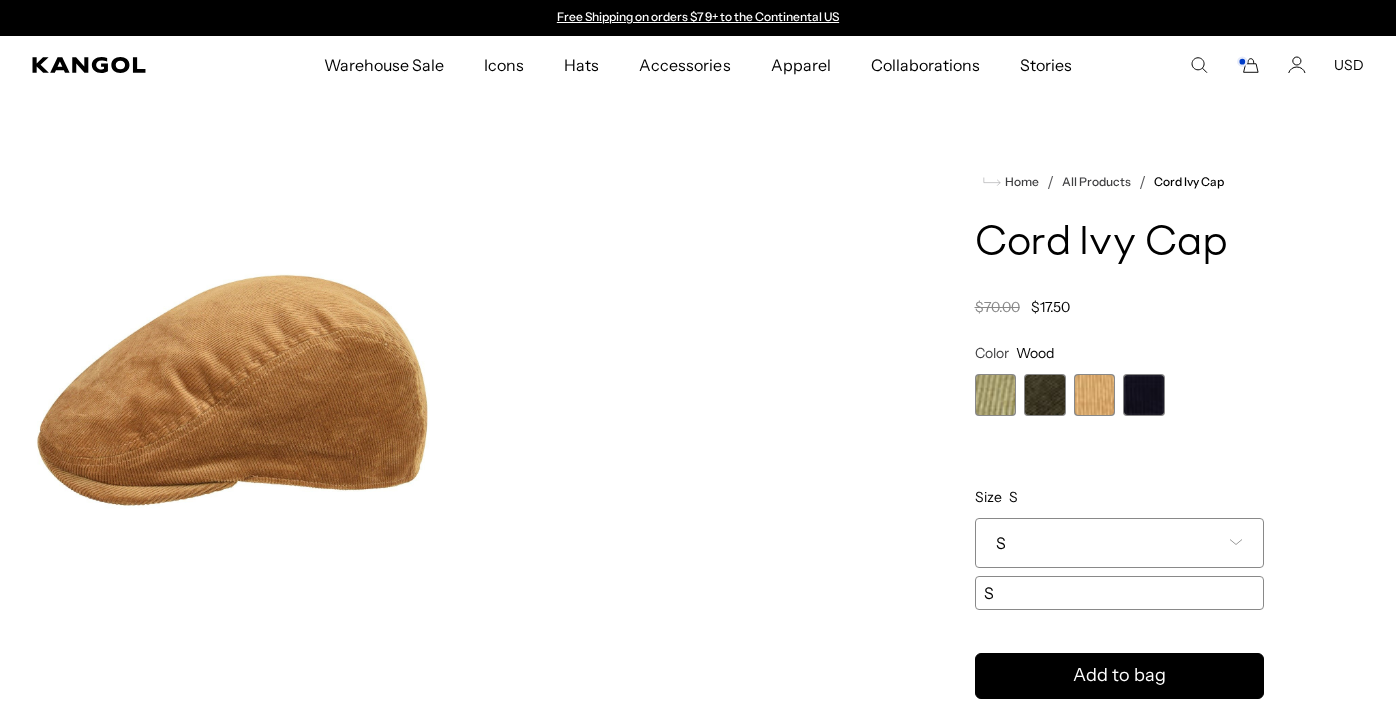 click at bounding box center [996, 395] 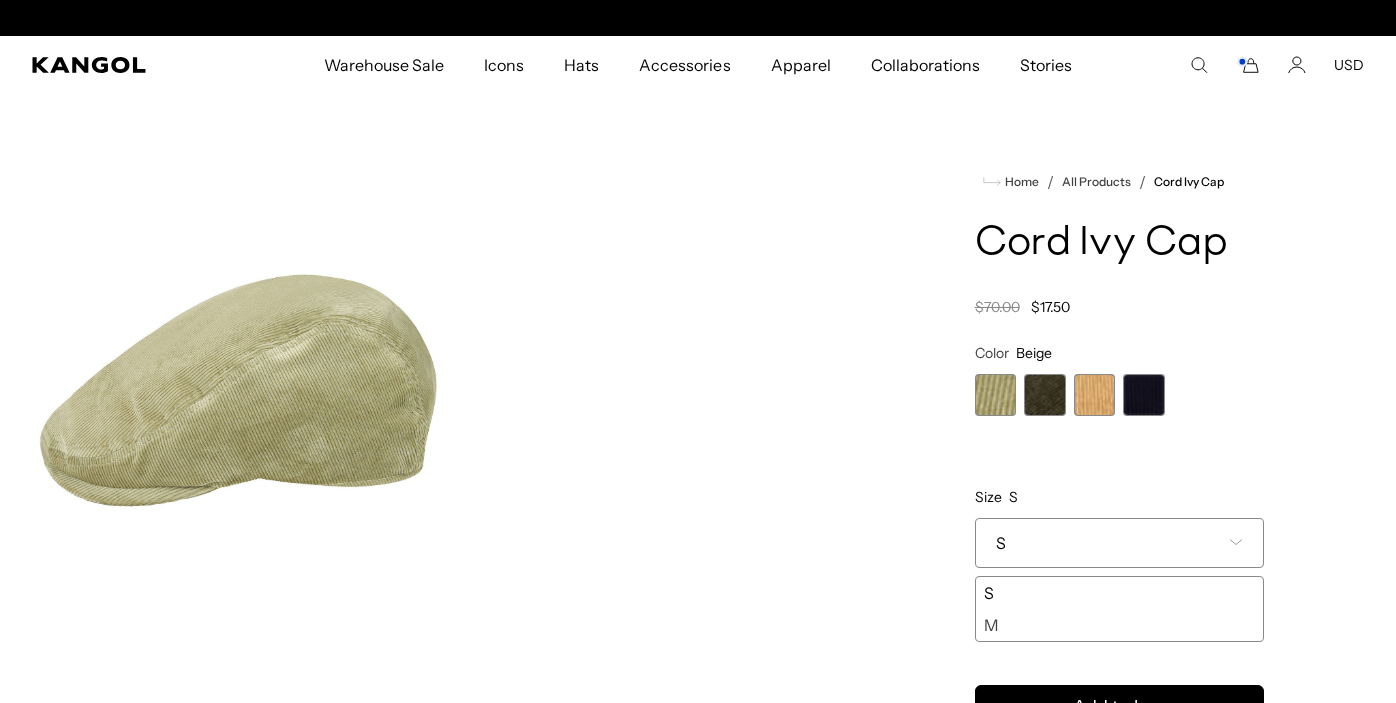 scroll, scrollTop: 0, scrollLeft: 412, axis: horizontal 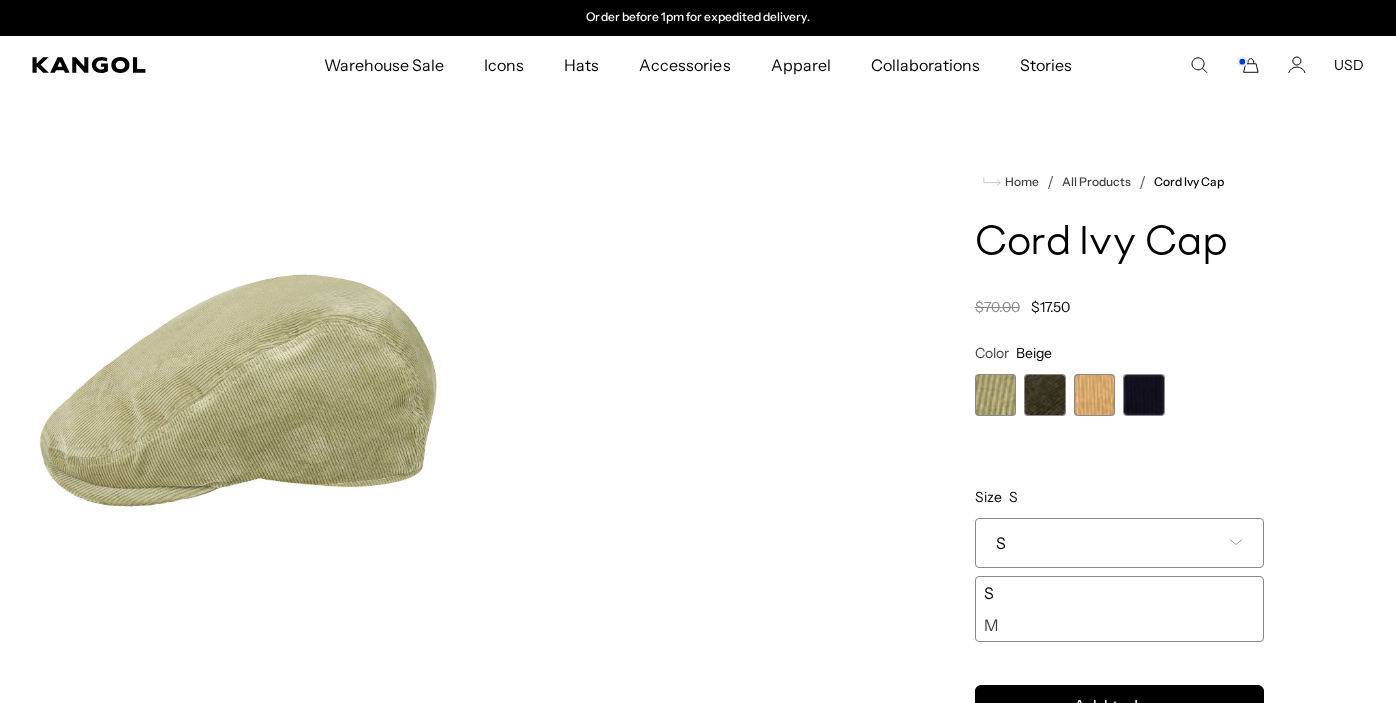 click on "M" at bounding box center [1120, 625] 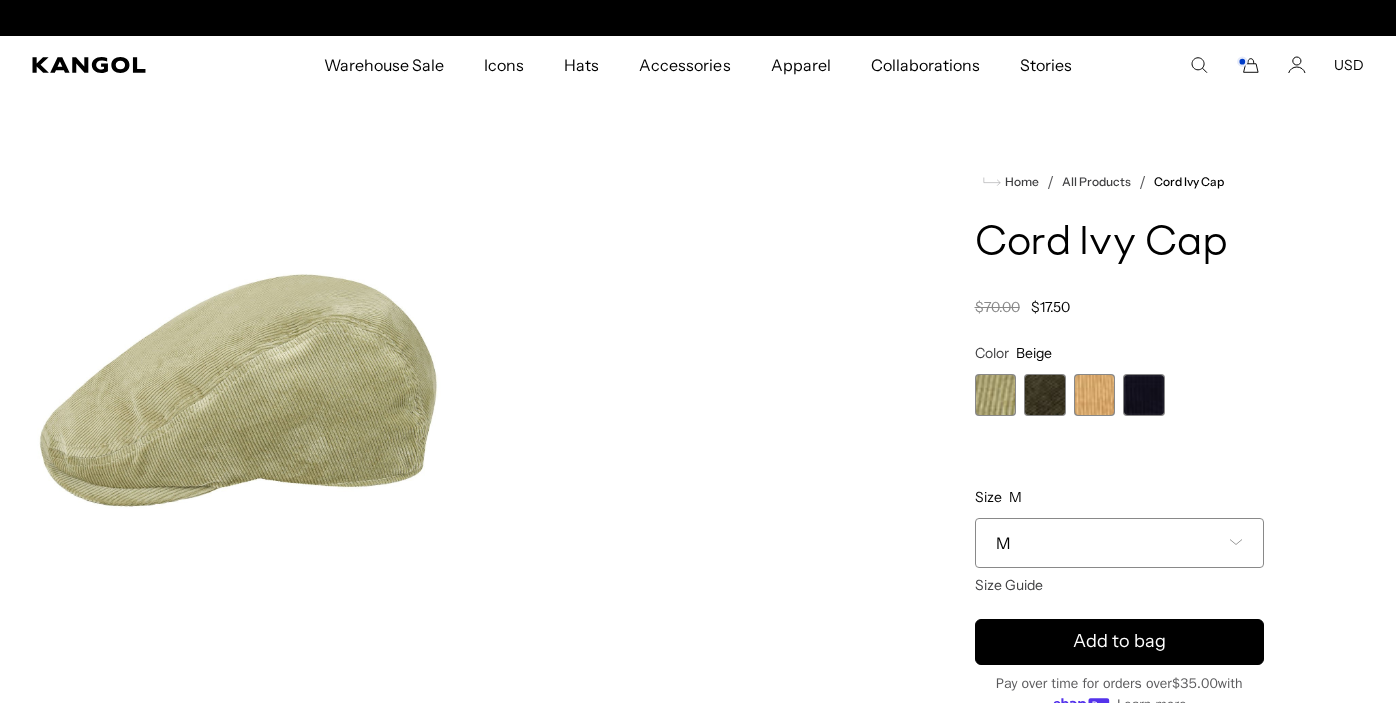 scroll, scrollTop: 0, scrollLeft: 0, axis: both 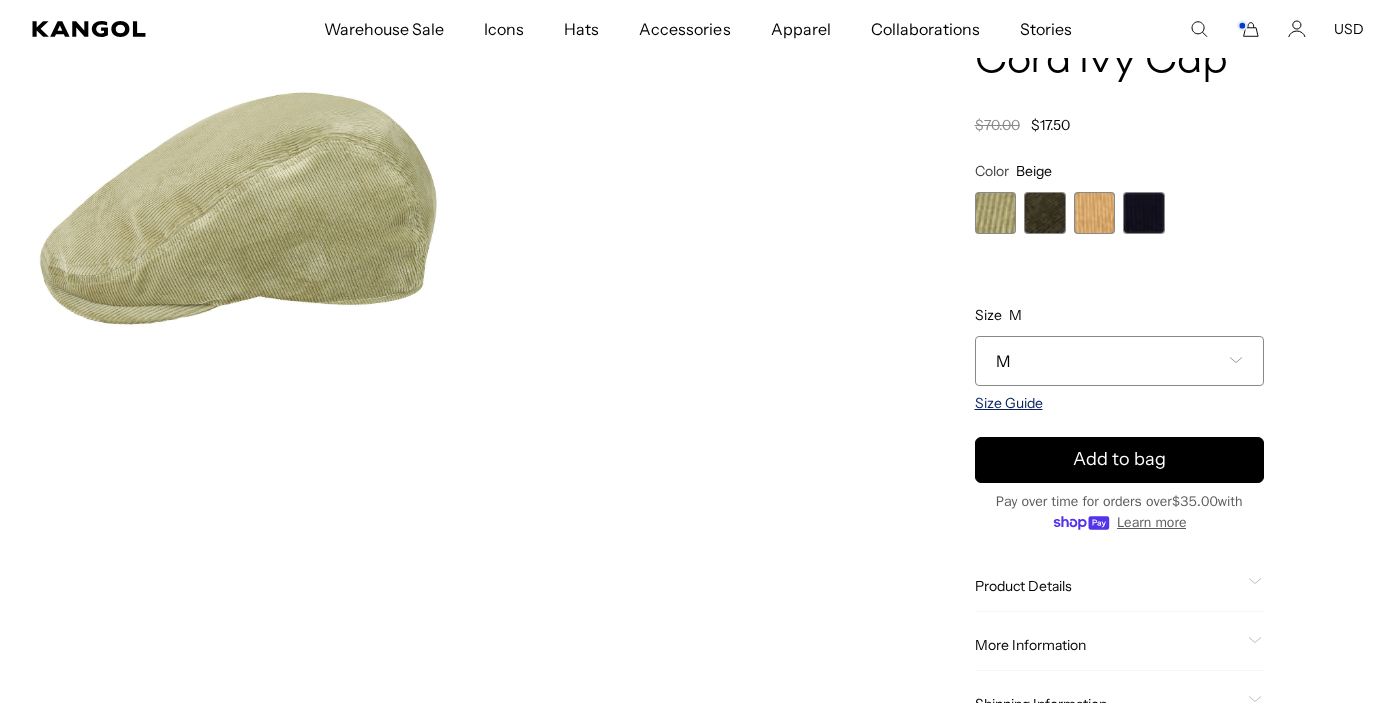 click on "Size Guide" at bounding box center [1009, 403] 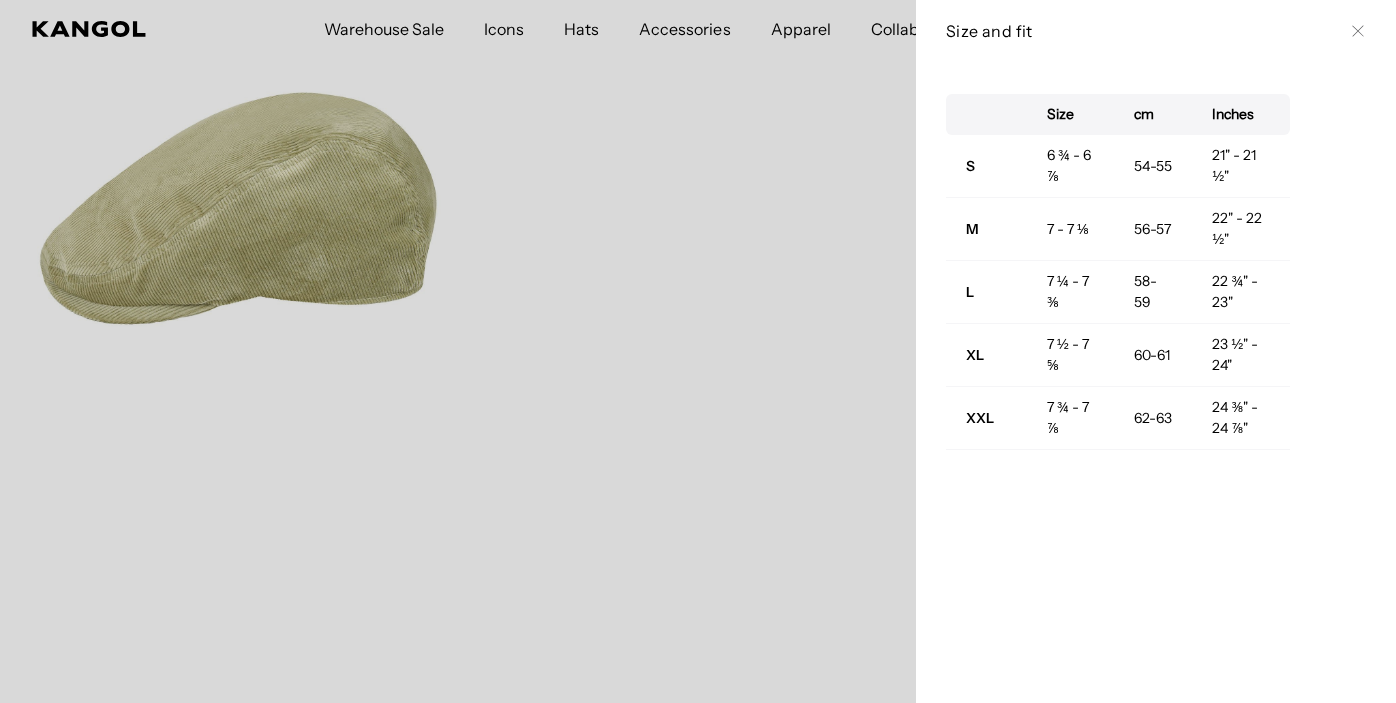 scroll, scrollTop: 0, scrollLeft: 412, axis: horizontal 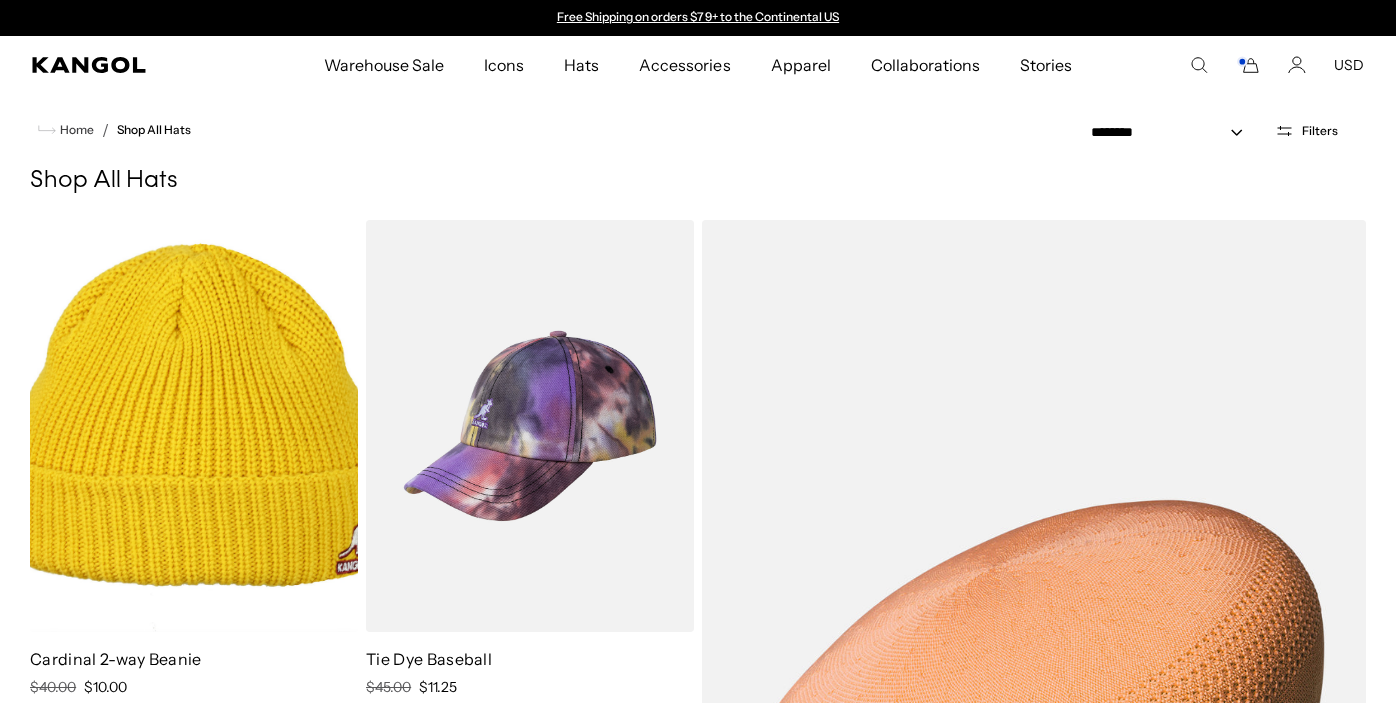 select on "*****" 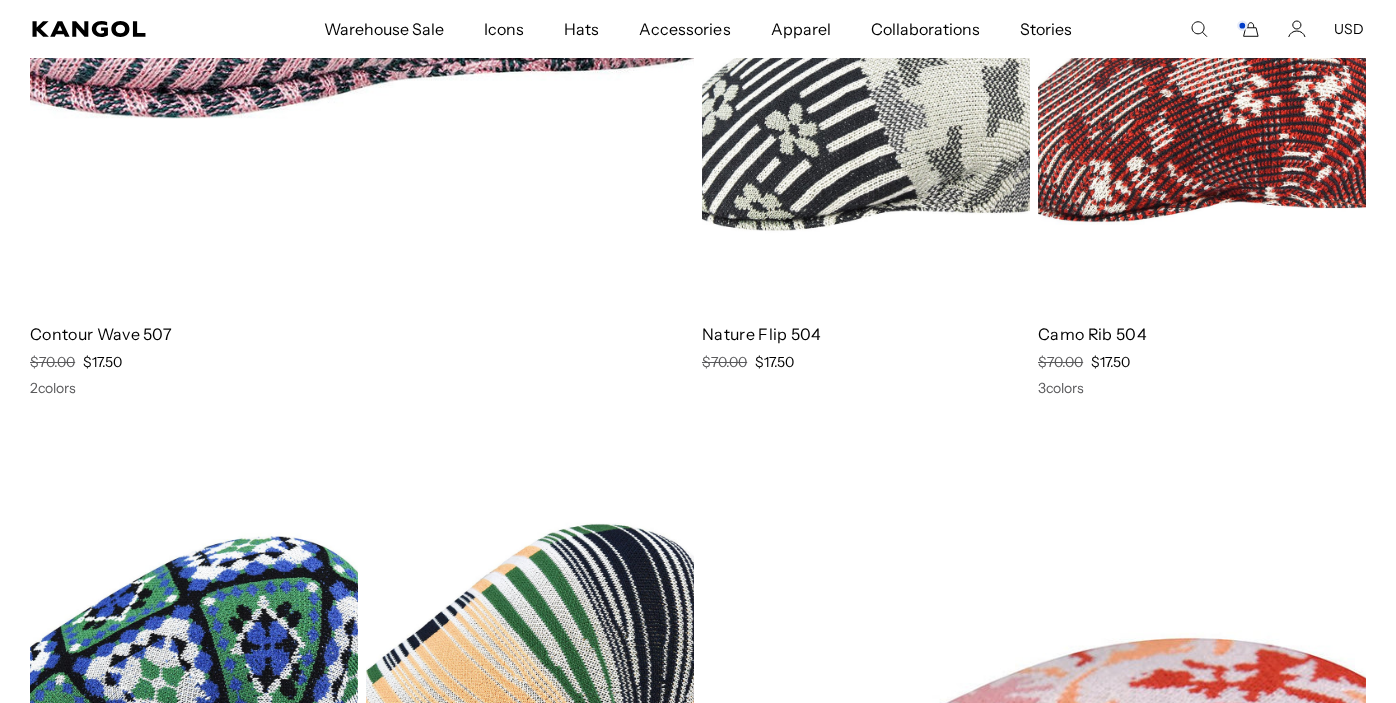 scroll, scrollTop: 8404, scrollLeft: 0, axis: vertical 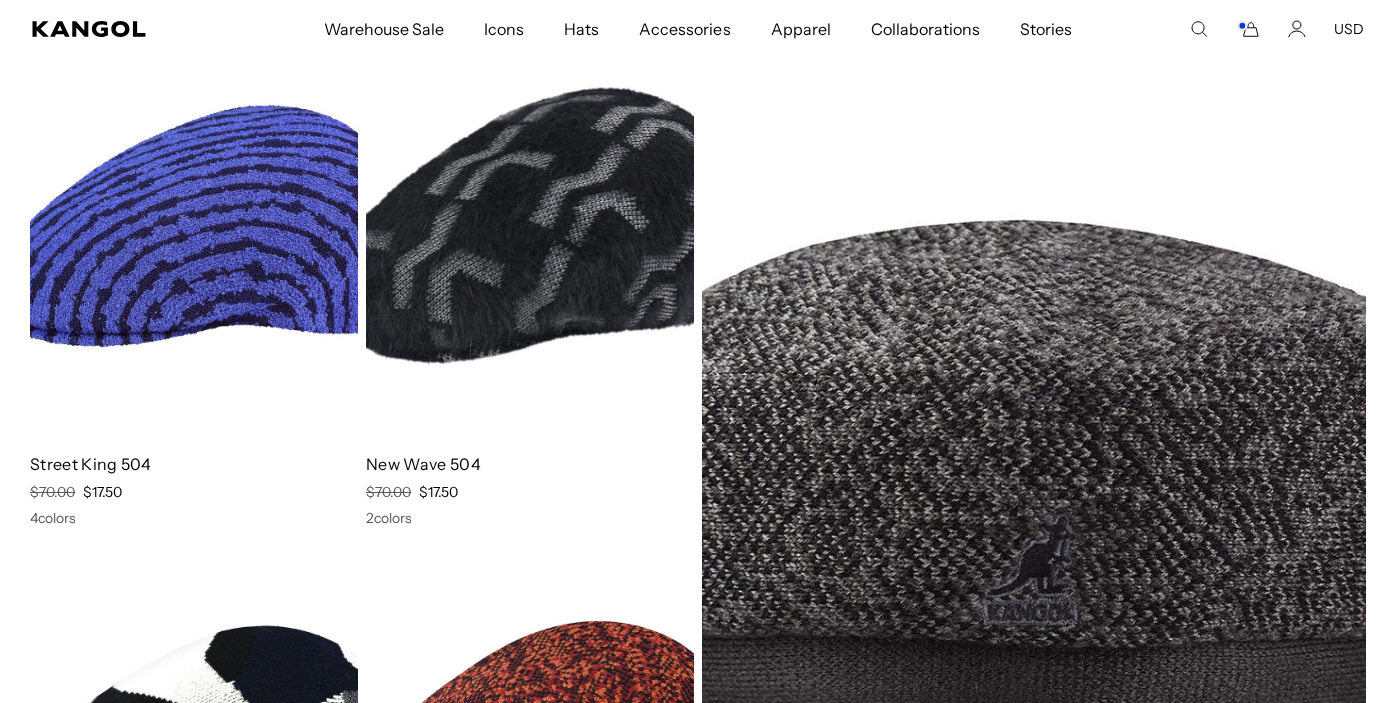 click at bounding box center (194, 232) 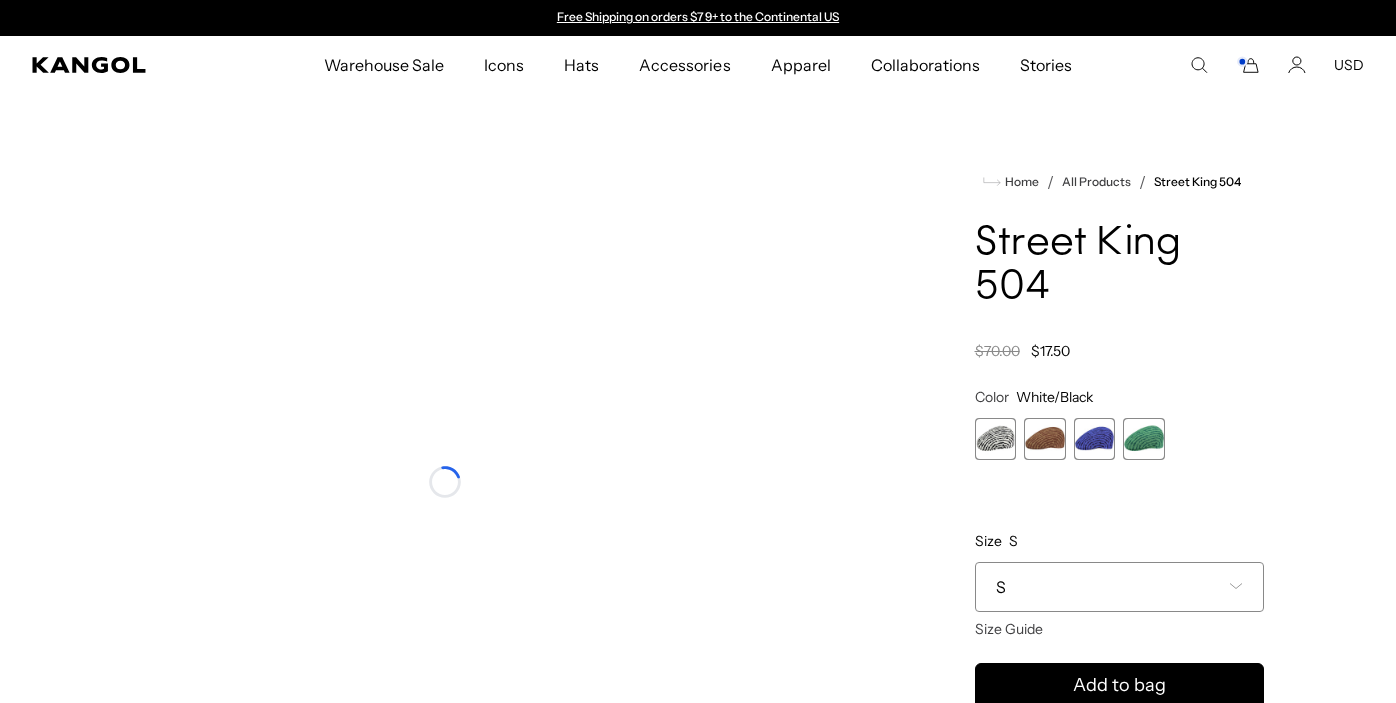 scroll, scrollTop: 0, scrollLeft: 0, axis: both 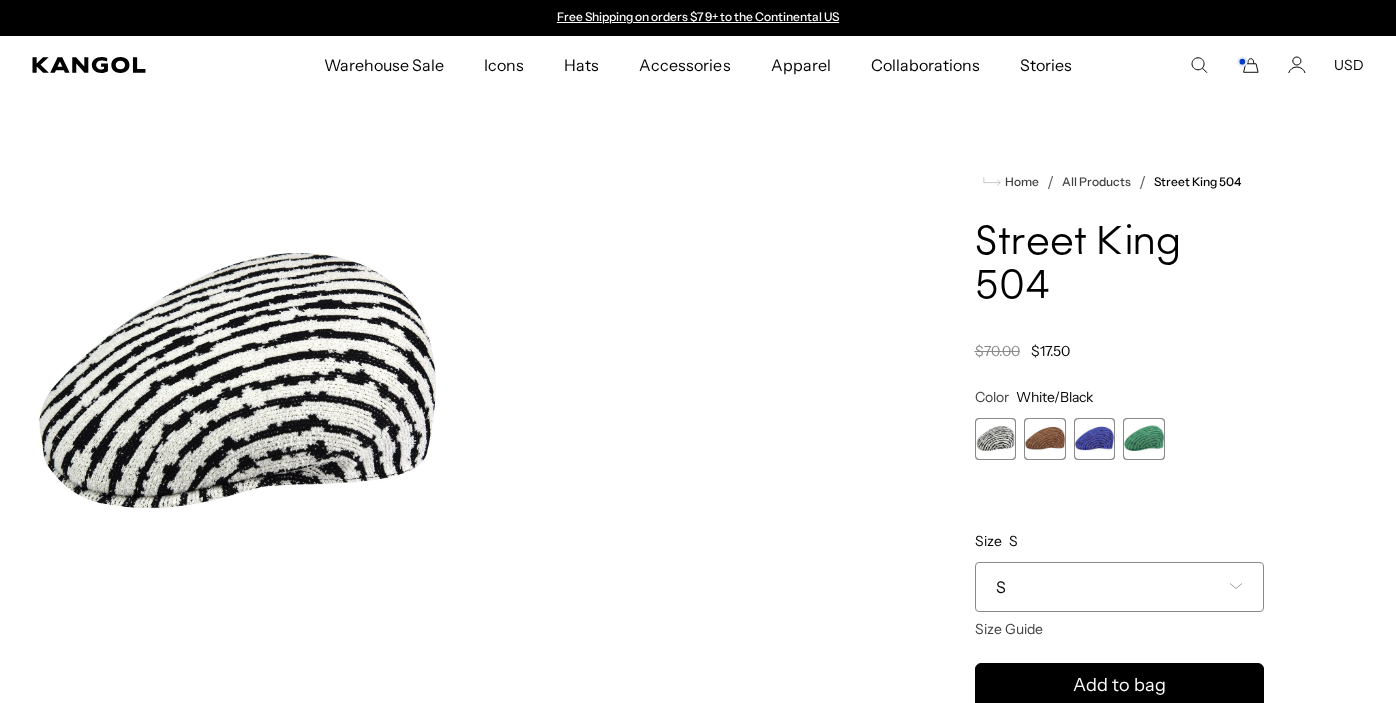 click at bounding box center [996, 439] 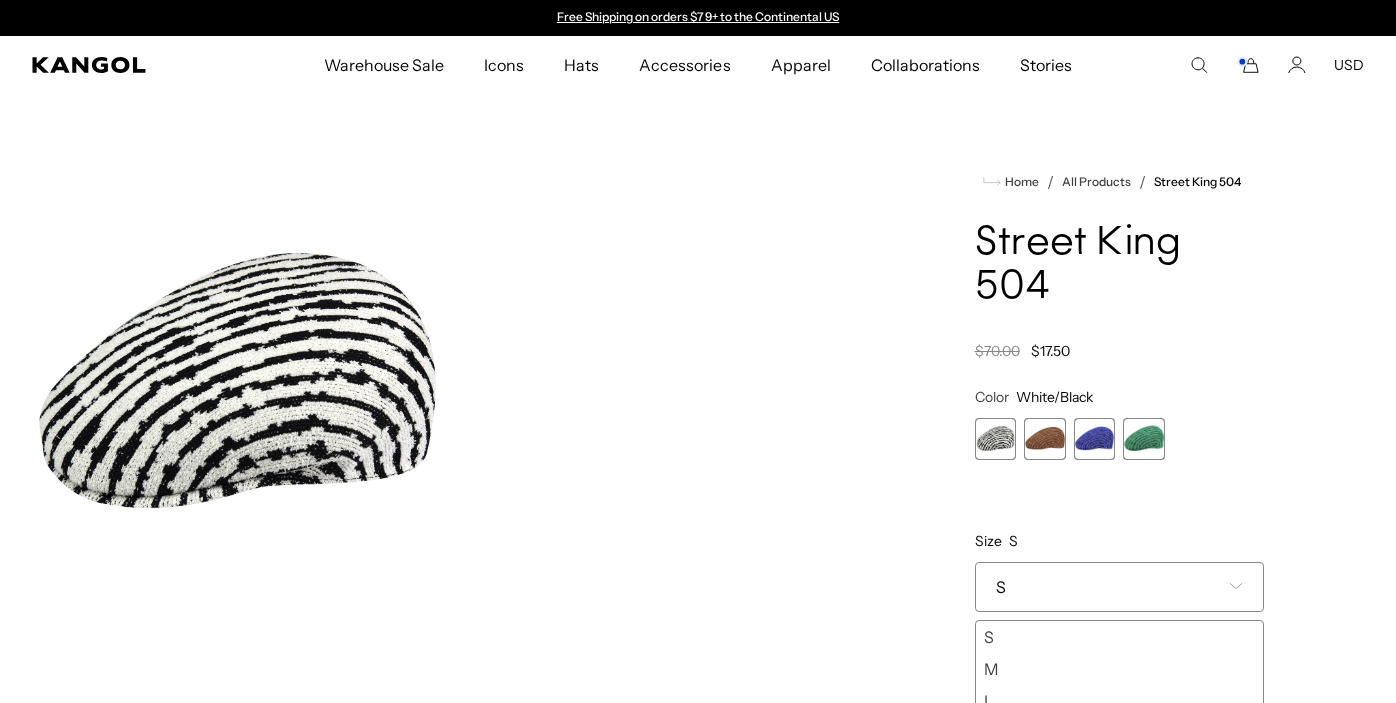 click at bounding box center [1045, 439] 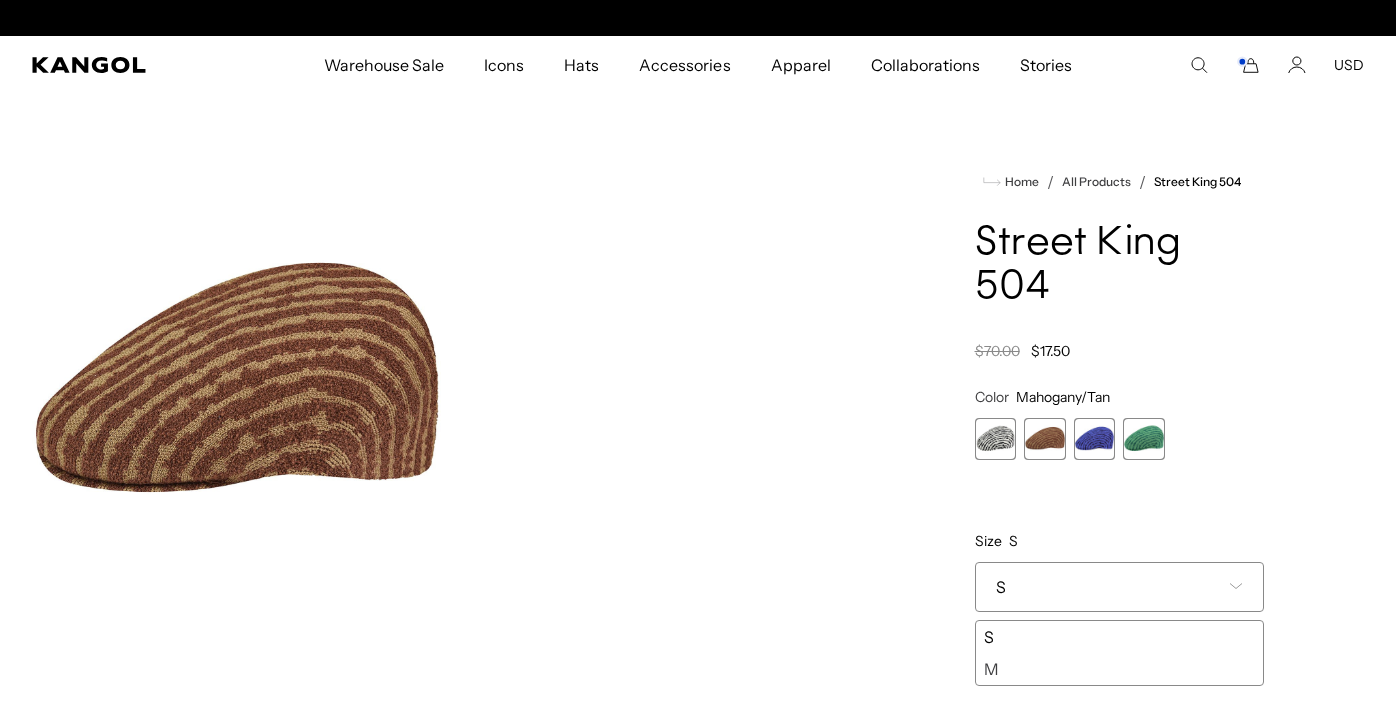 scroll, scrollTop: 0, scrollLeft: 412, axis: horizontal 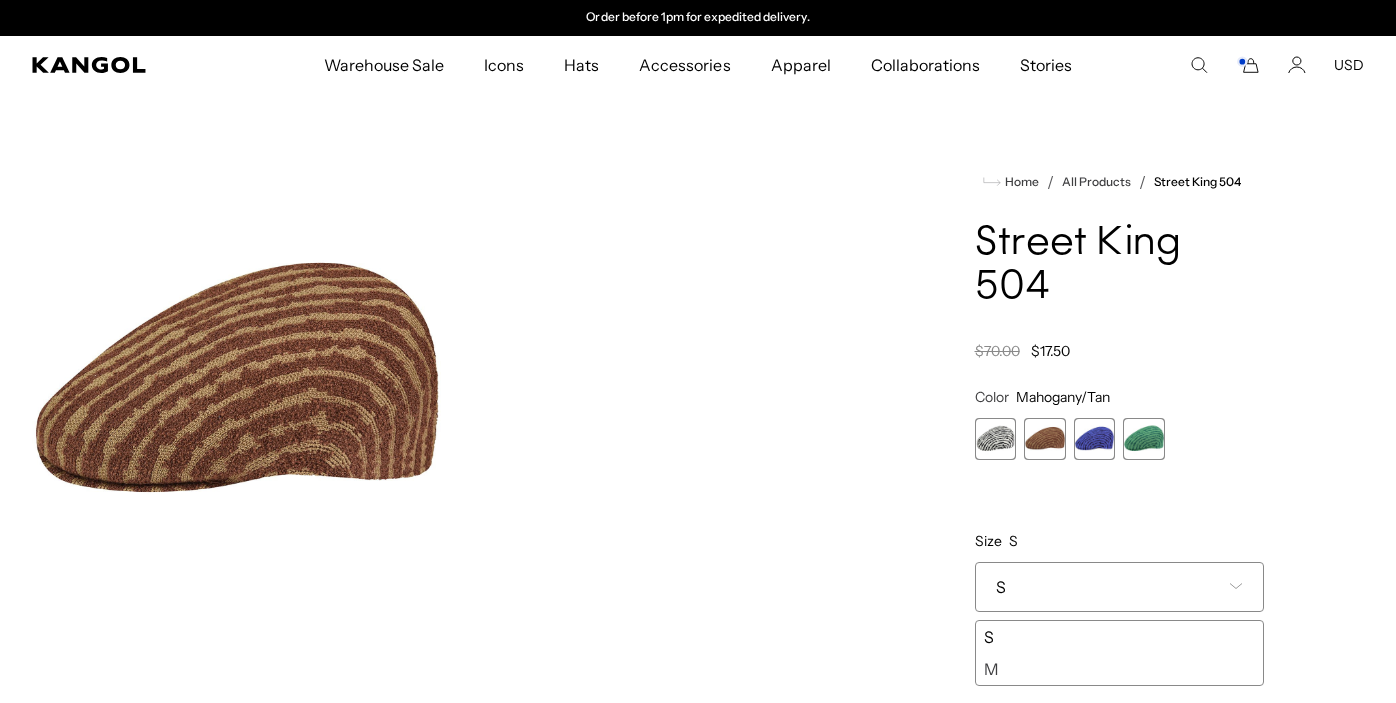 click at bounding box center (1095, 439) 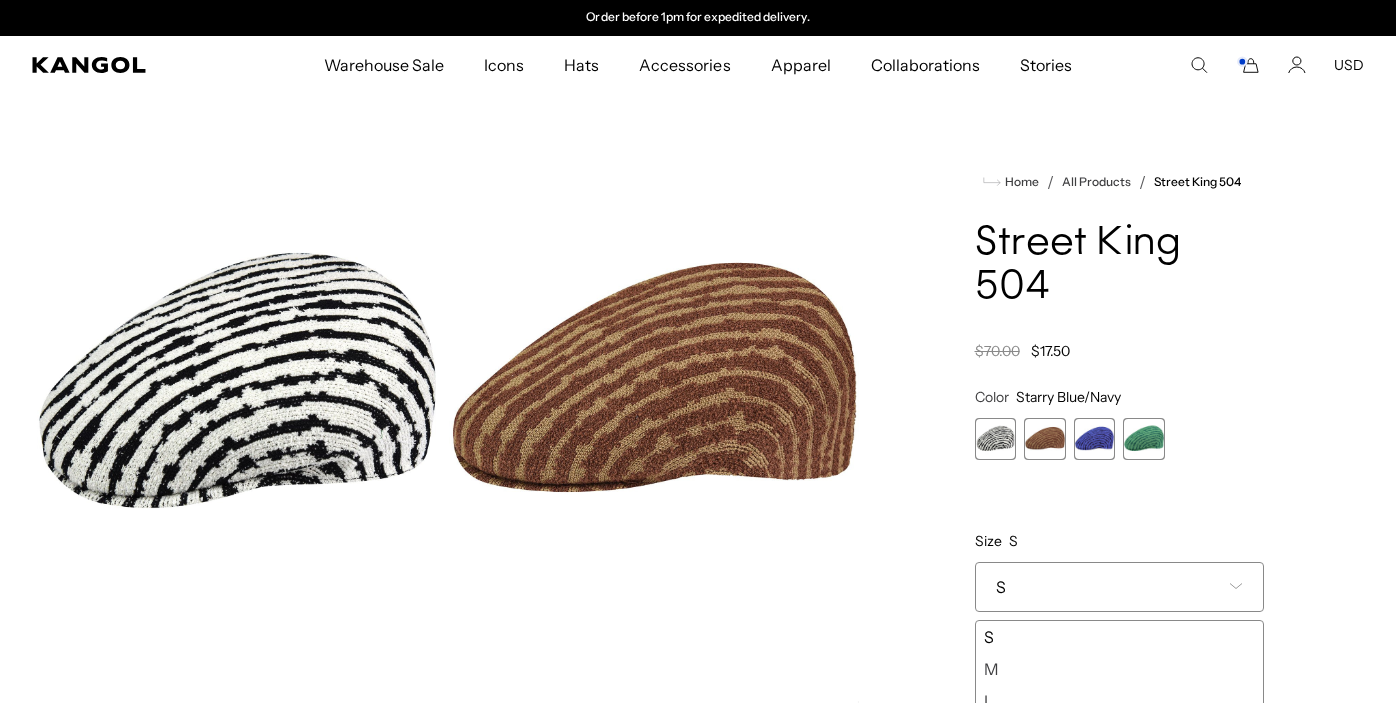 click at bounding box center (1144, 439) 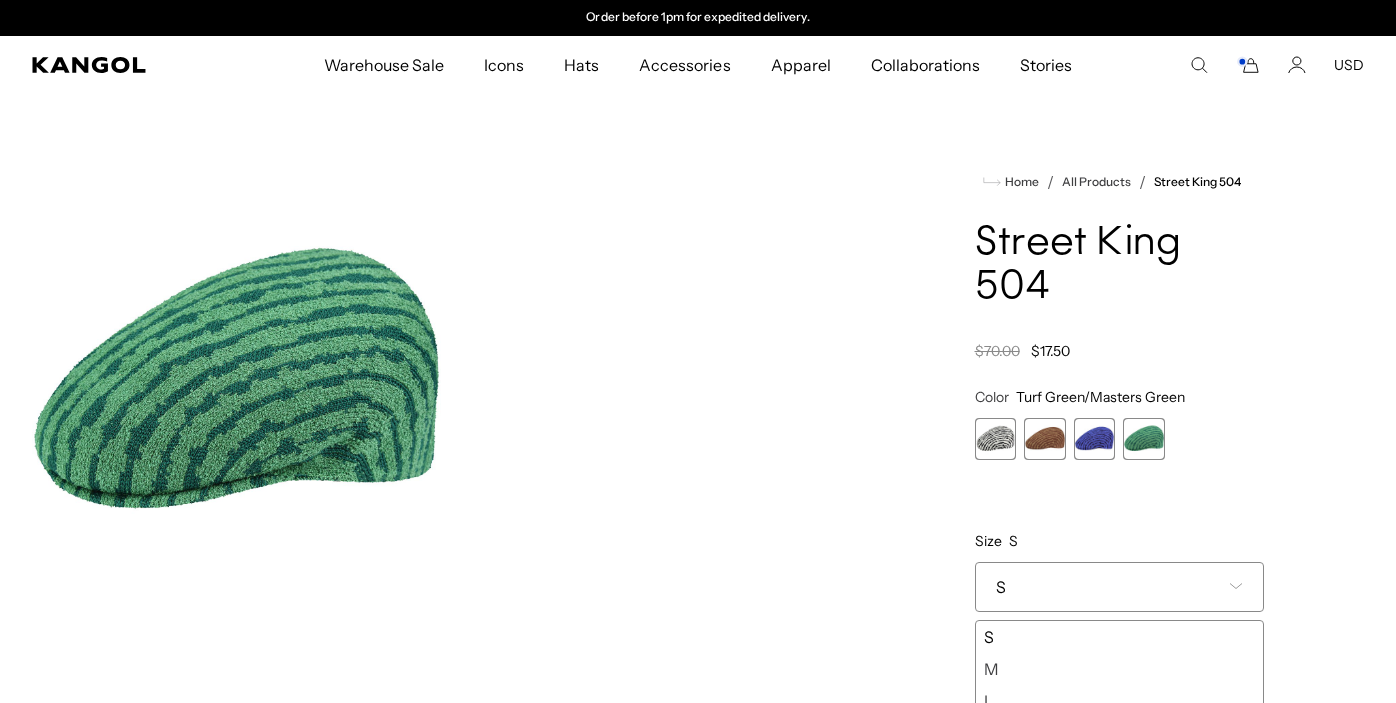 click at bounding box center (1095, 439) 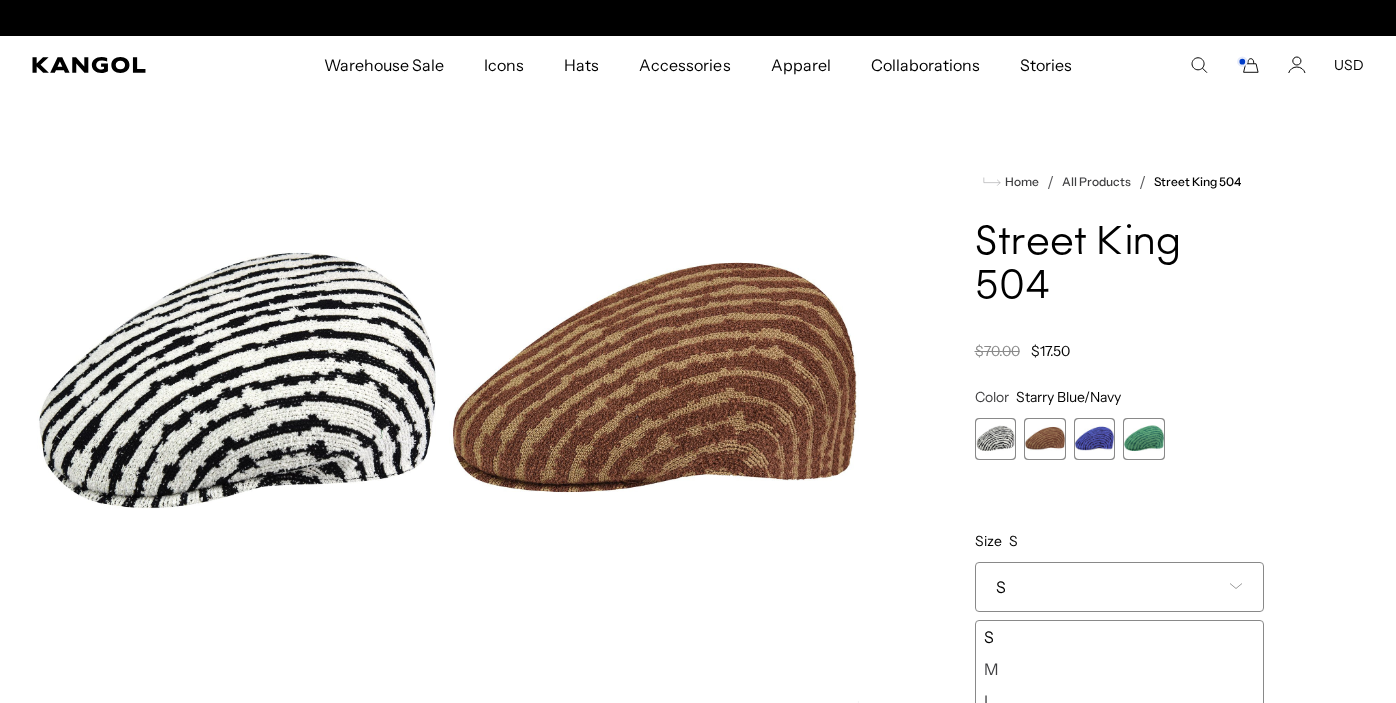 scroll, scrollTop: 0, scrollLeft: 0, axis: both 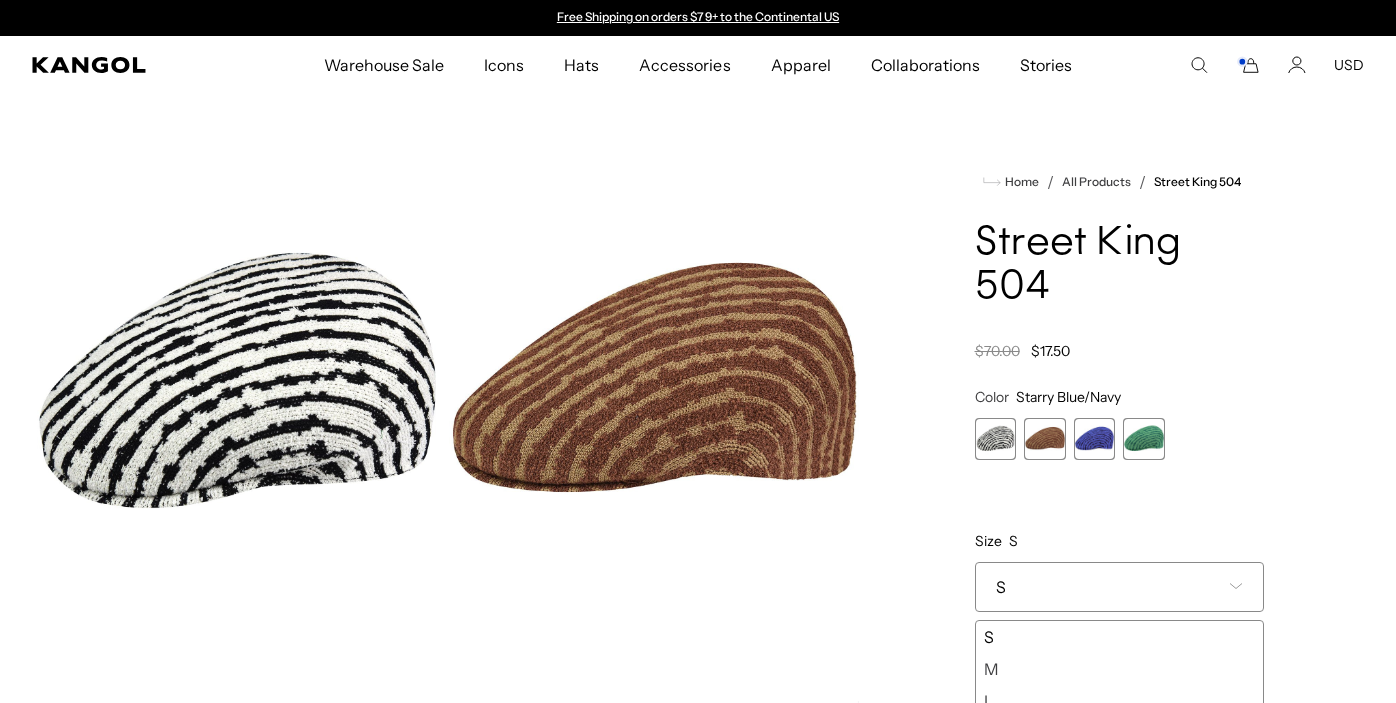 click at bounding box center [1045, 439] 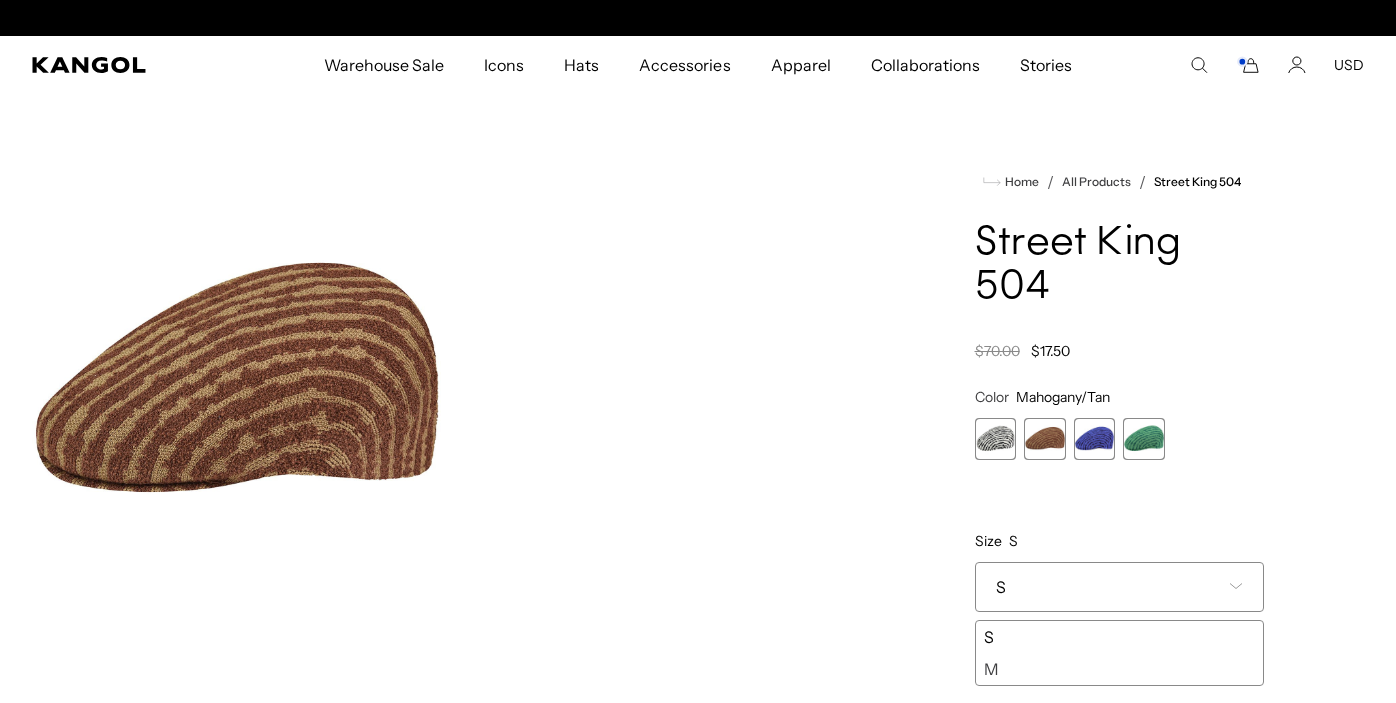 scroll, scrollTop: 0, scrollLeft: 412, axis: horizontal 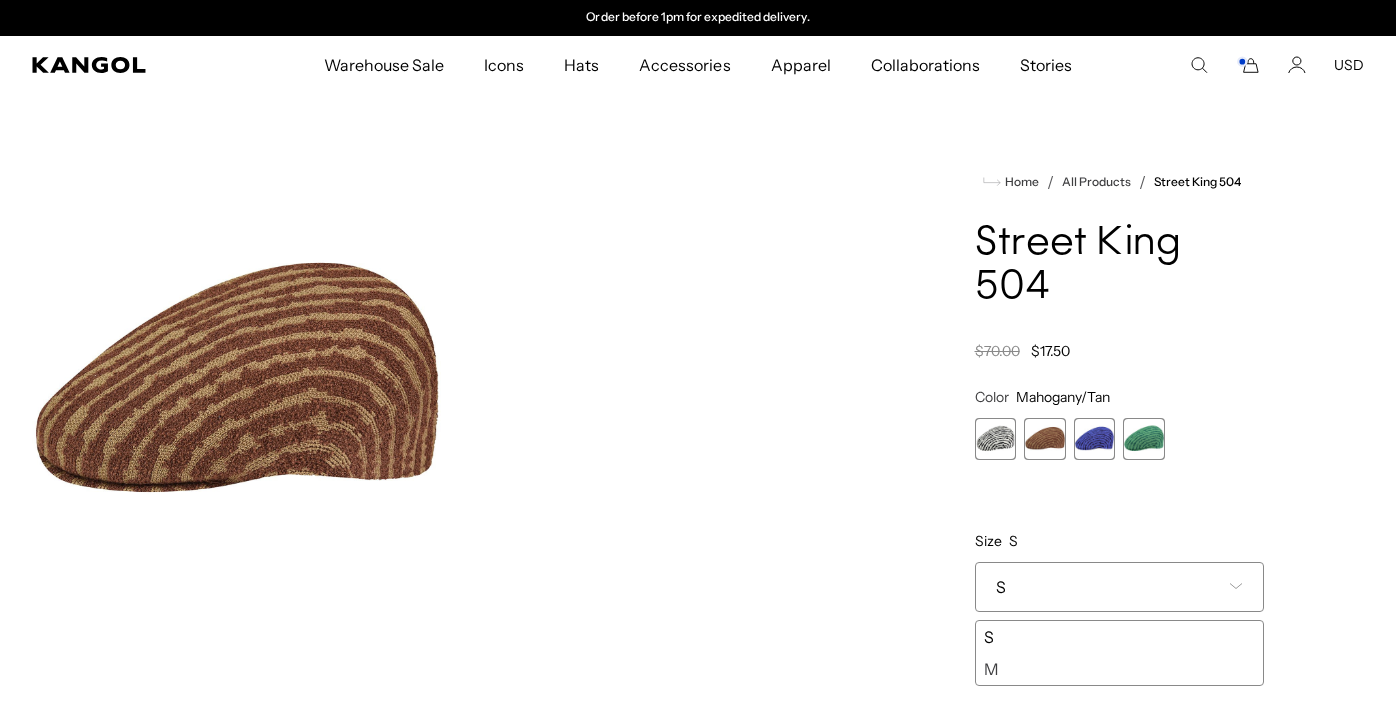 click at bounding box center (996, 439) 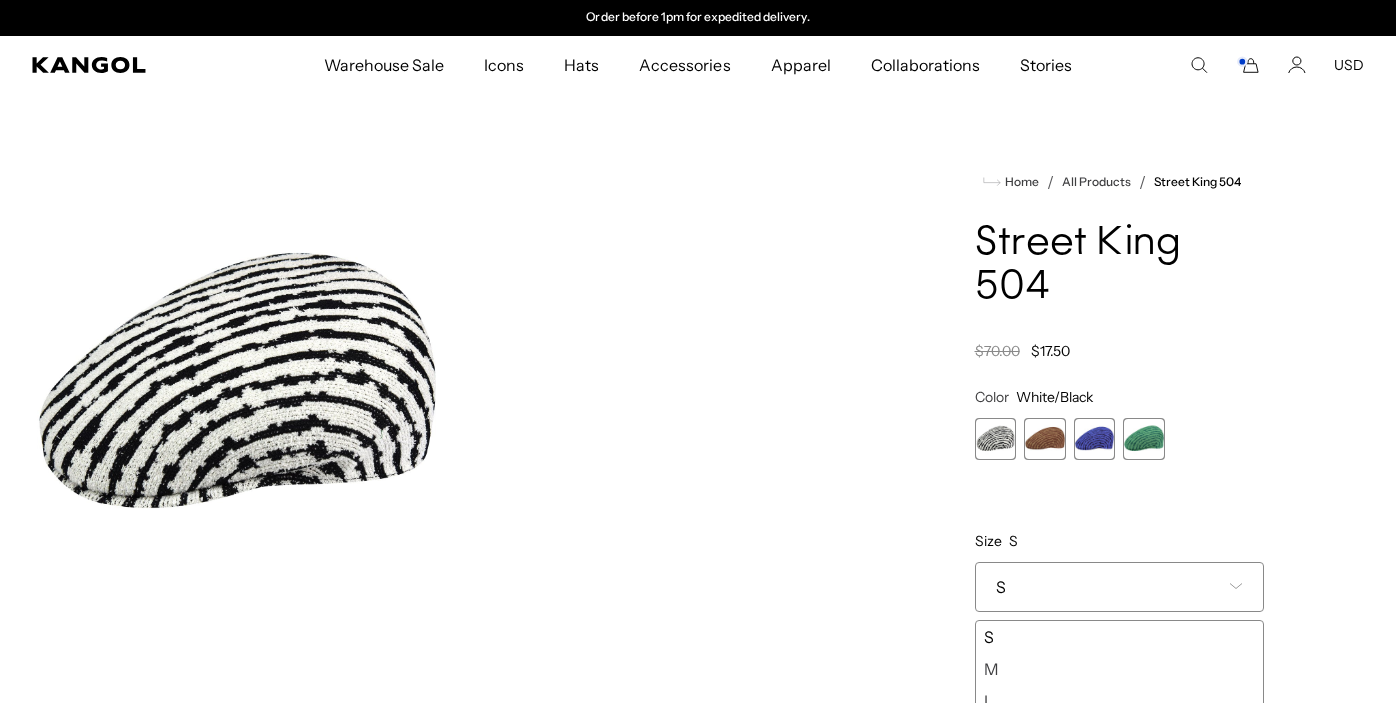 click at bounding box center (1144, 439) 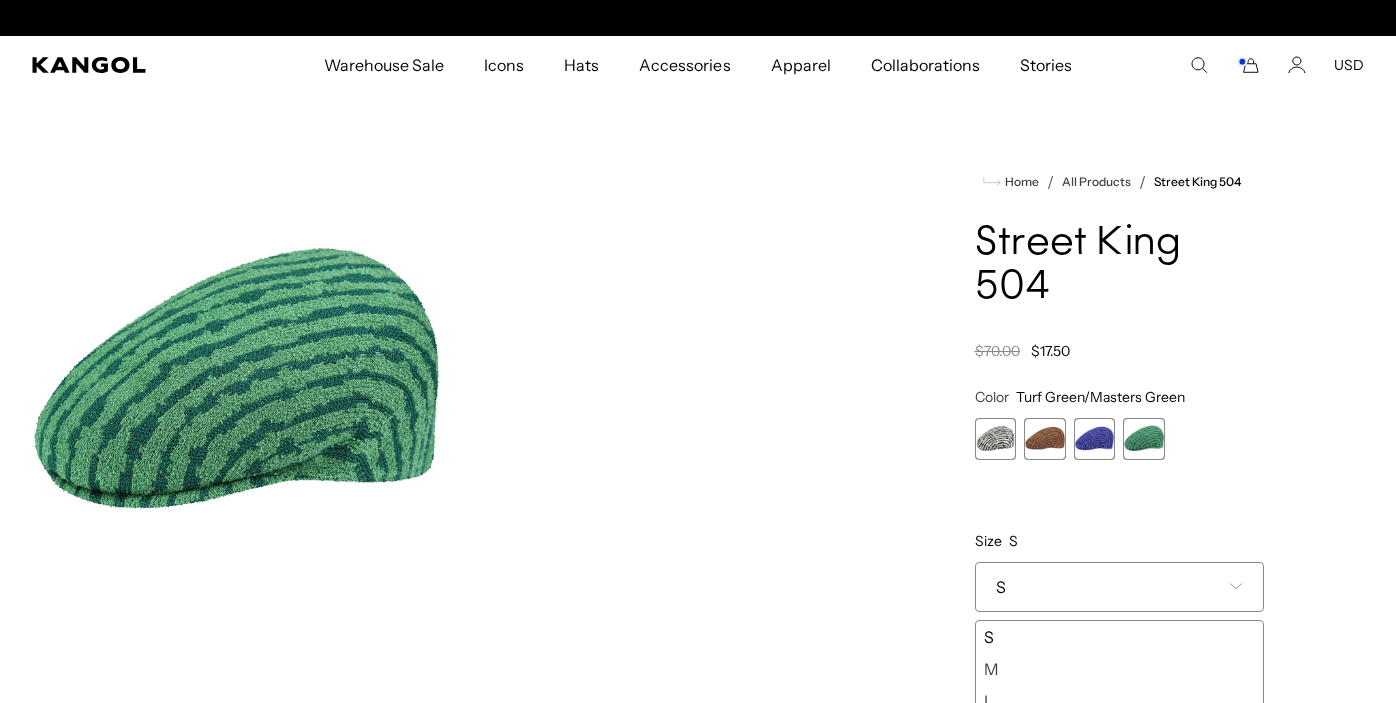 scroll, scrollTop: 0, scrollLeft: 0, axis: both 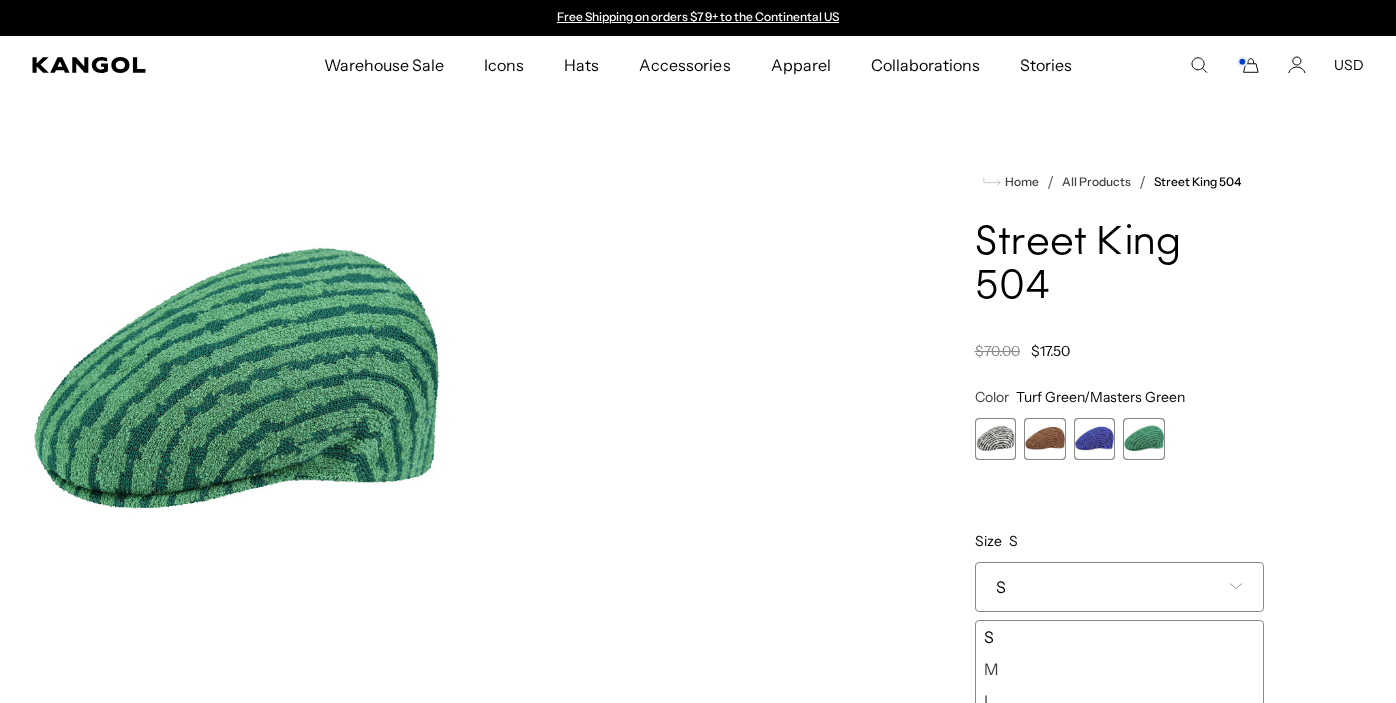 click at bounding box center [1045, 439] 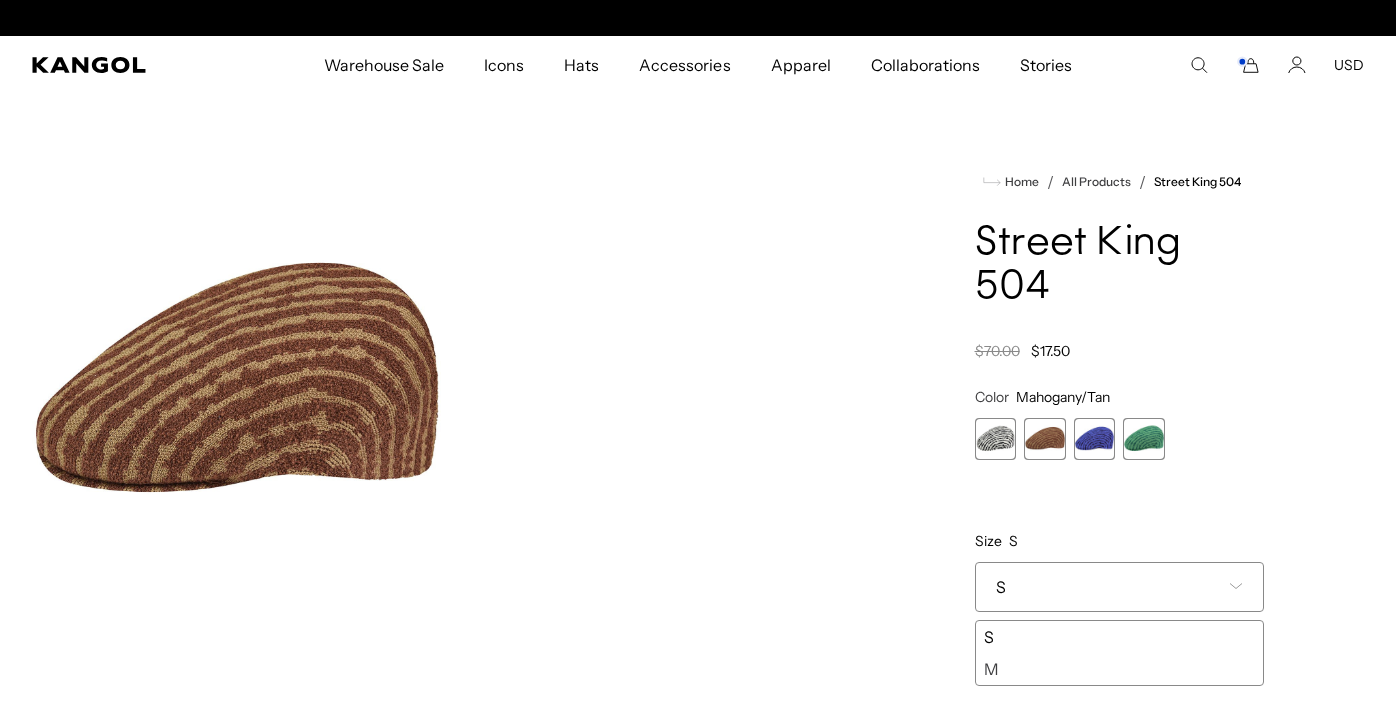 scroll, scrollTop: 0, scrollLeft: 412, axis: horizontal 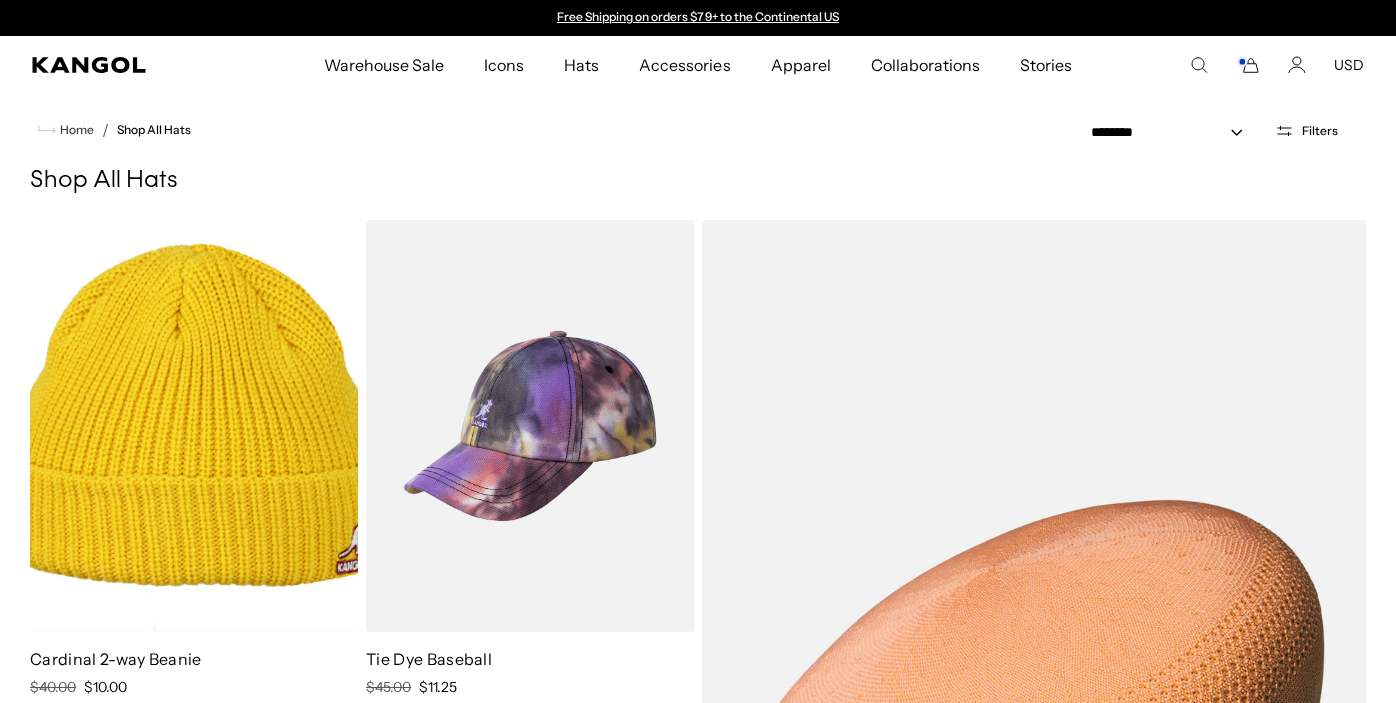 select on "*****" 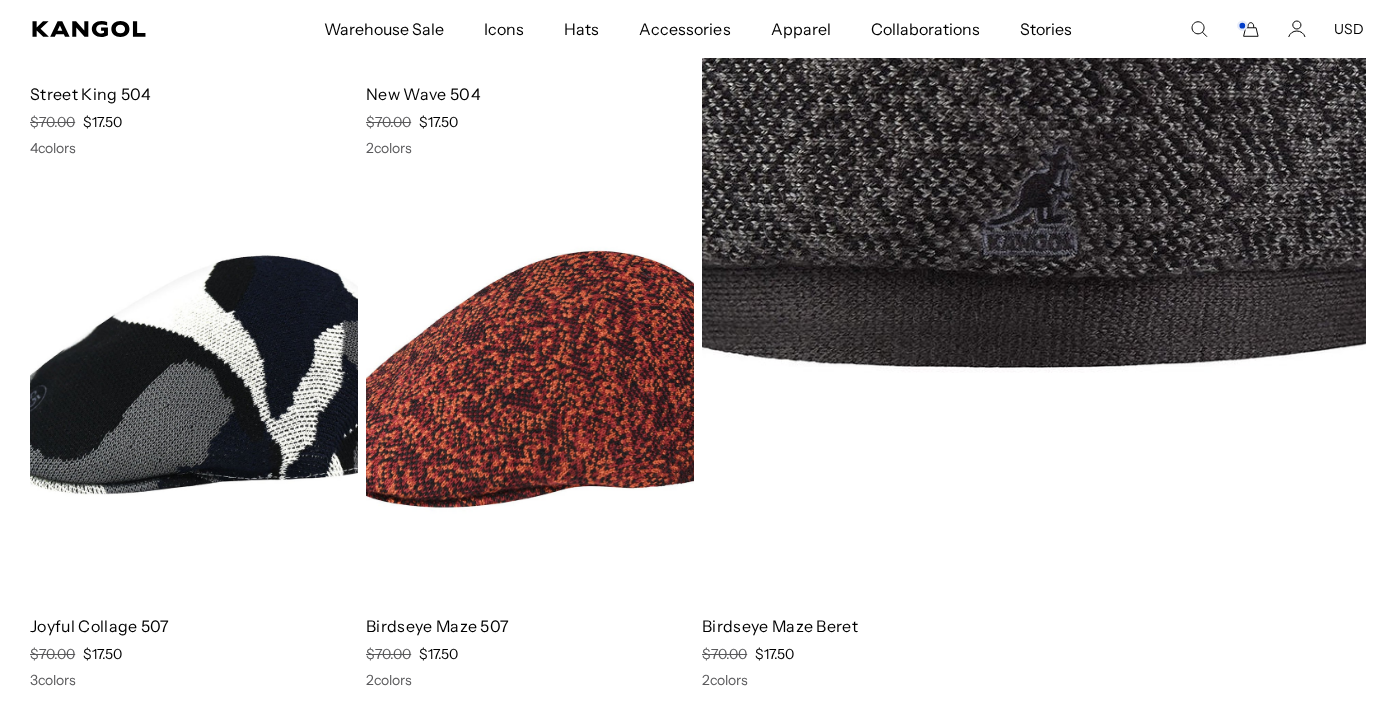 scroll, scrollTop: 11477, scrollLeft: 0, axis: vertical 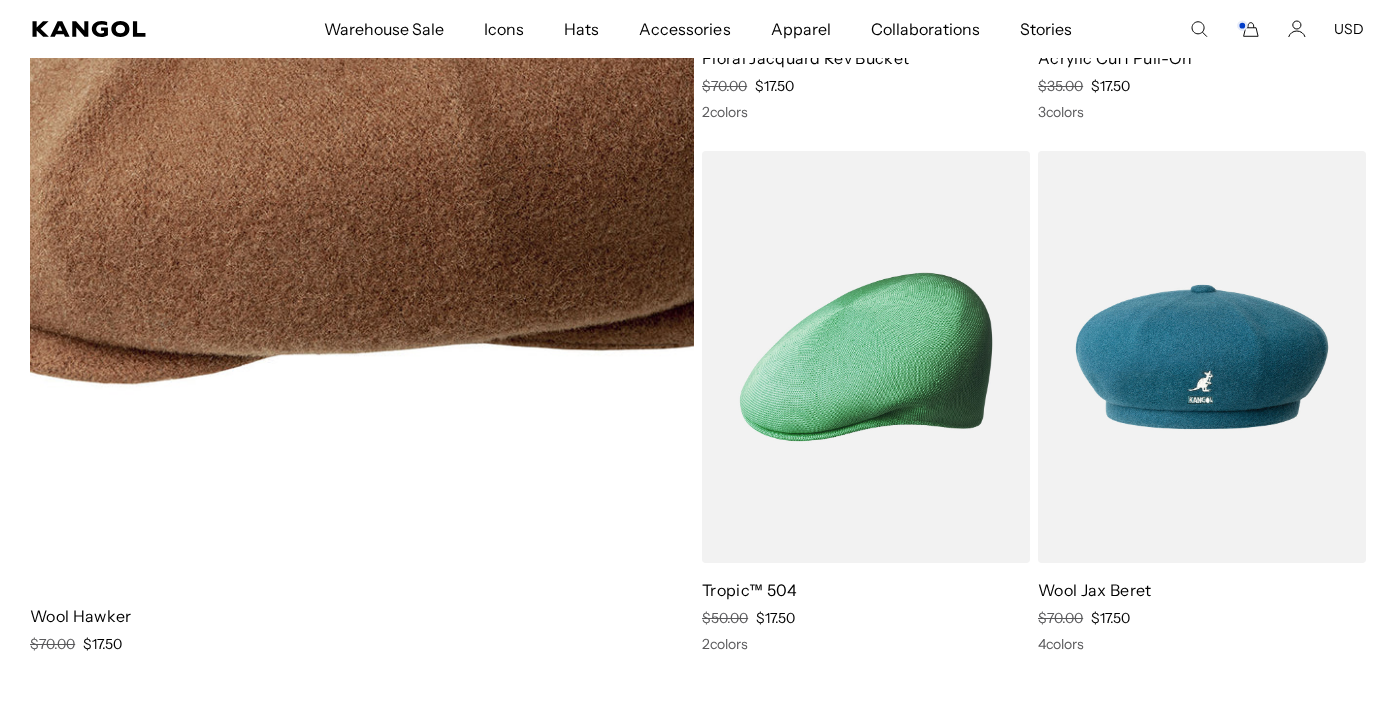 click at bounding box center (362, 104) 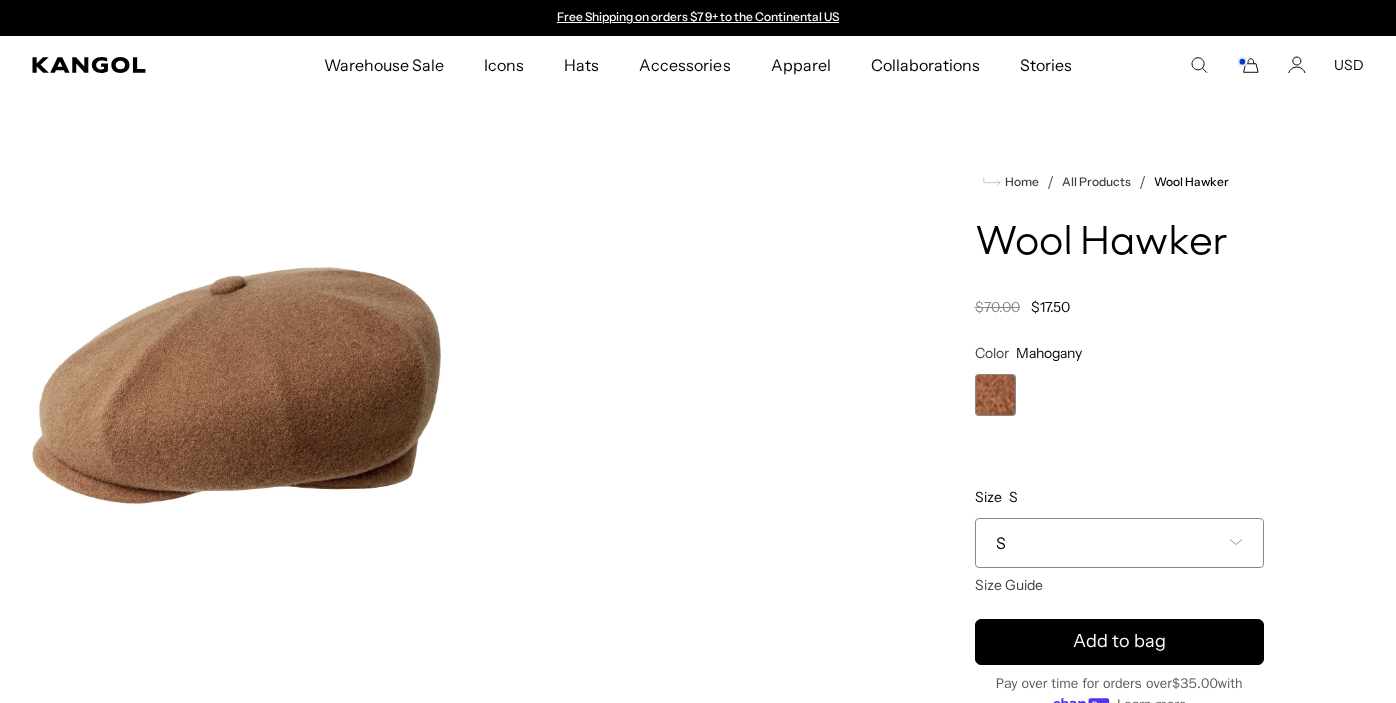 scroll, scrollTop: 0, scrollLeft: 0, axis: both 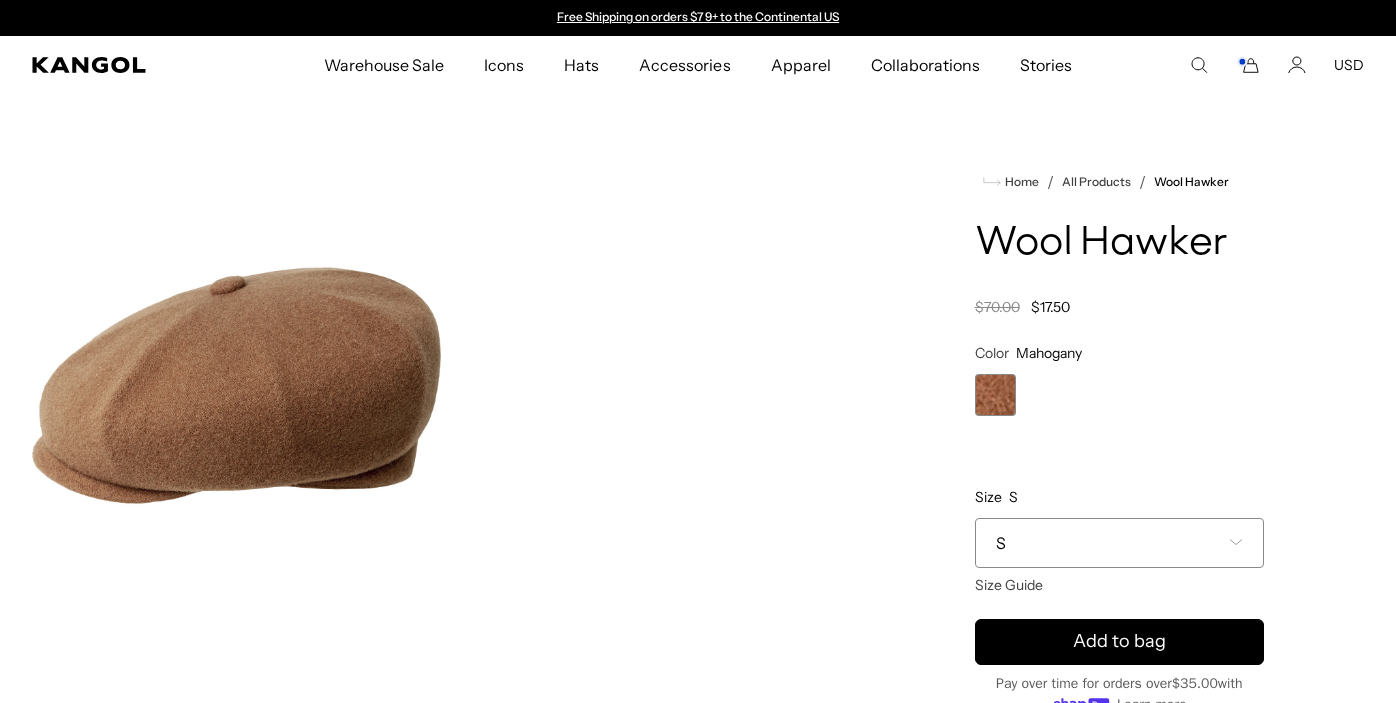 click on "S" at bounding box center (1120, 543) 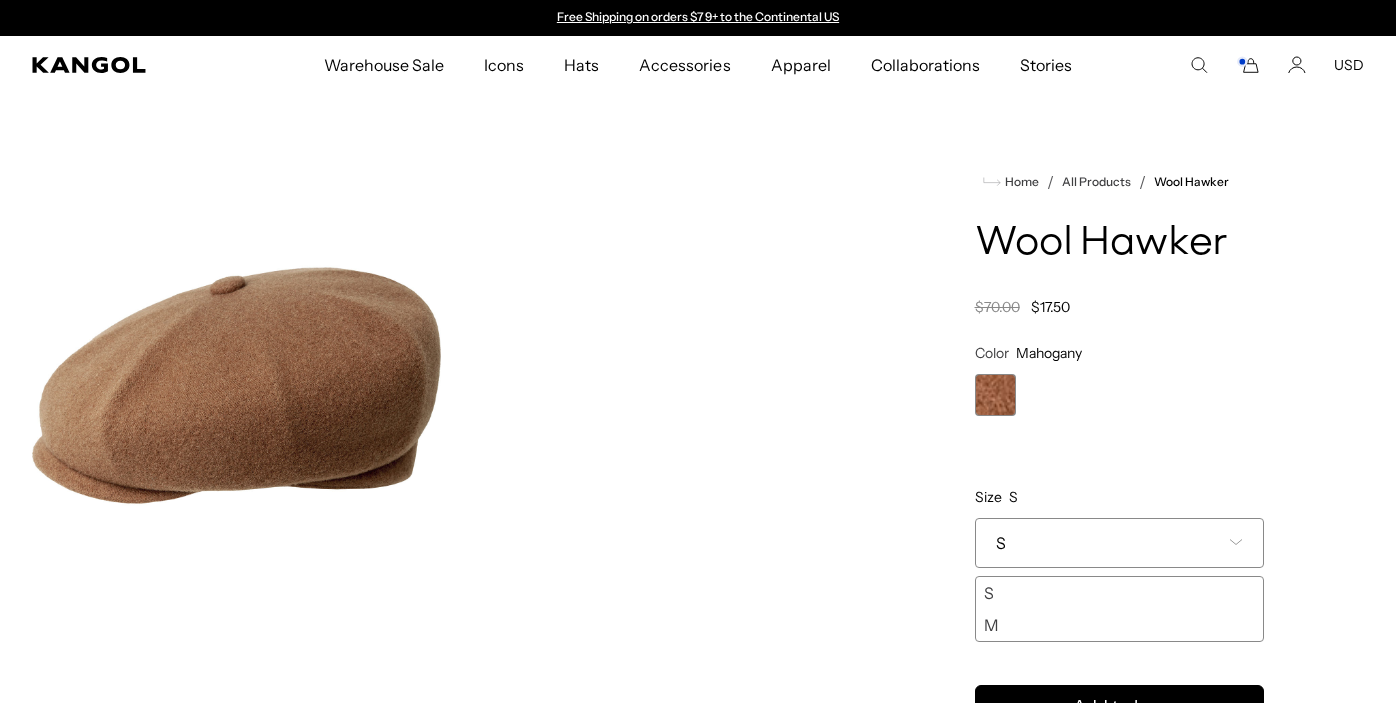 scroll, scrollTop: 0, scrollLeft: 0, axis: both 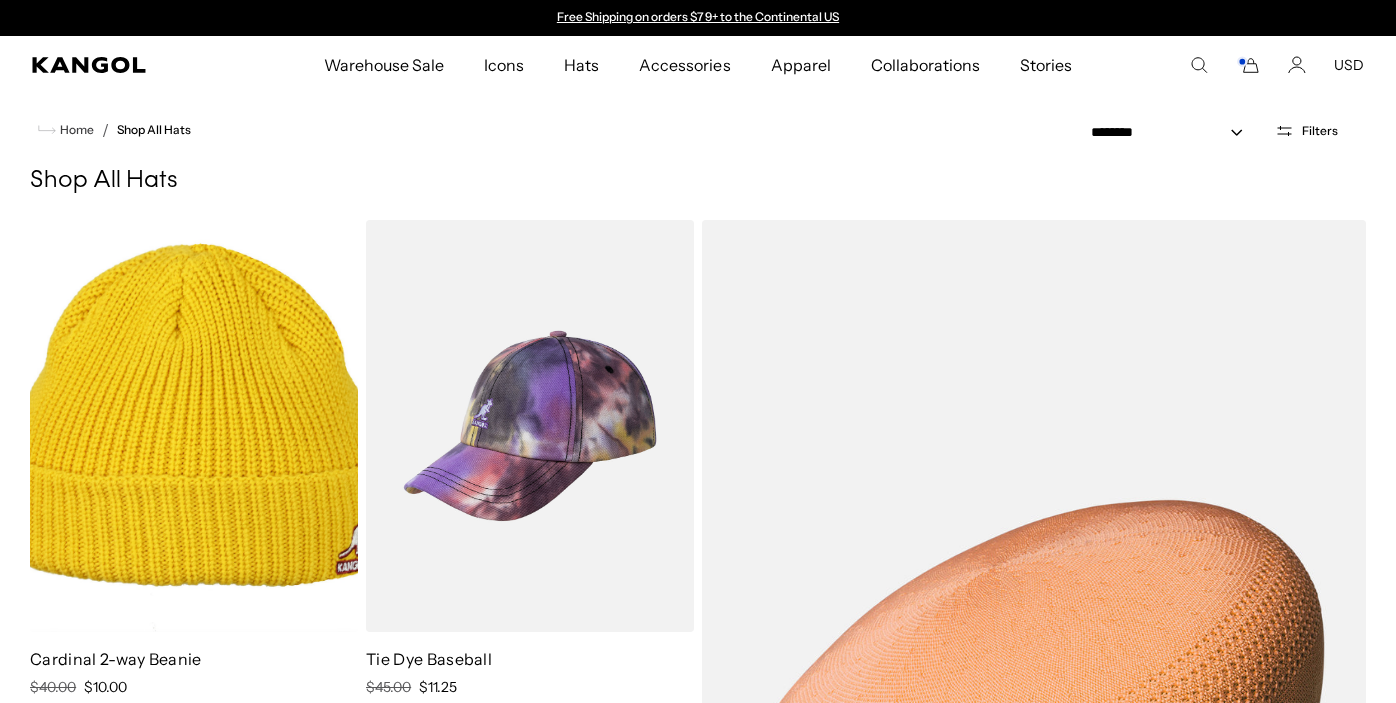 select on "*****" 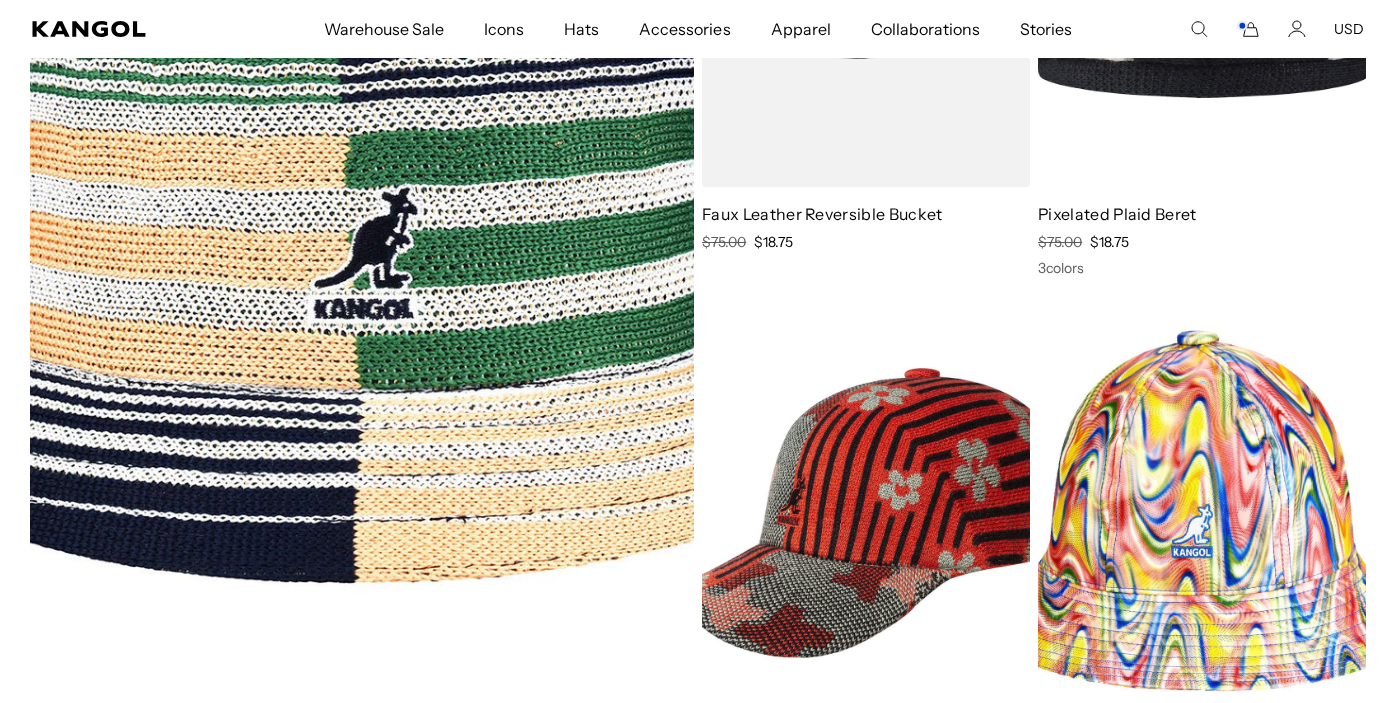 scroll, scrollTop: 14699, scrollLeft: 0, axis: vertical 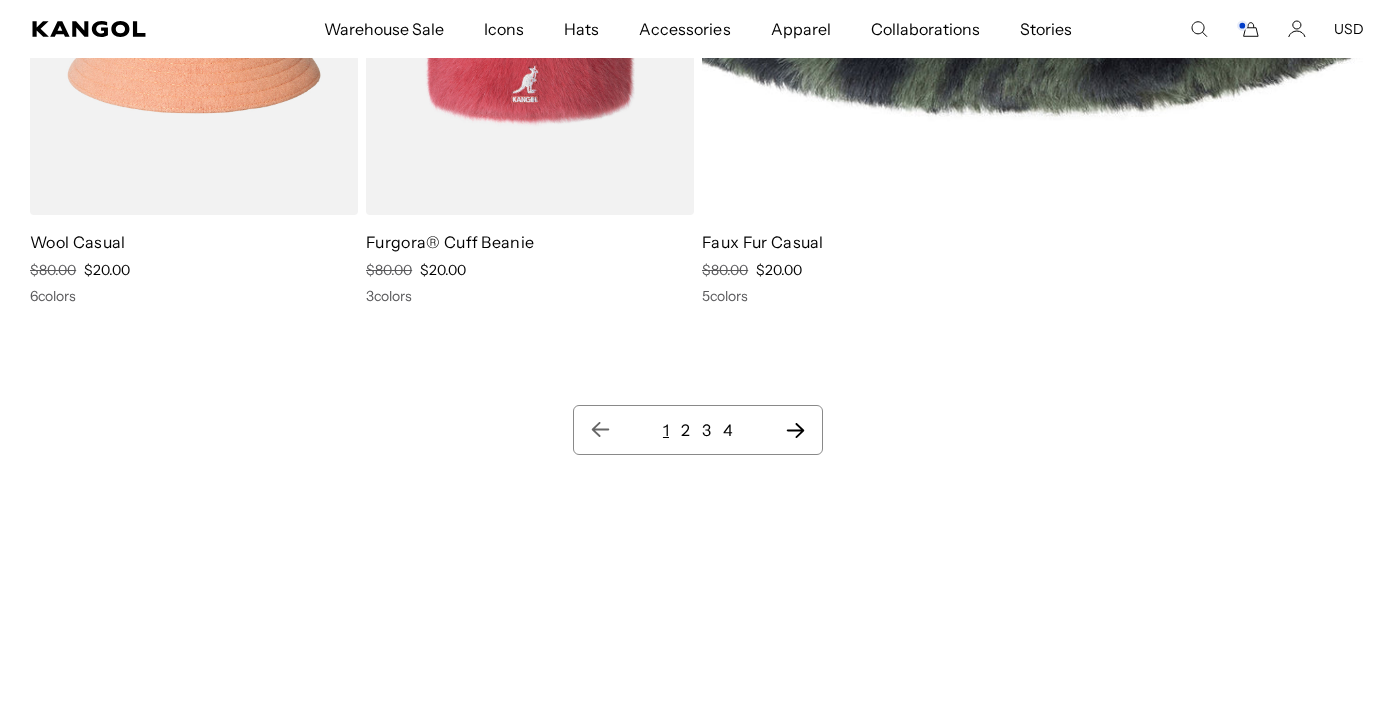 click on "2" at bounding box center [685, 430] 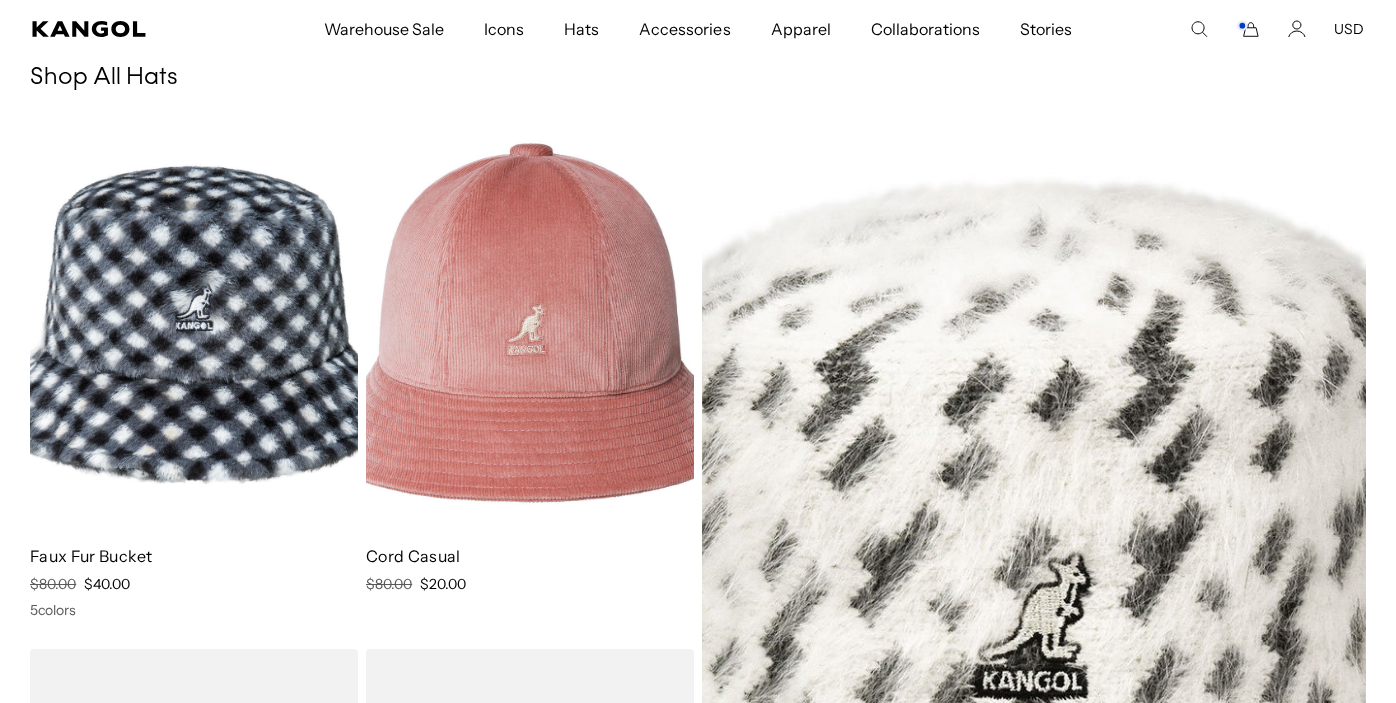 scroll, scrollTop: 276, scrollLeft: 0, axis: vertical 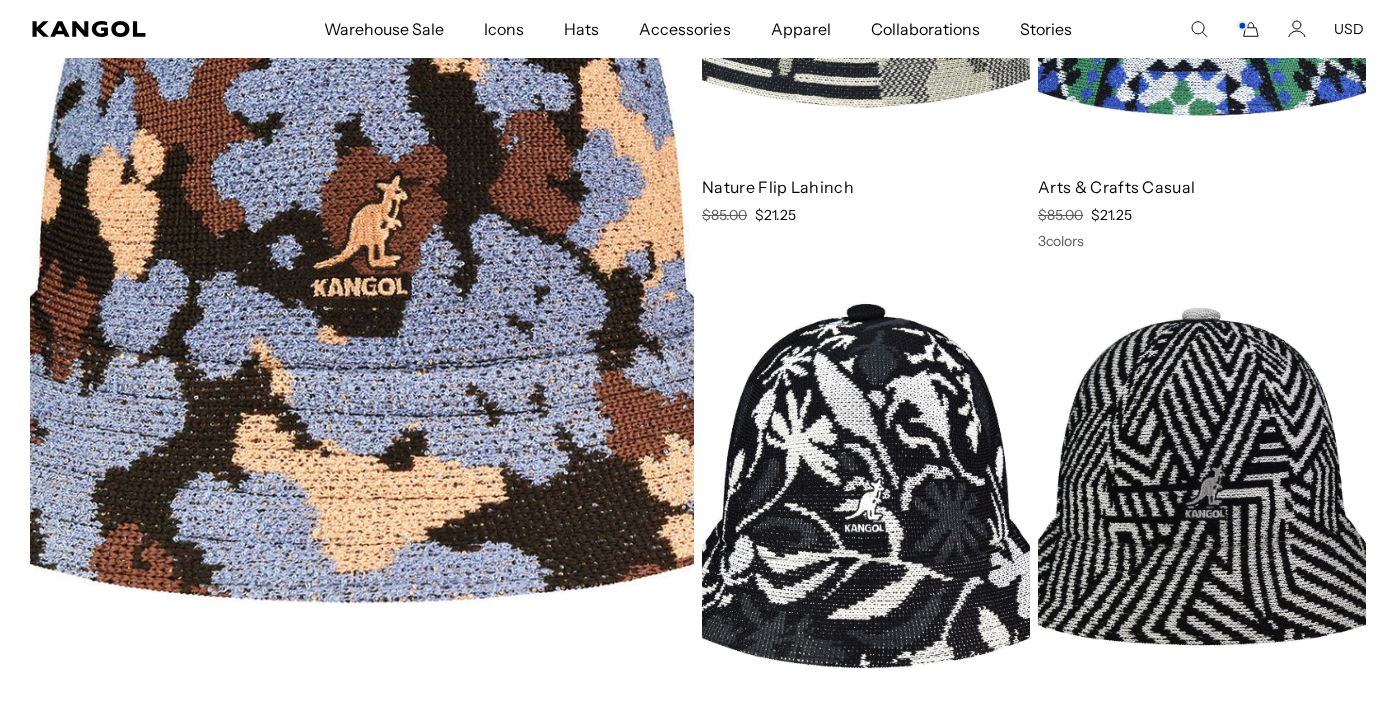 click at bounding box center [362, 221] 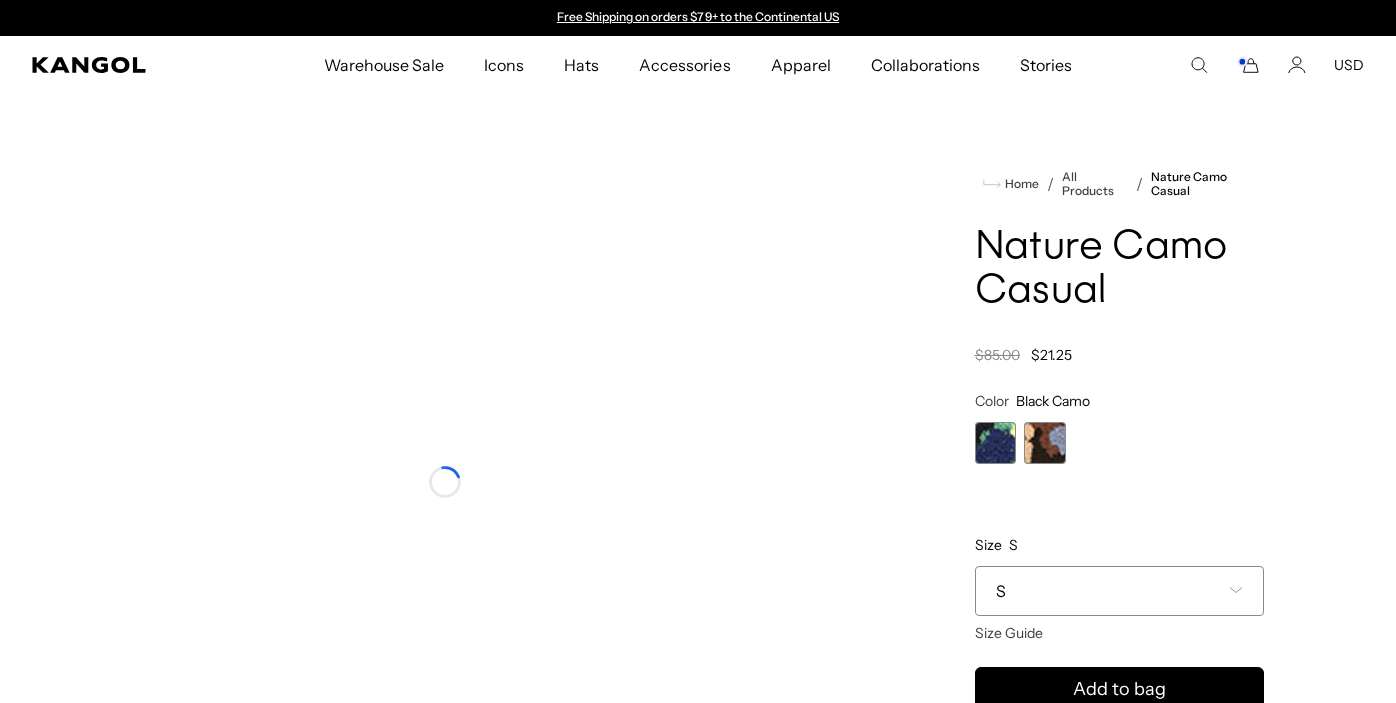scroll, scrollTop: 0, scrollLeft: 0, axis: both 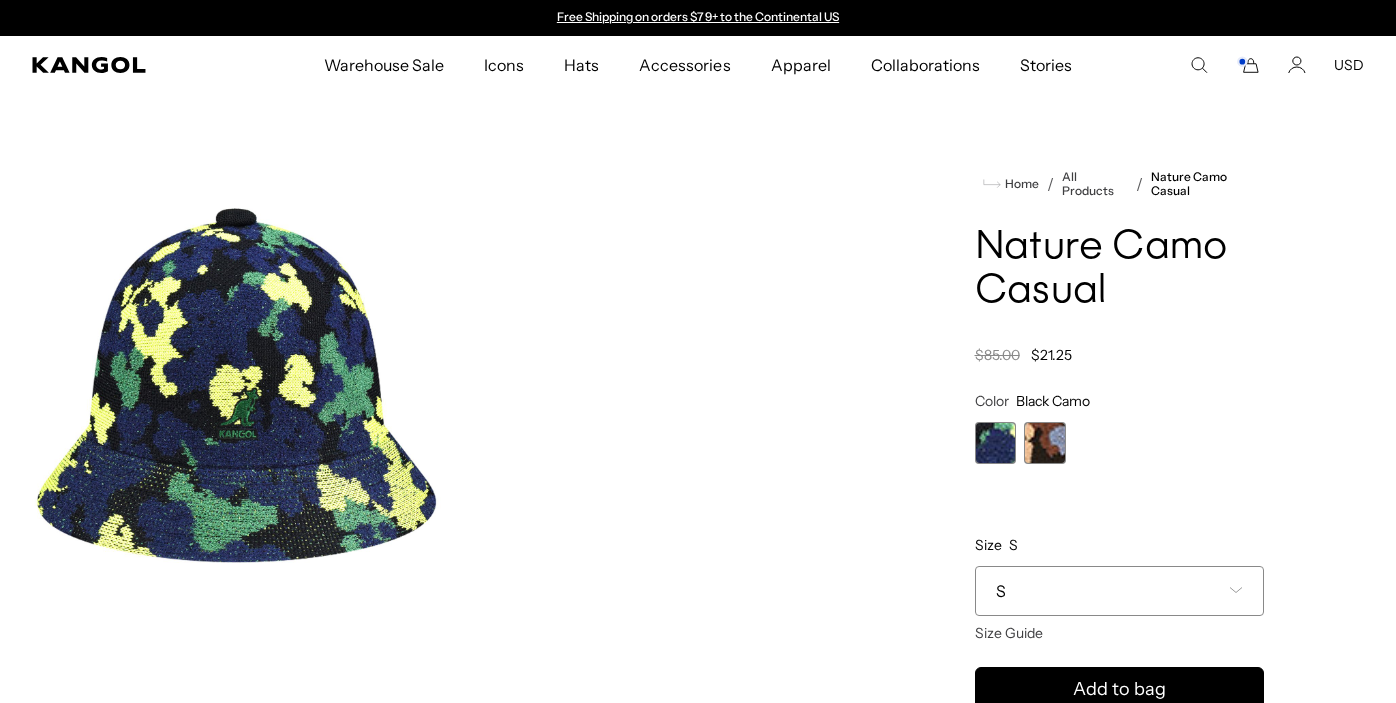 click at bounding box center (996, 443) 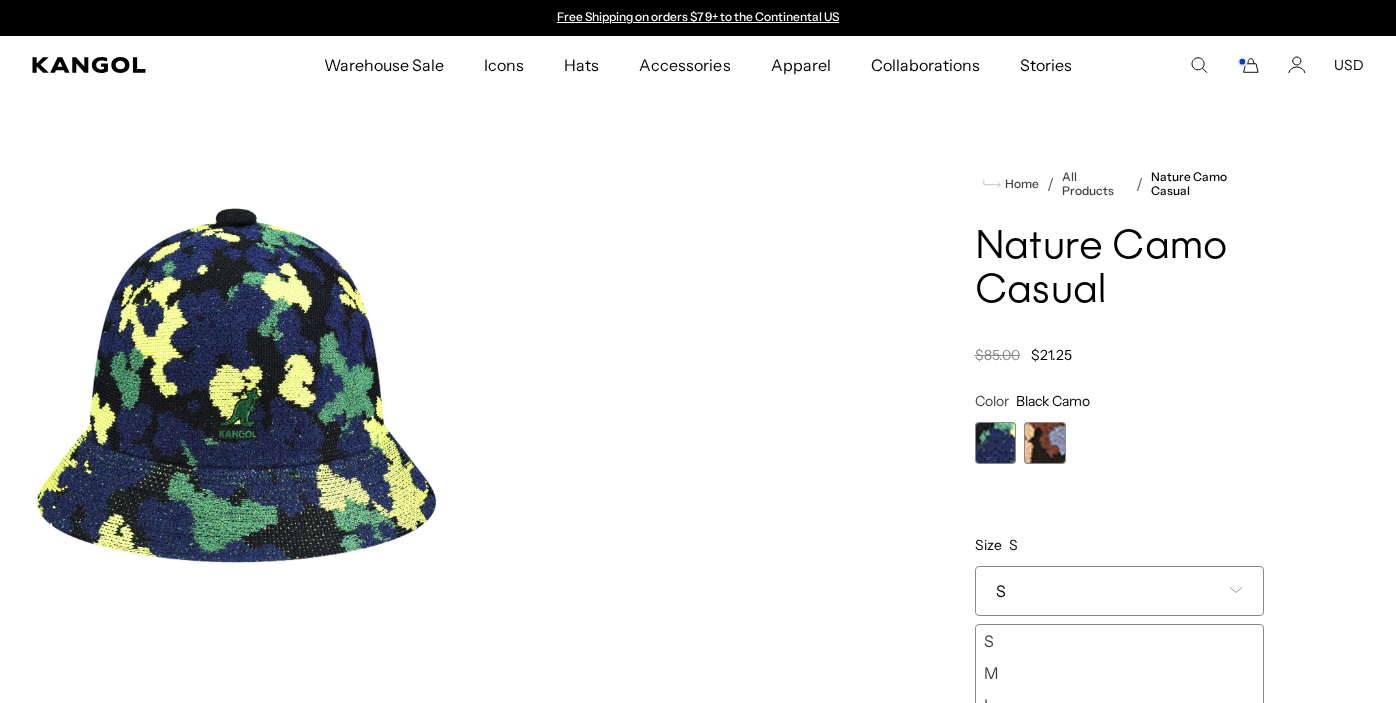click at bounding box center (1045, 443) 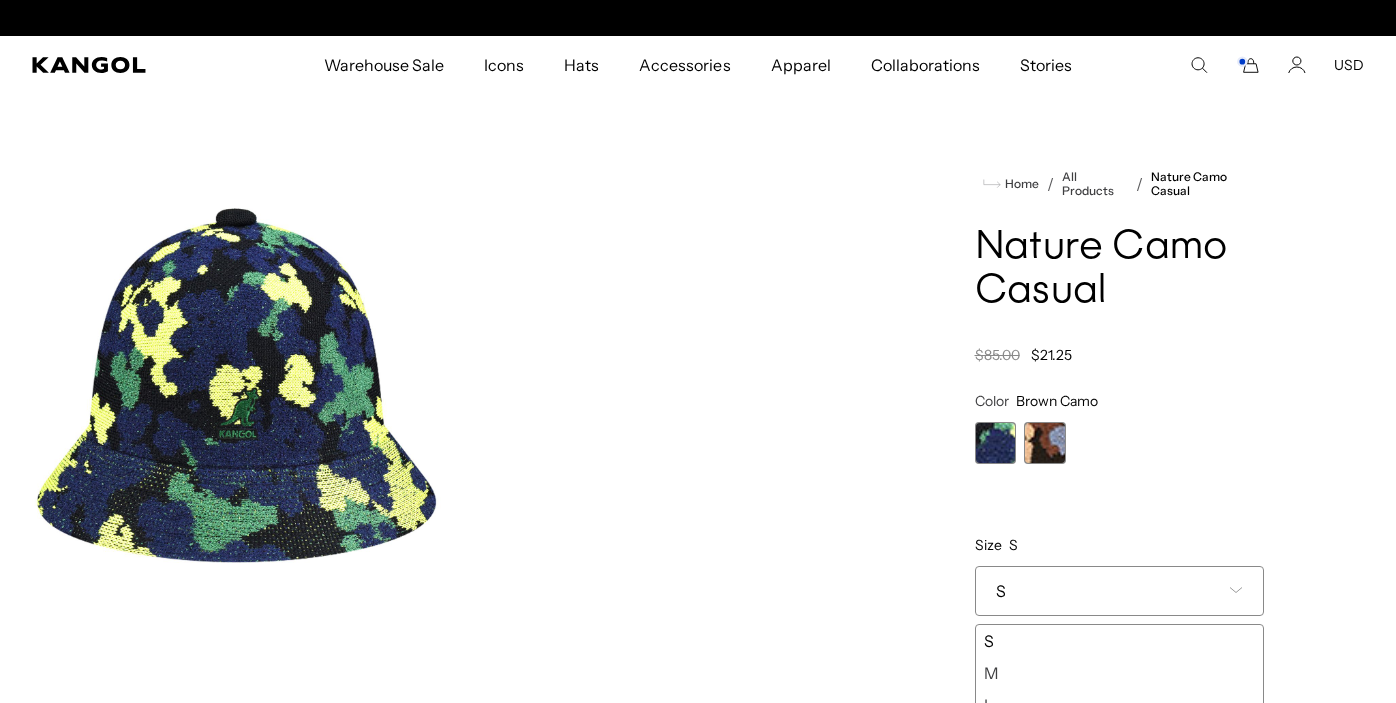 scroll, scrollTop: 40, scrollLeft: 0, axis: vertical 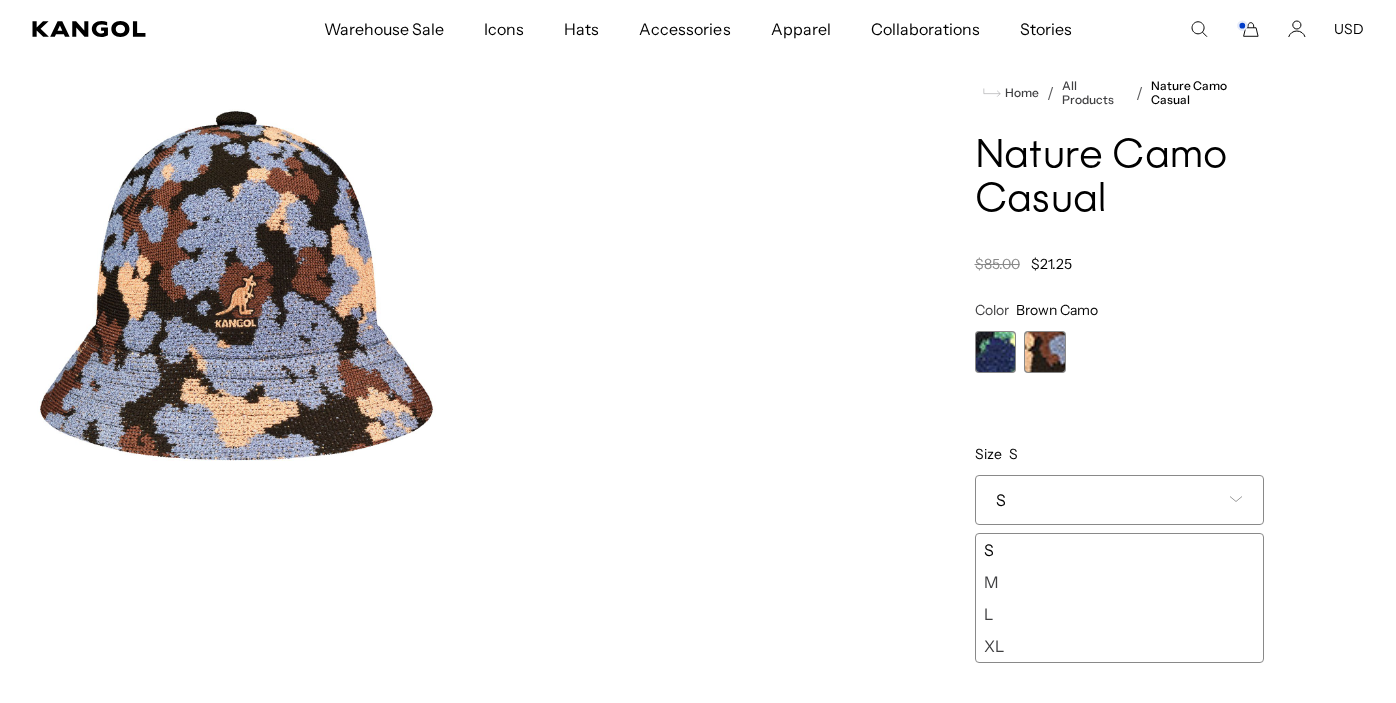 click at bounding box center (996, 352) 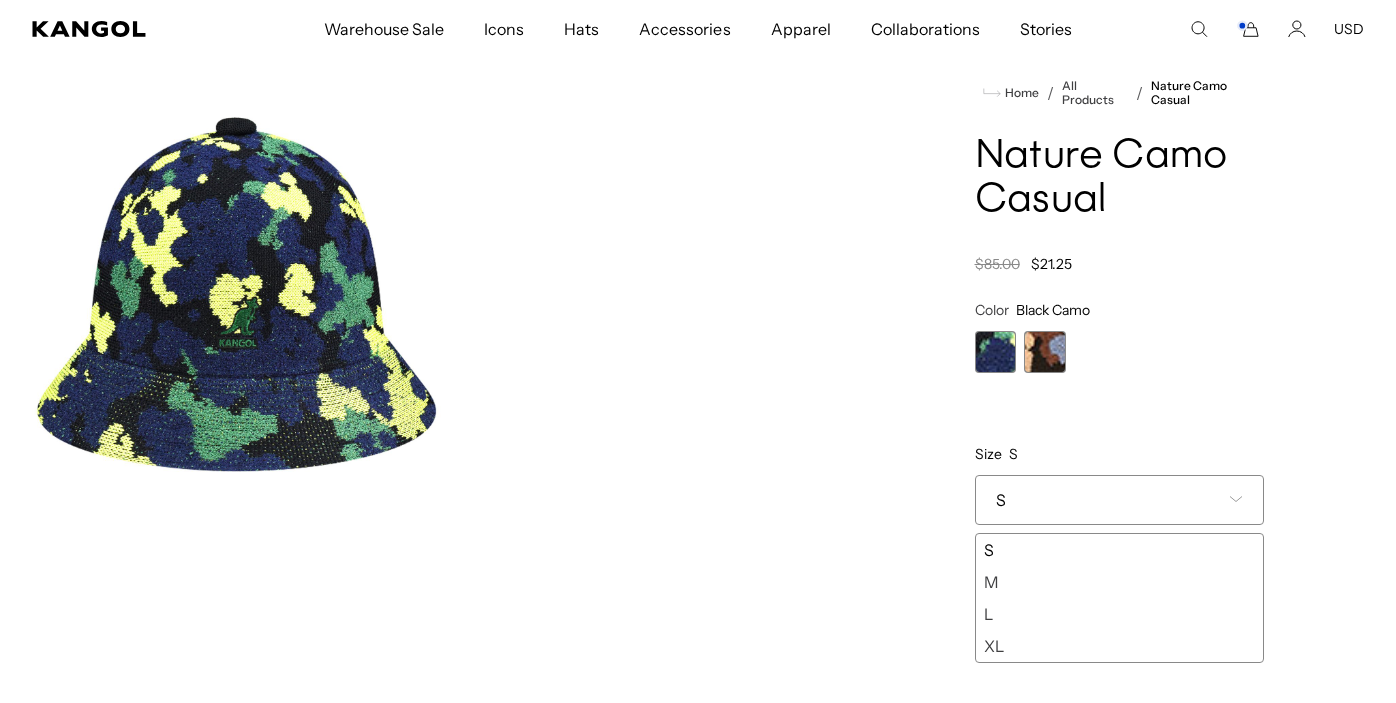 click at bounding box center [1045, 352] 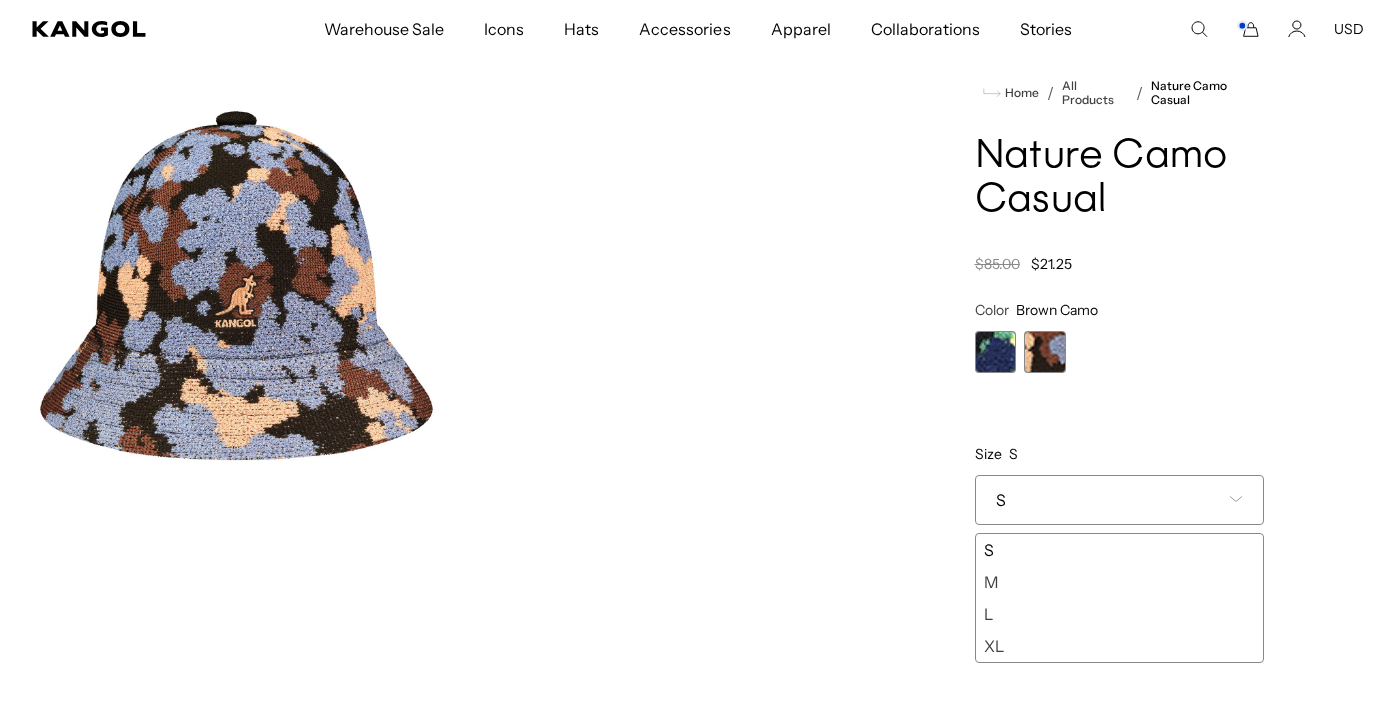 scroll, scrollTop: 0, scrollLeft: 0, axis: both 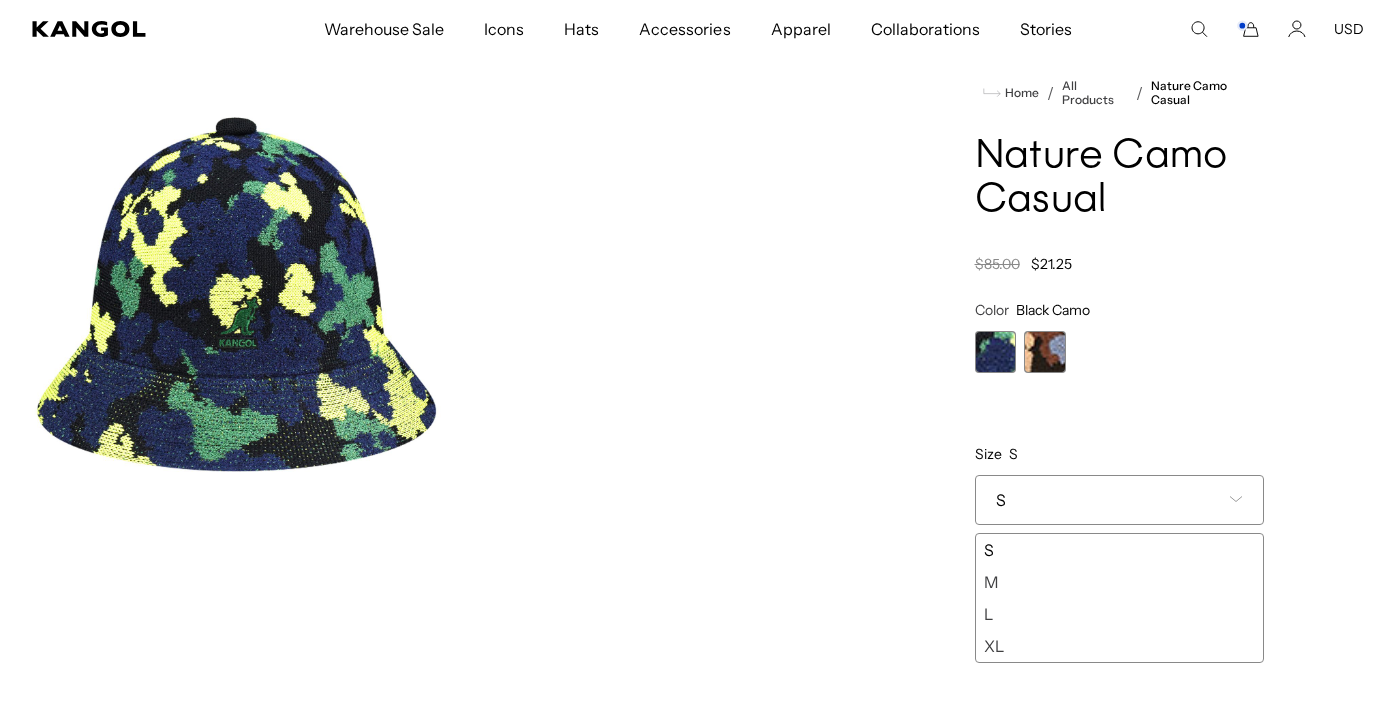 click on "L" at bounding box center [1120, 614] 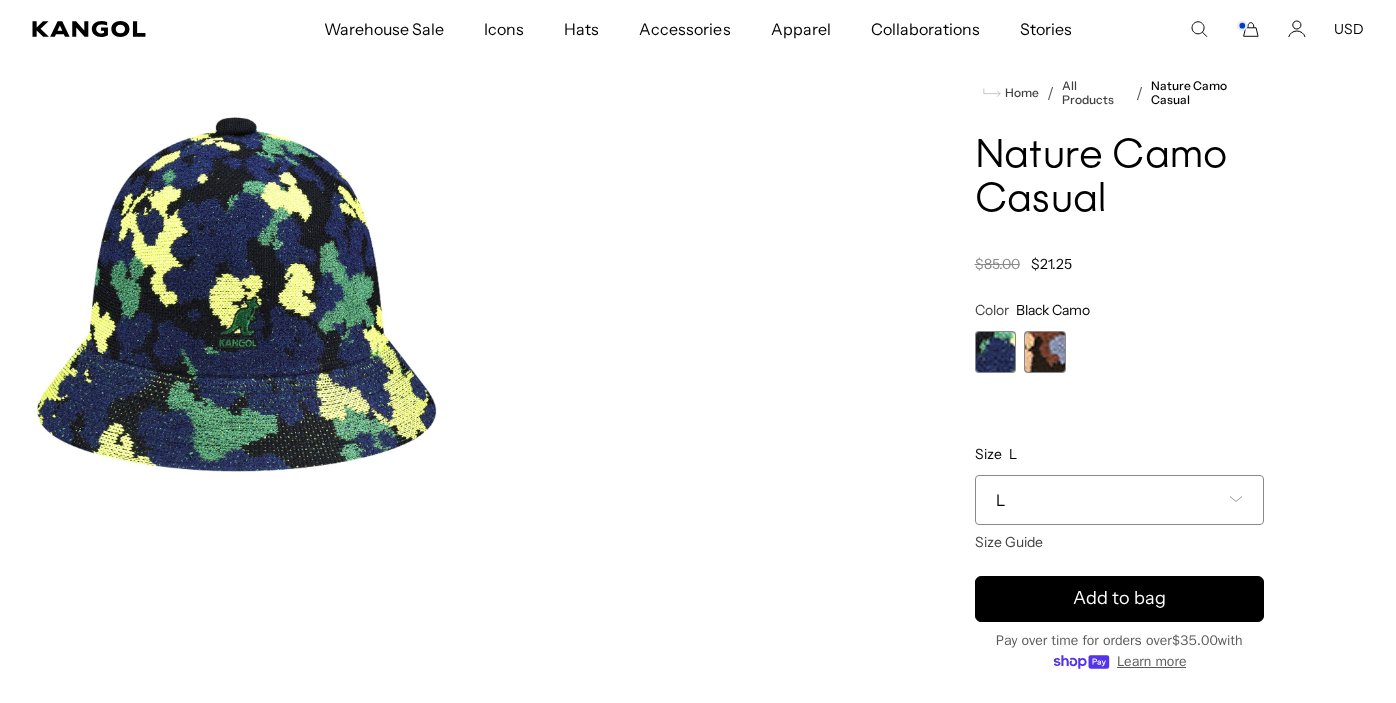 scroll, scrollTop: 0, scrollLeft: 412, axis: horizontal 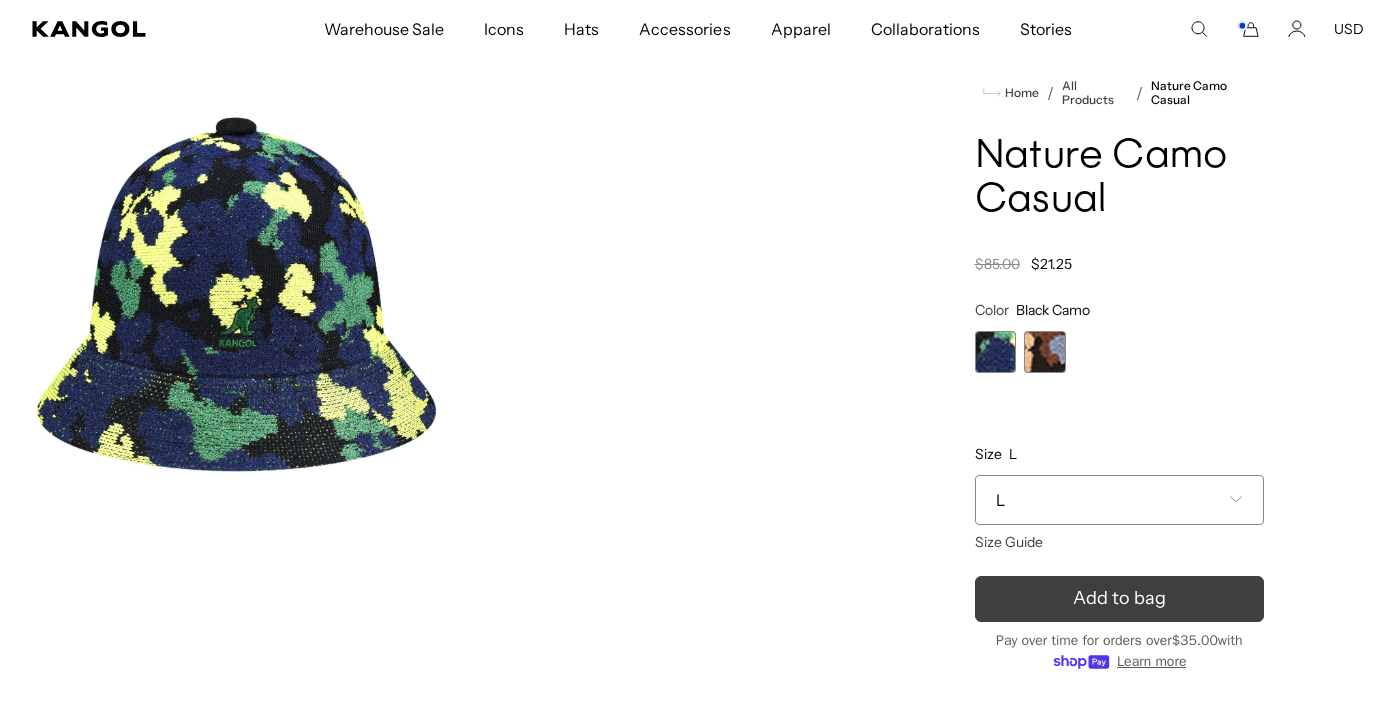 click on "Add to bag" at bounding box center [1120, 599] 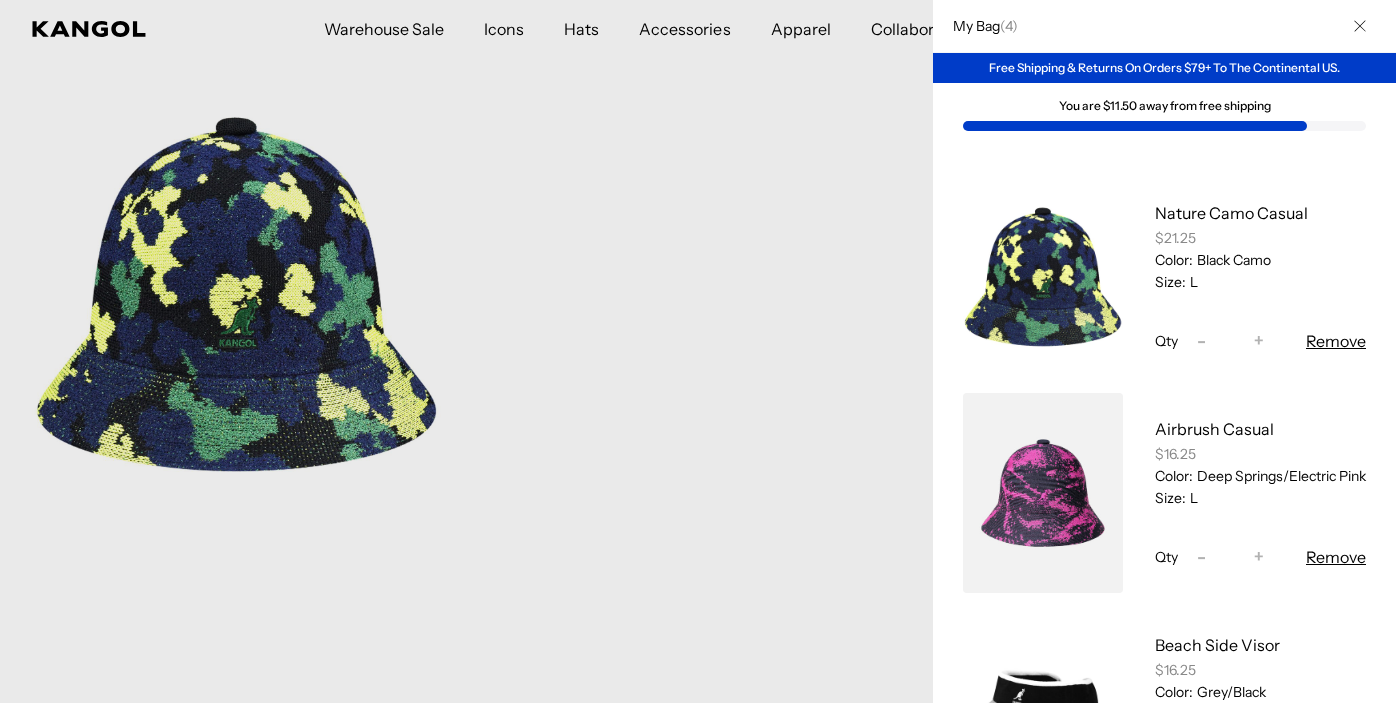 scroll, scrollTop: 0, scrollLeft: 0, axis: both 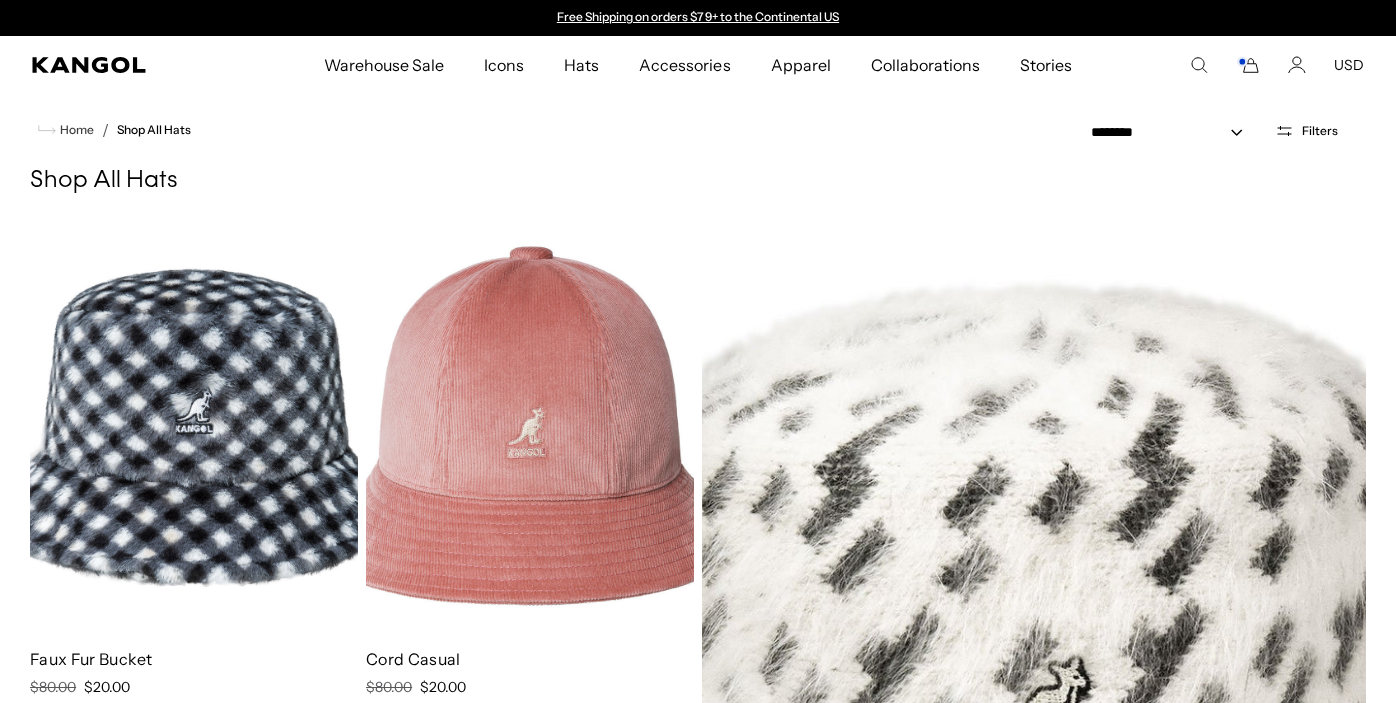 select on "*****" 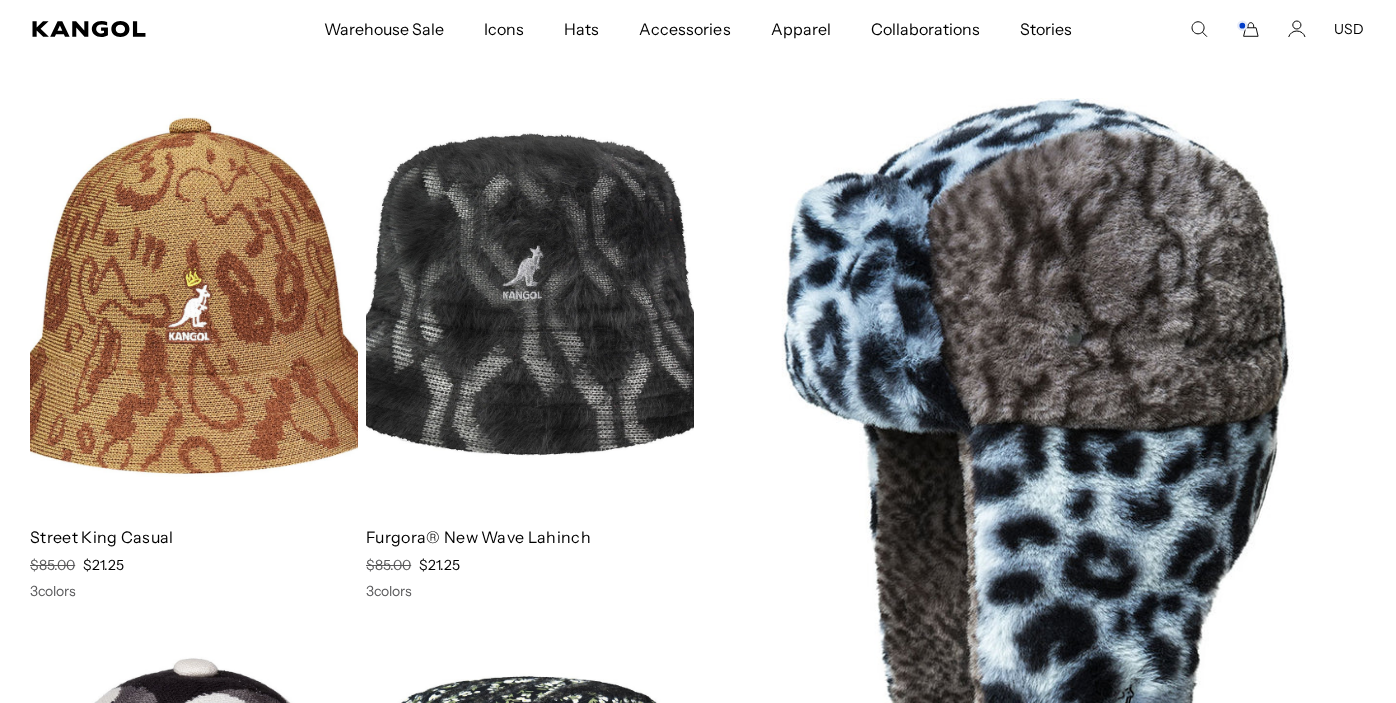 scroll, scrollTop: 0, scrollLeft: 0, axis: both 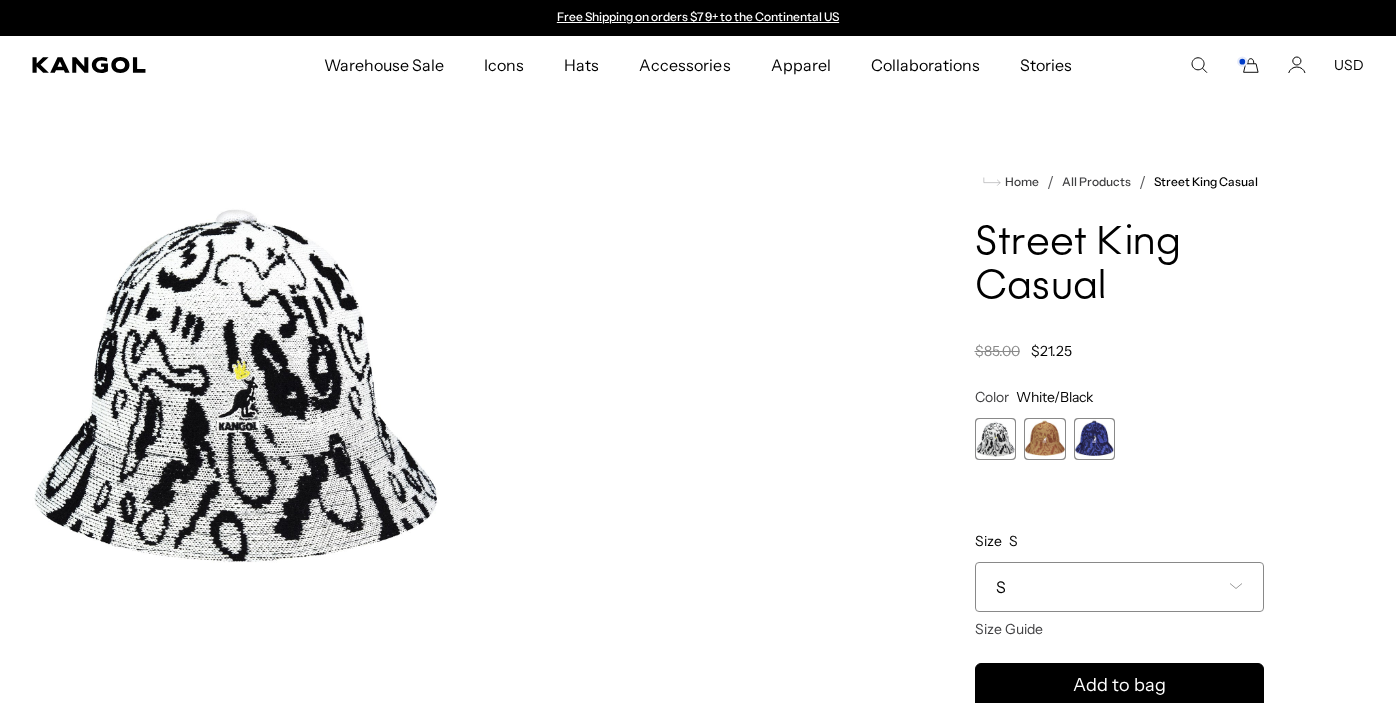 click at bounding box center (1045, 439) 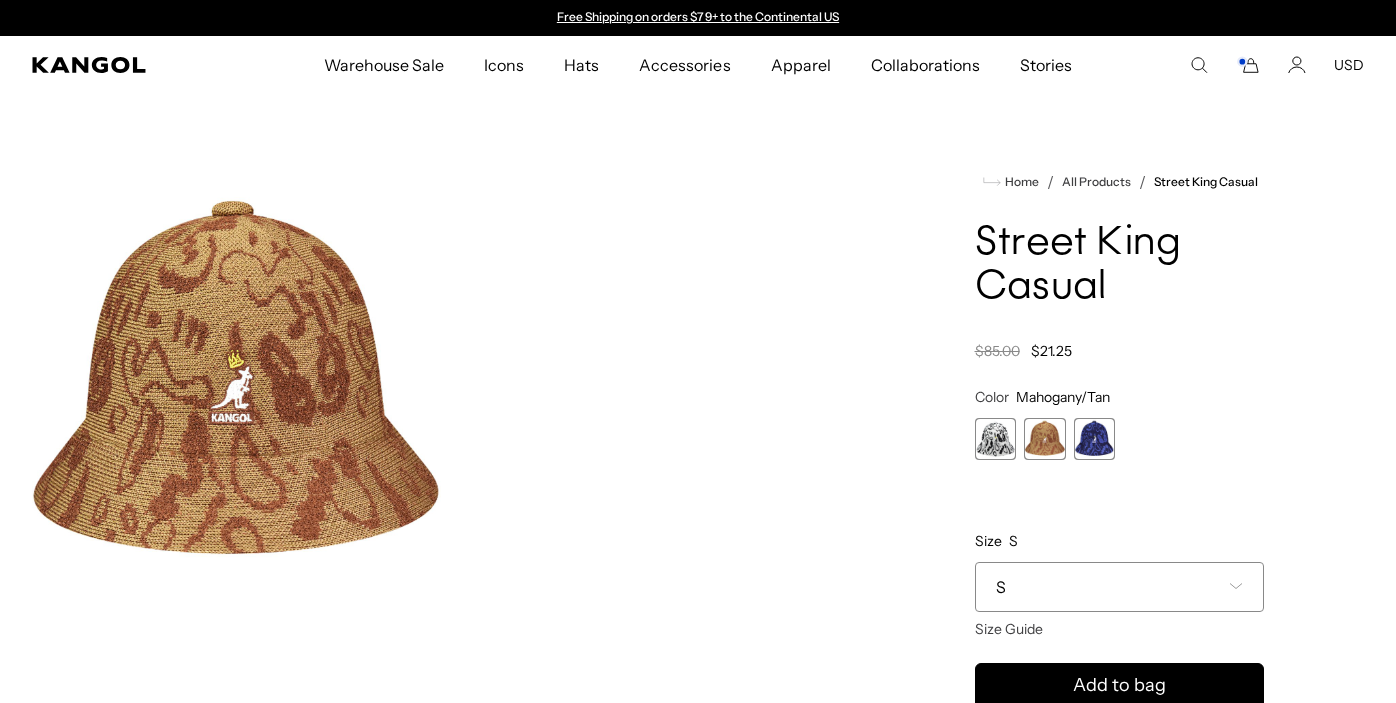 click on "S" at bounding box center (1120, 587) 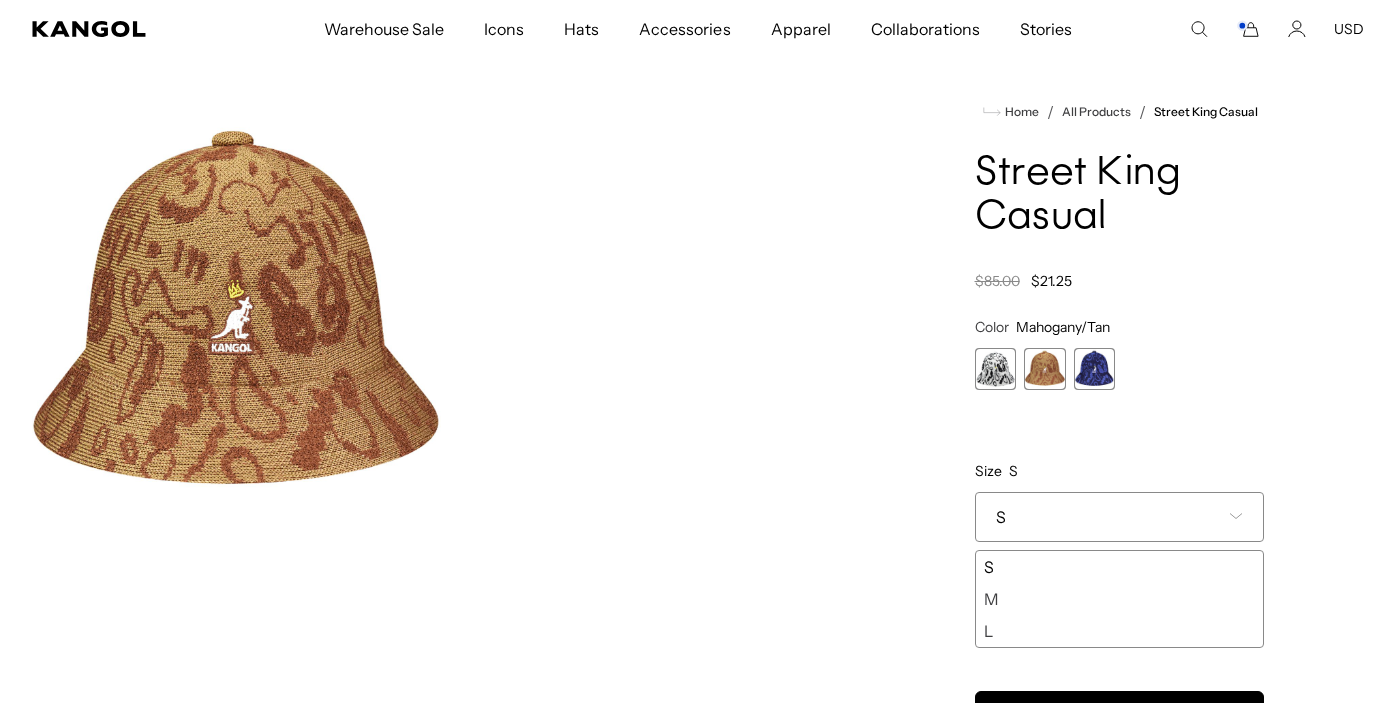 scroll, scrollTop: 80, scrollLeft: 0, axis: vertical 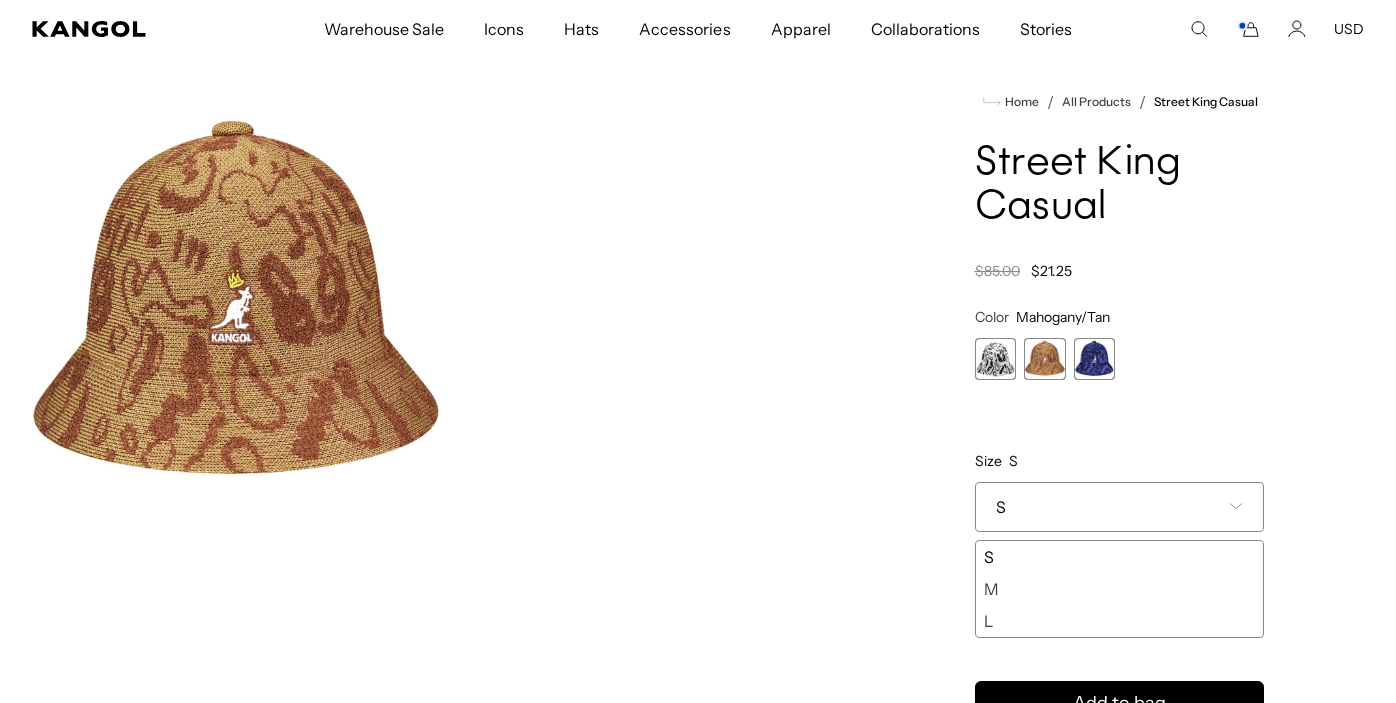 click at bounding box center [996, 359] 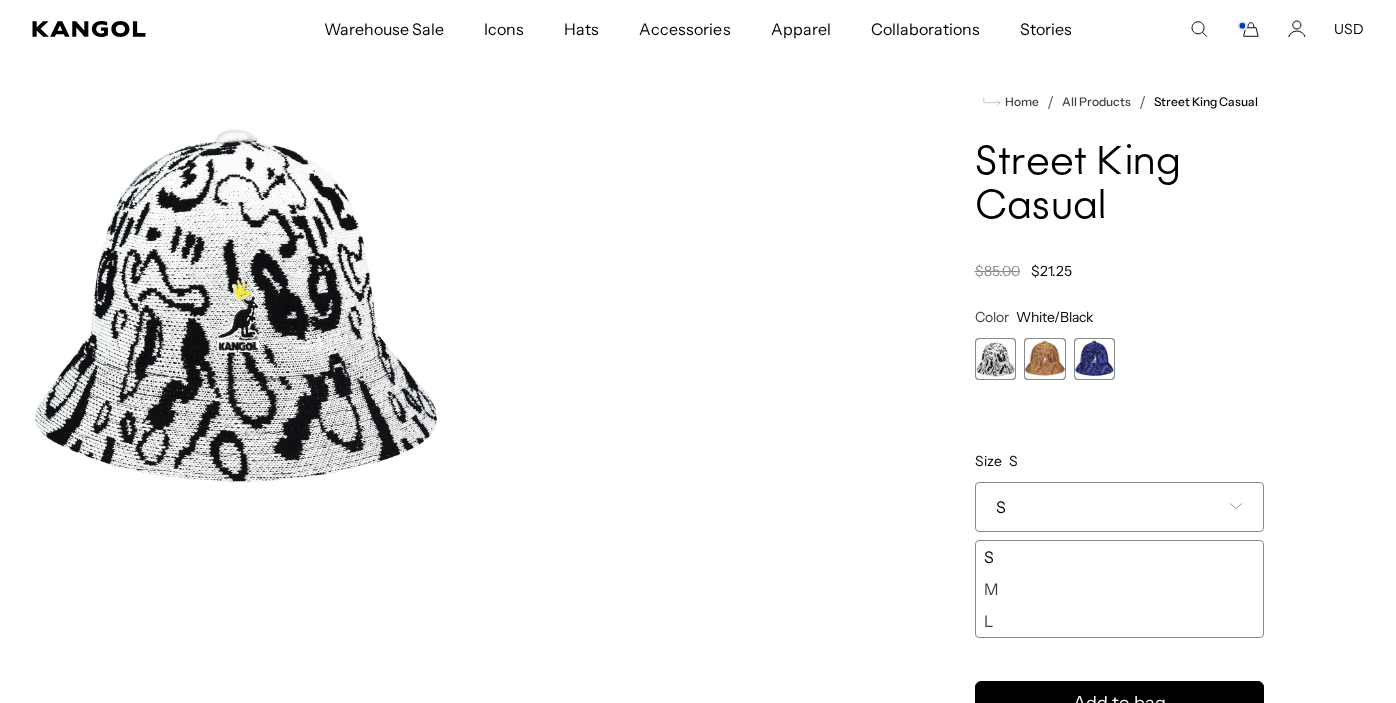 click at bounding box center [1045, 359] 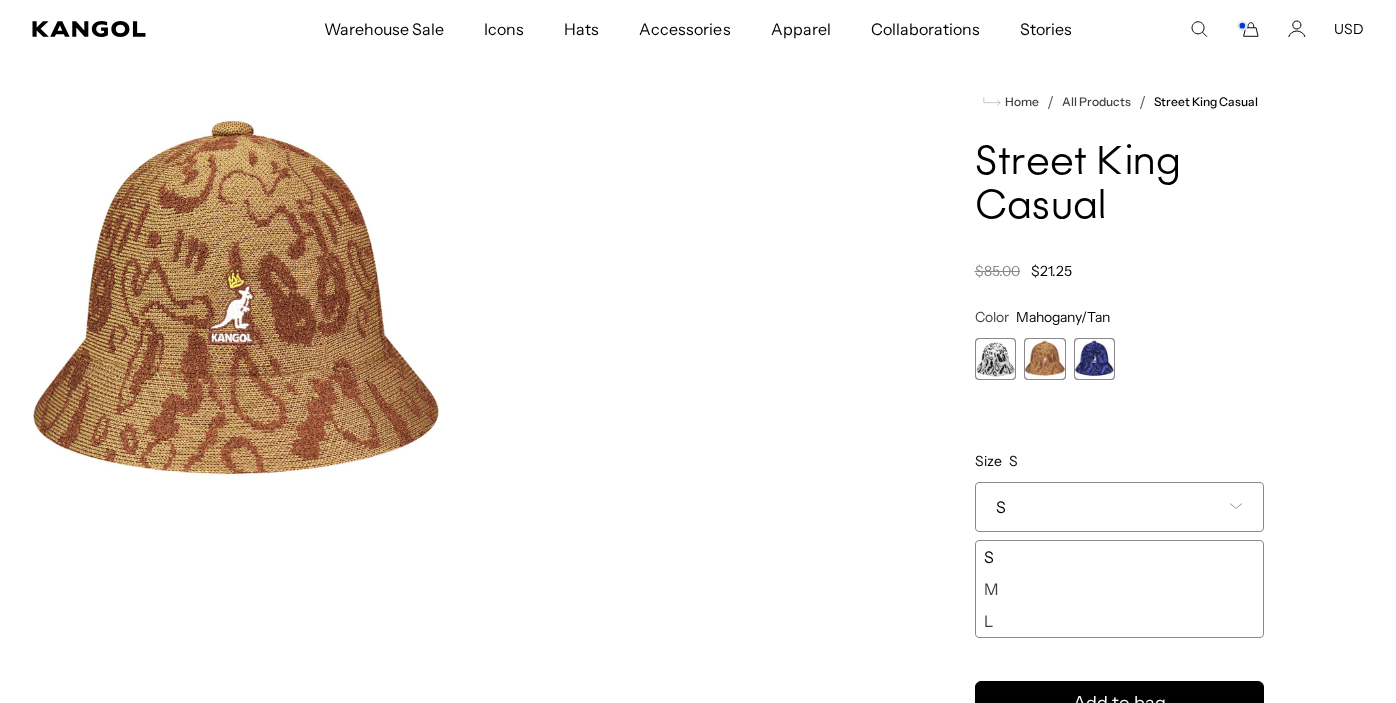 click at bounding box center [1095, 359] 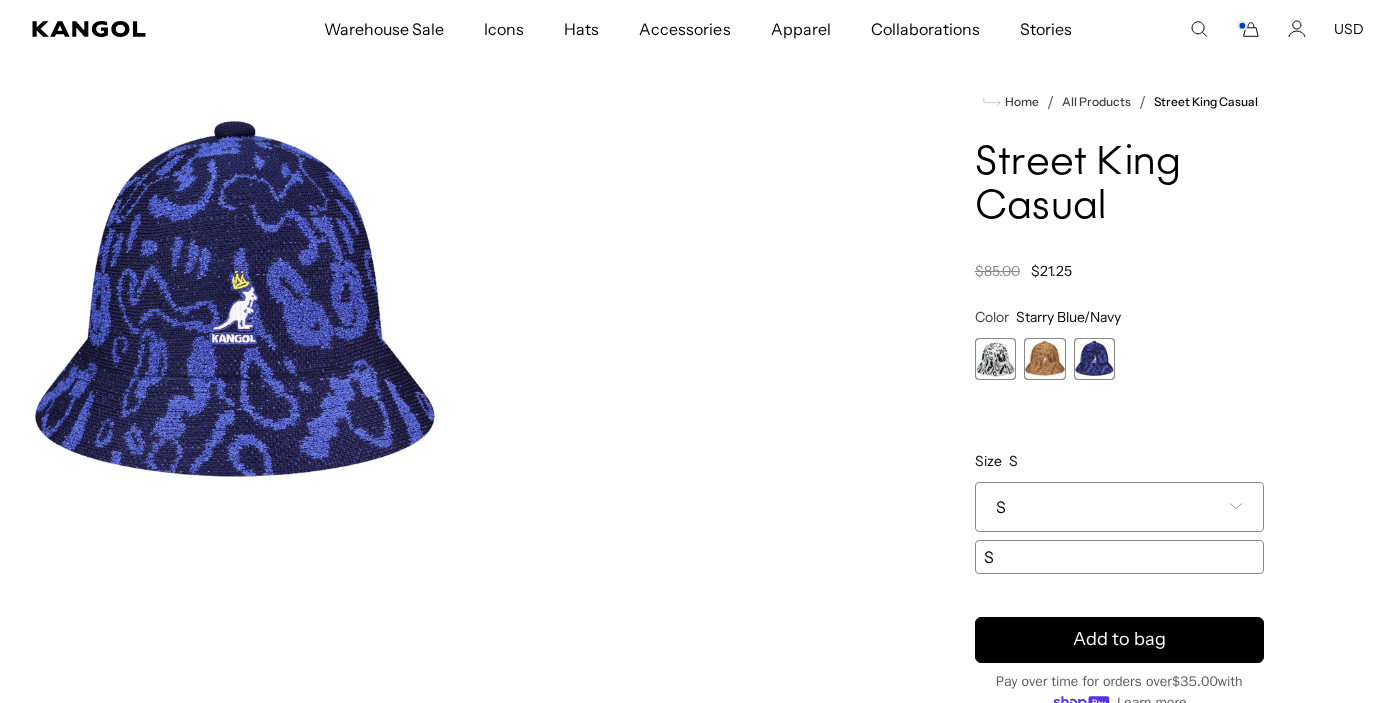 click at bounding box center (1045, 359) 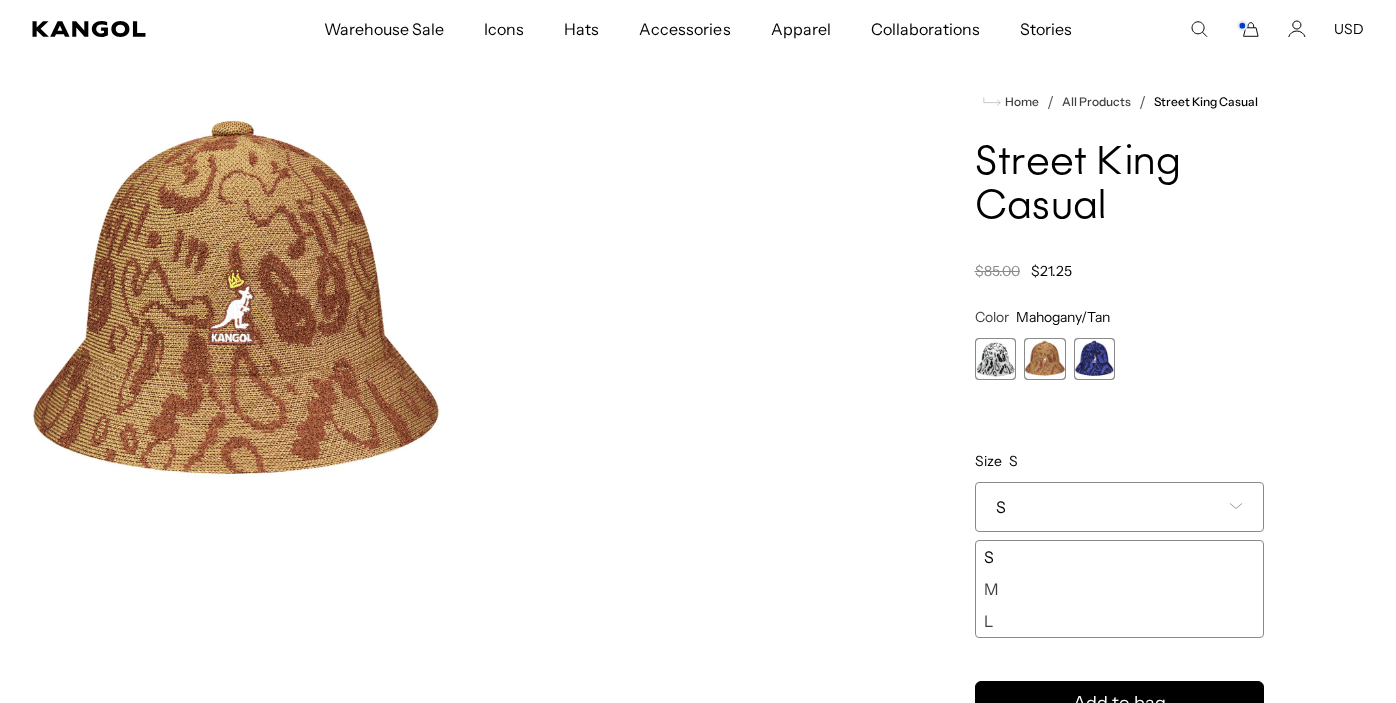 click on "L" at bounding box center (1120, 621) 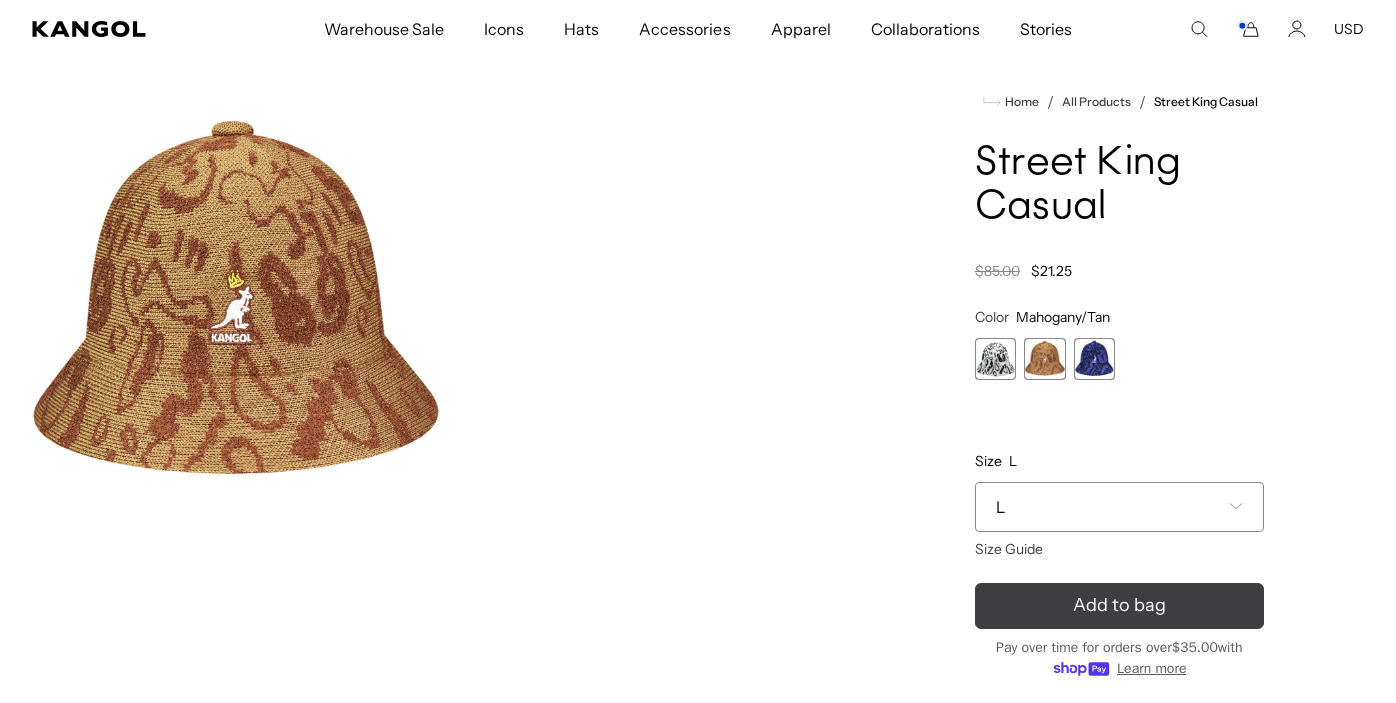 click on "Add to bag" at bounding box center (1120, 606) 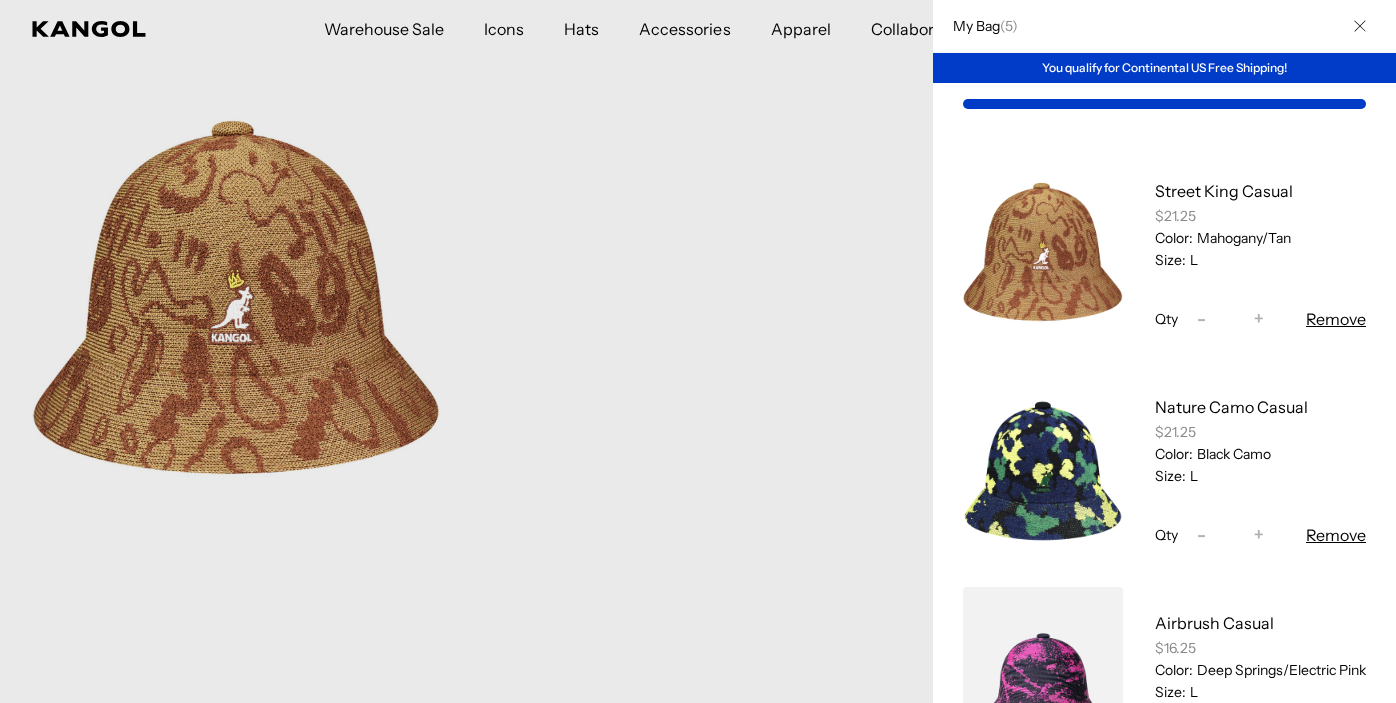 scroll, scrollTop: 0, scrollLeft: 412, axis: horizontal 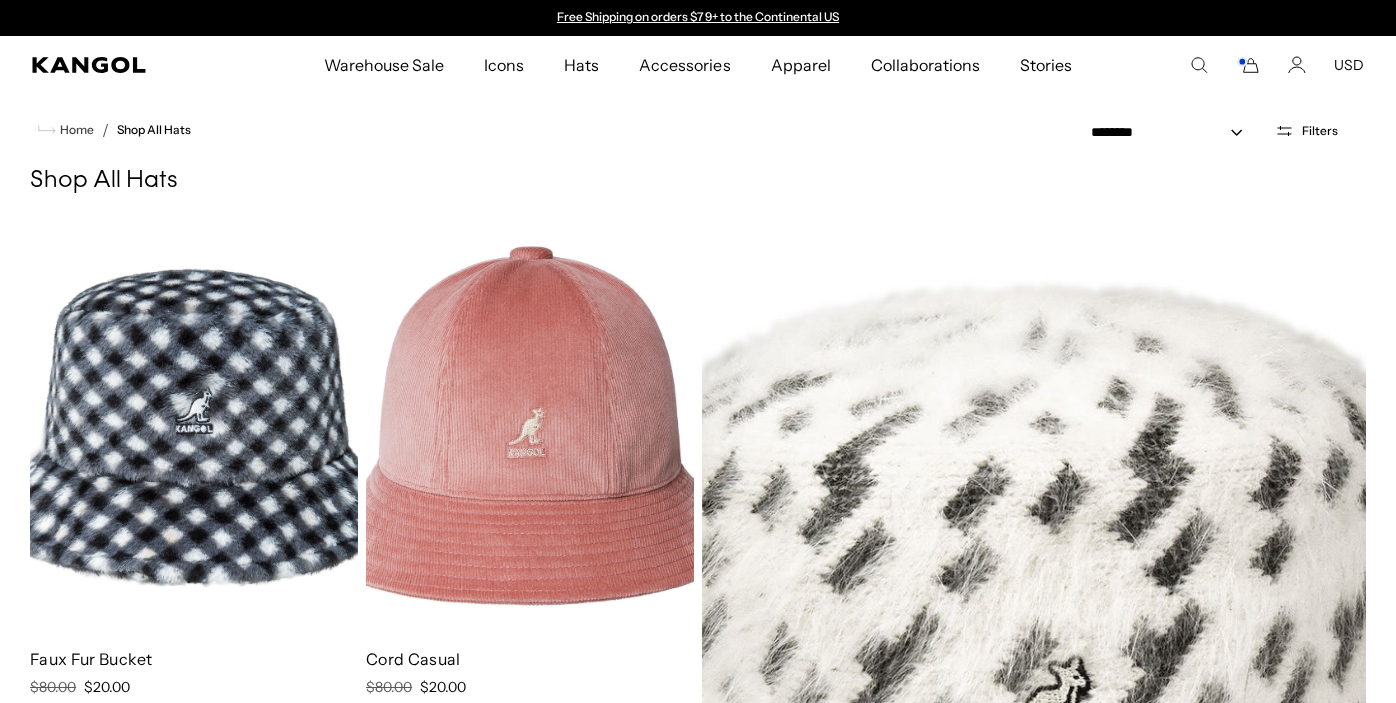 select on "*****" 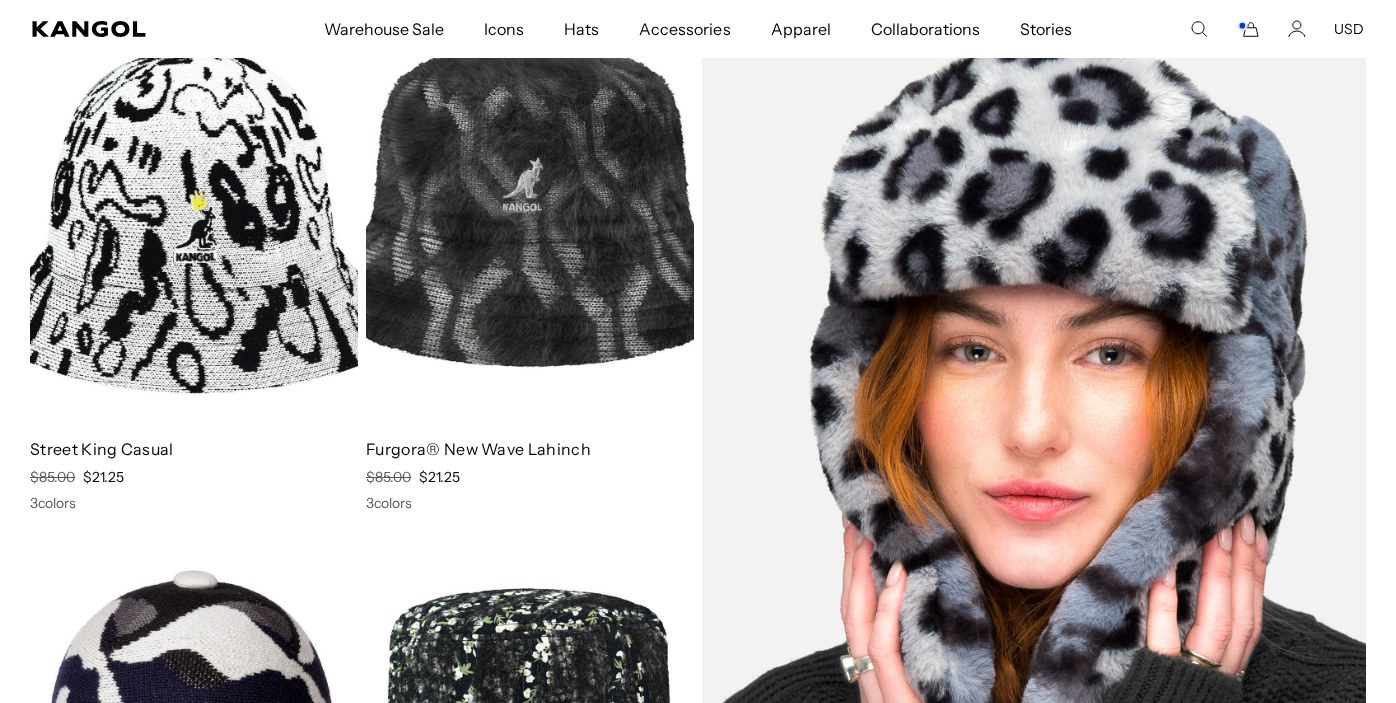 scroll, scrollTop: 0, scrollLeft: 0, axis: both 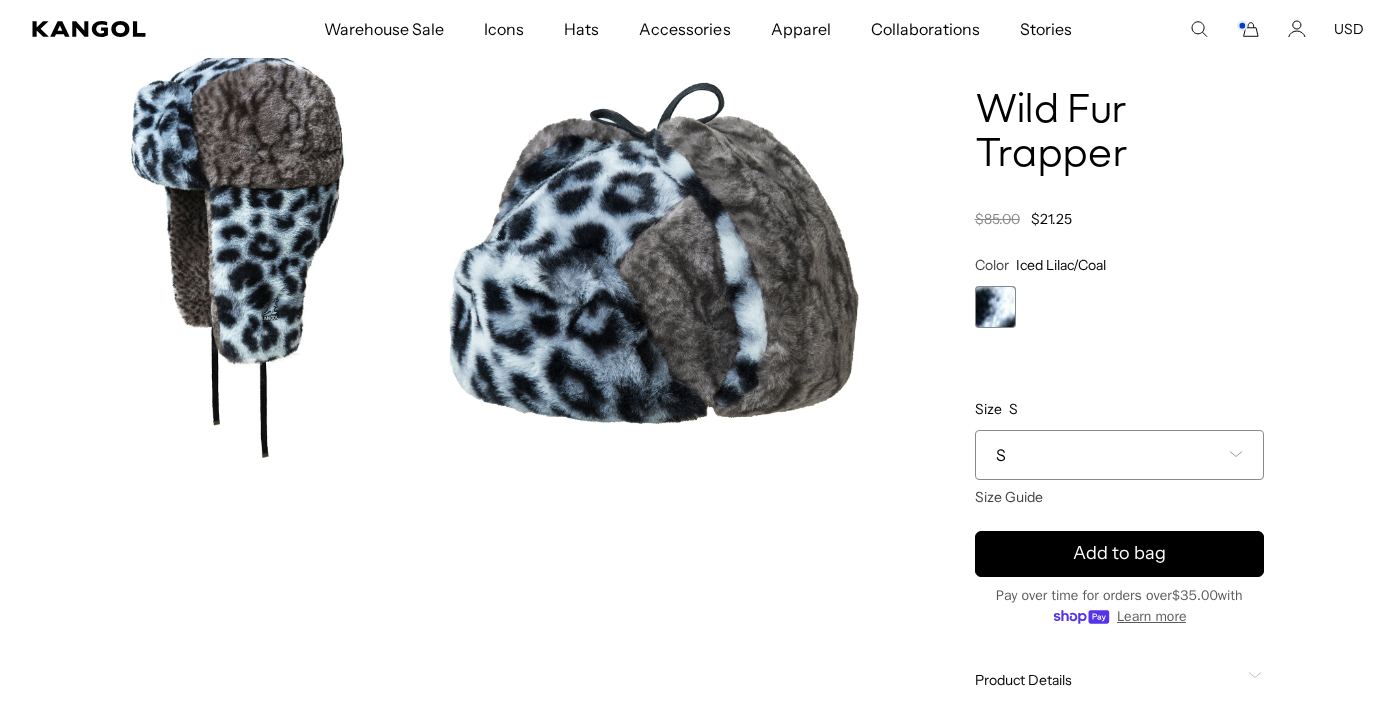 click on "S" at bounding box center (1120, 455) 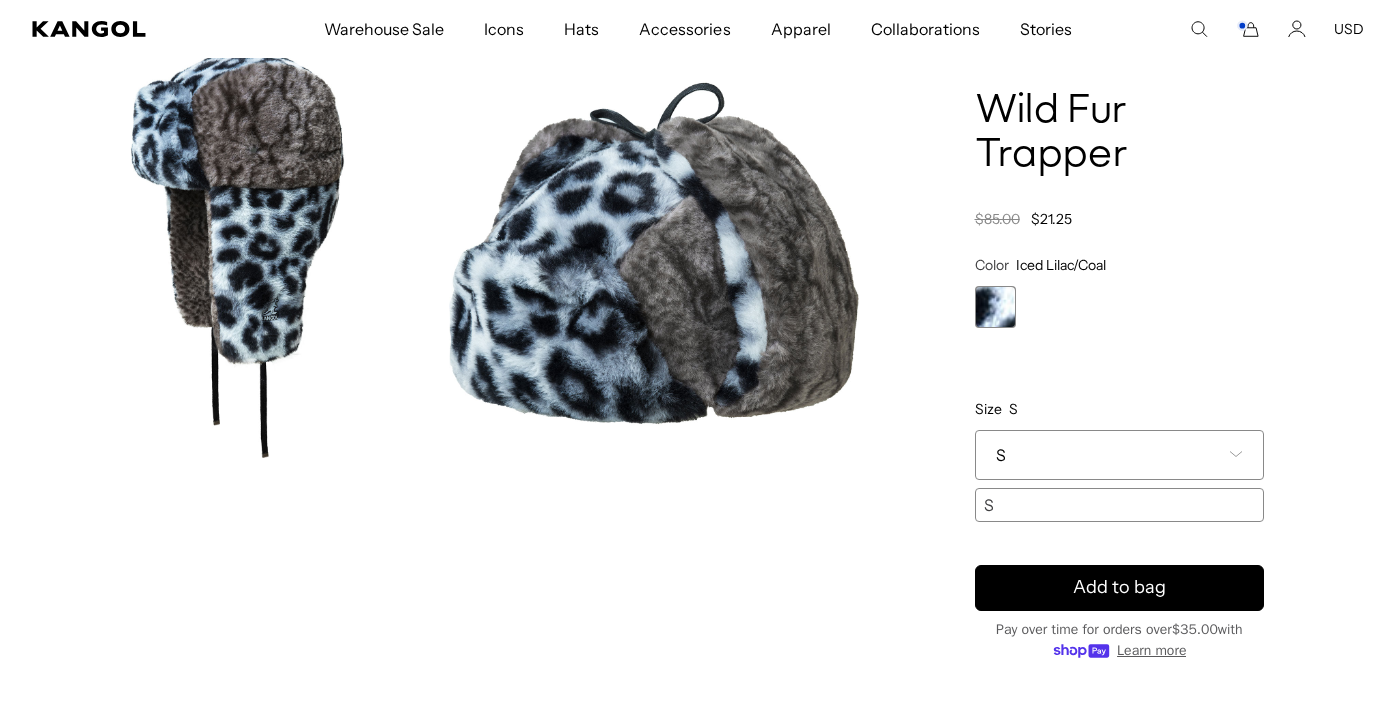 click on "S" at bounding box center (1120, 455) 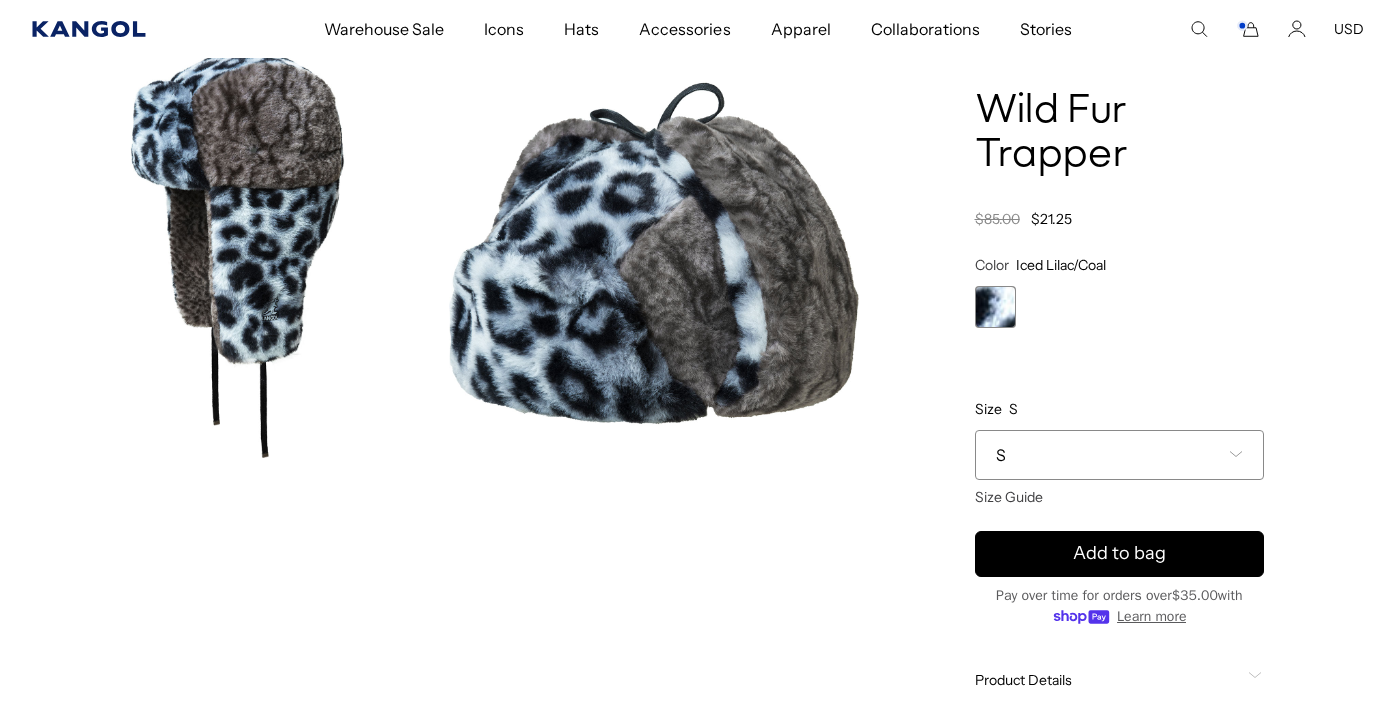 scroll, scrollTop: 0, scrollLeft: 412, axis: horizontal 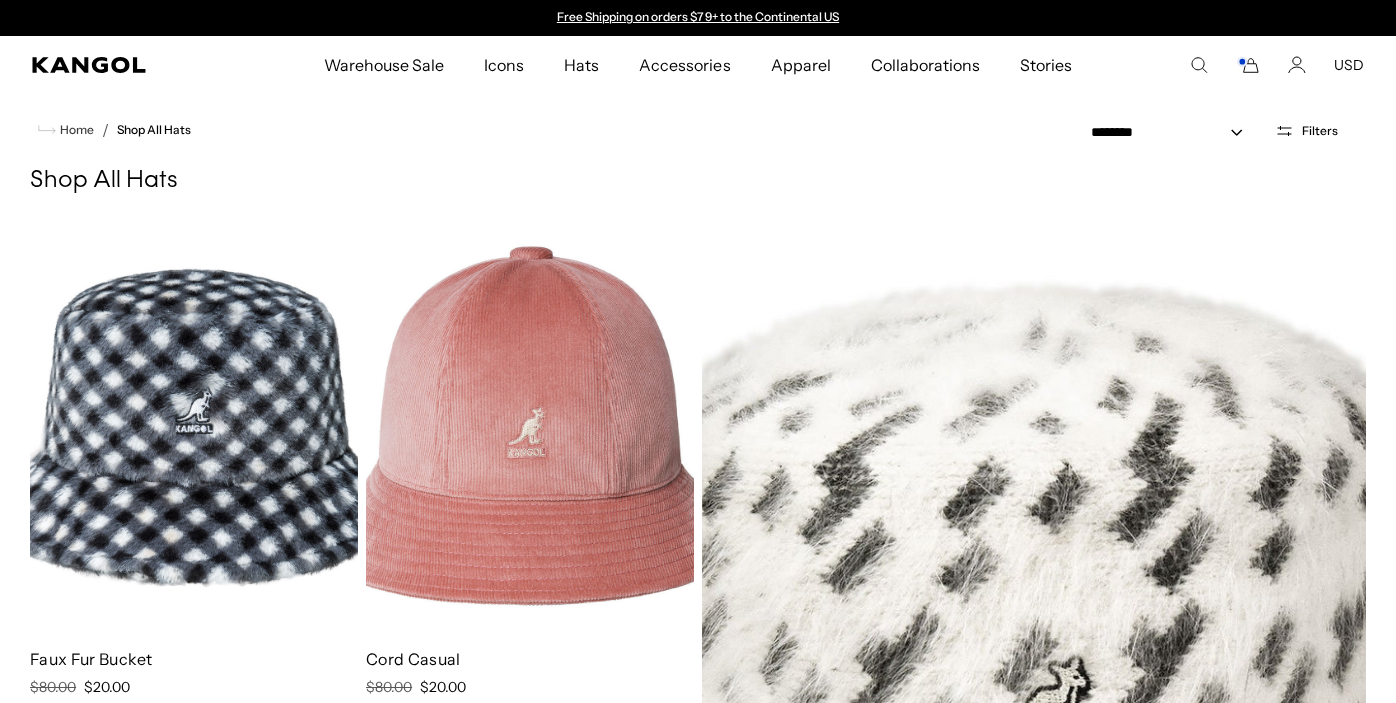 select on "*****" 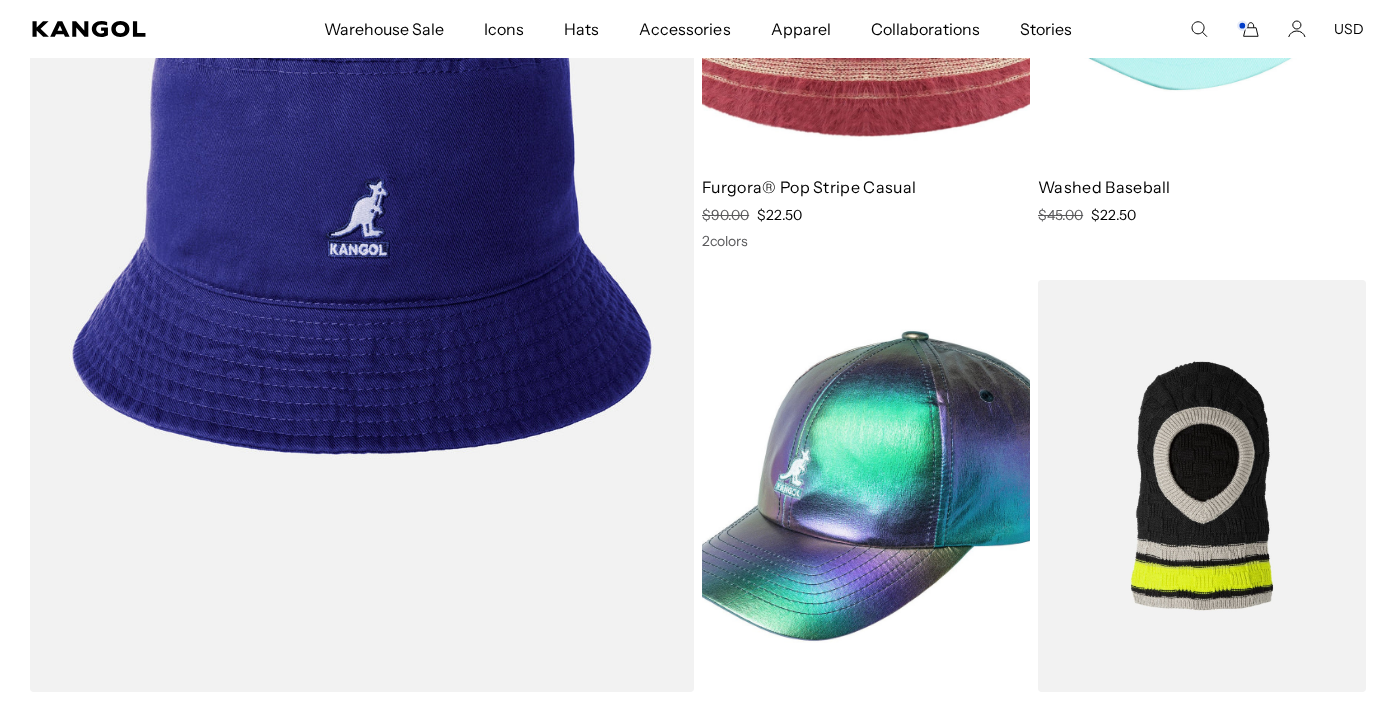 scroll, scrollTop: 3753, scrollLeft: 0, axis: vertical 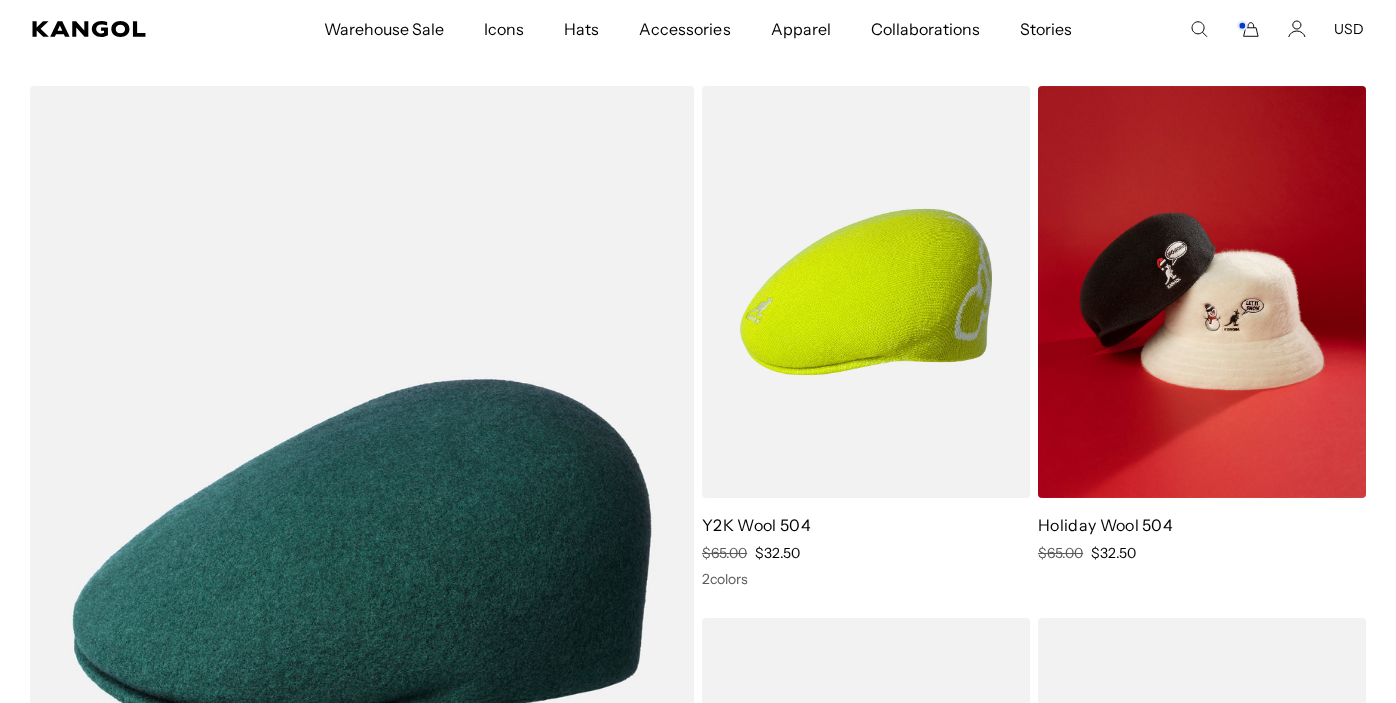 click at bounding box center [1202, 292] 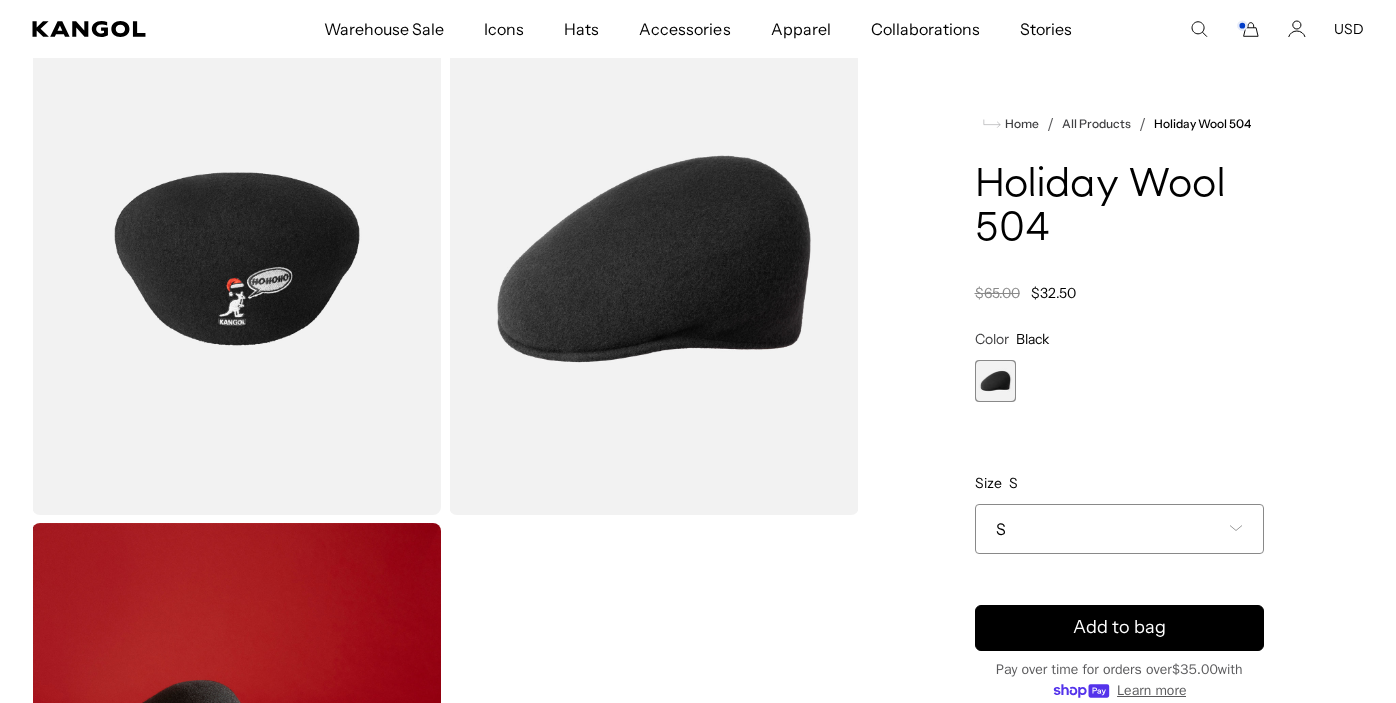 scroll, scrollTop: 132, scrollLeft: 0, axis: vertical 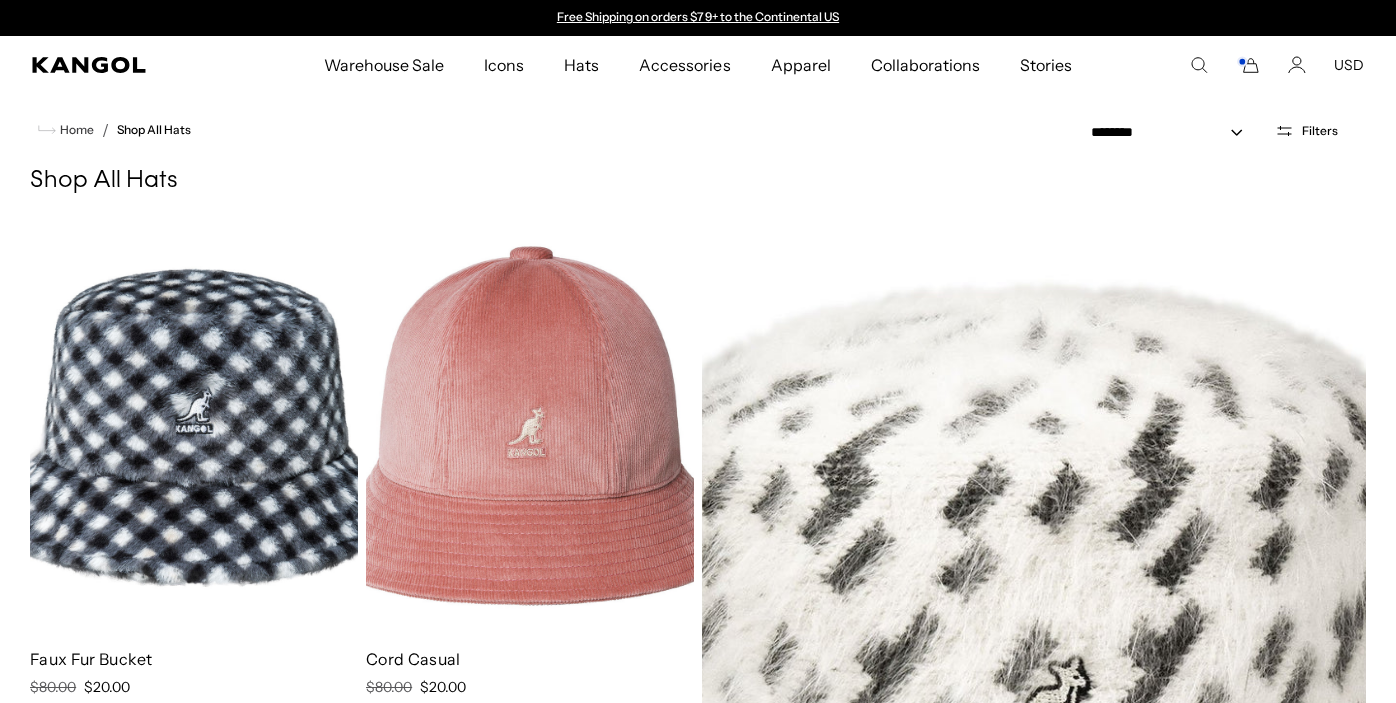select on "*****" 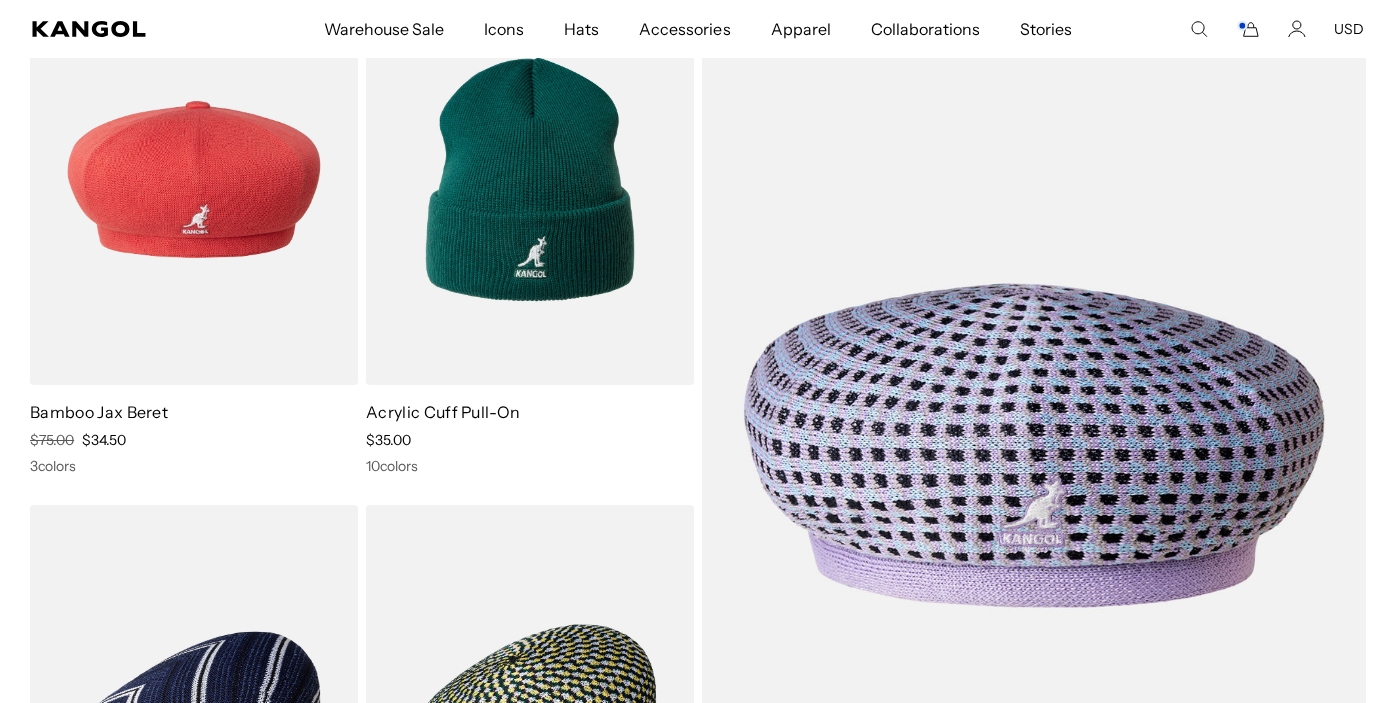 scroll, scrollTop: 9654, scrollLeft: 0, axis: vertical 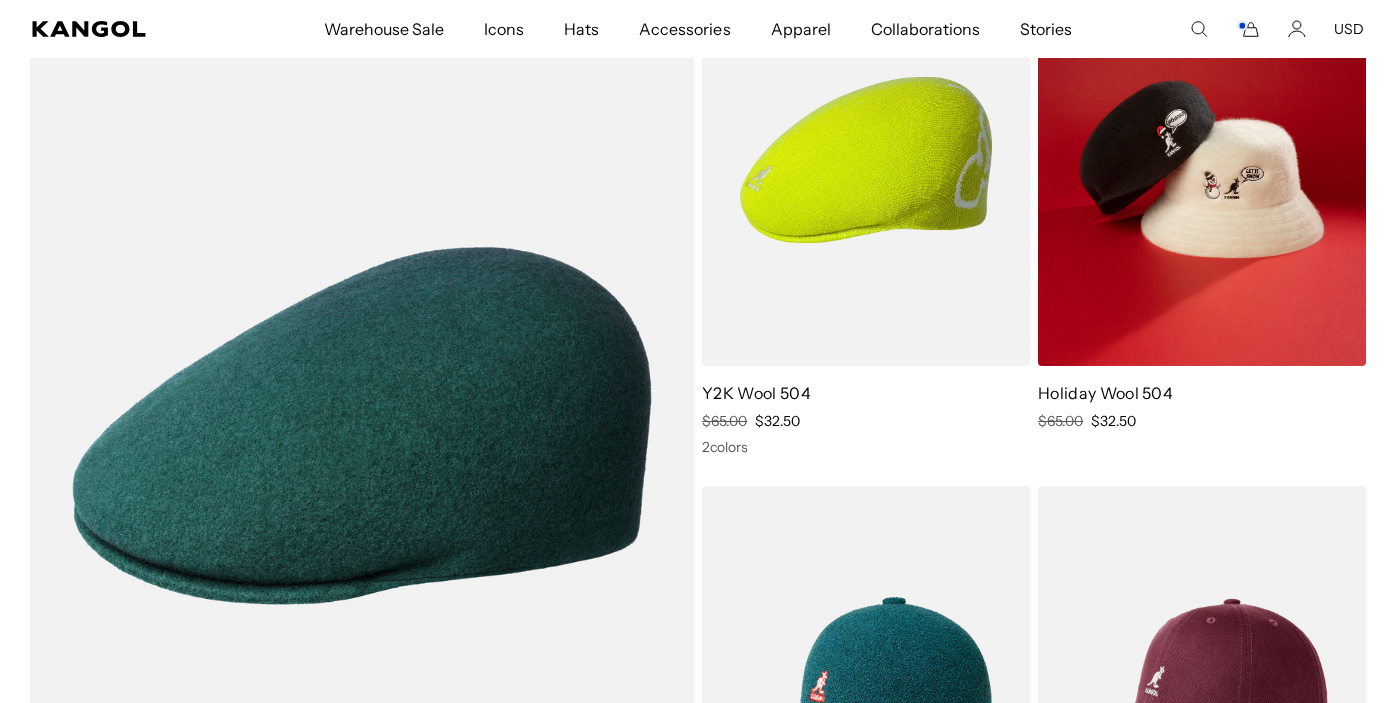 click at bounding box center (1202, 160) 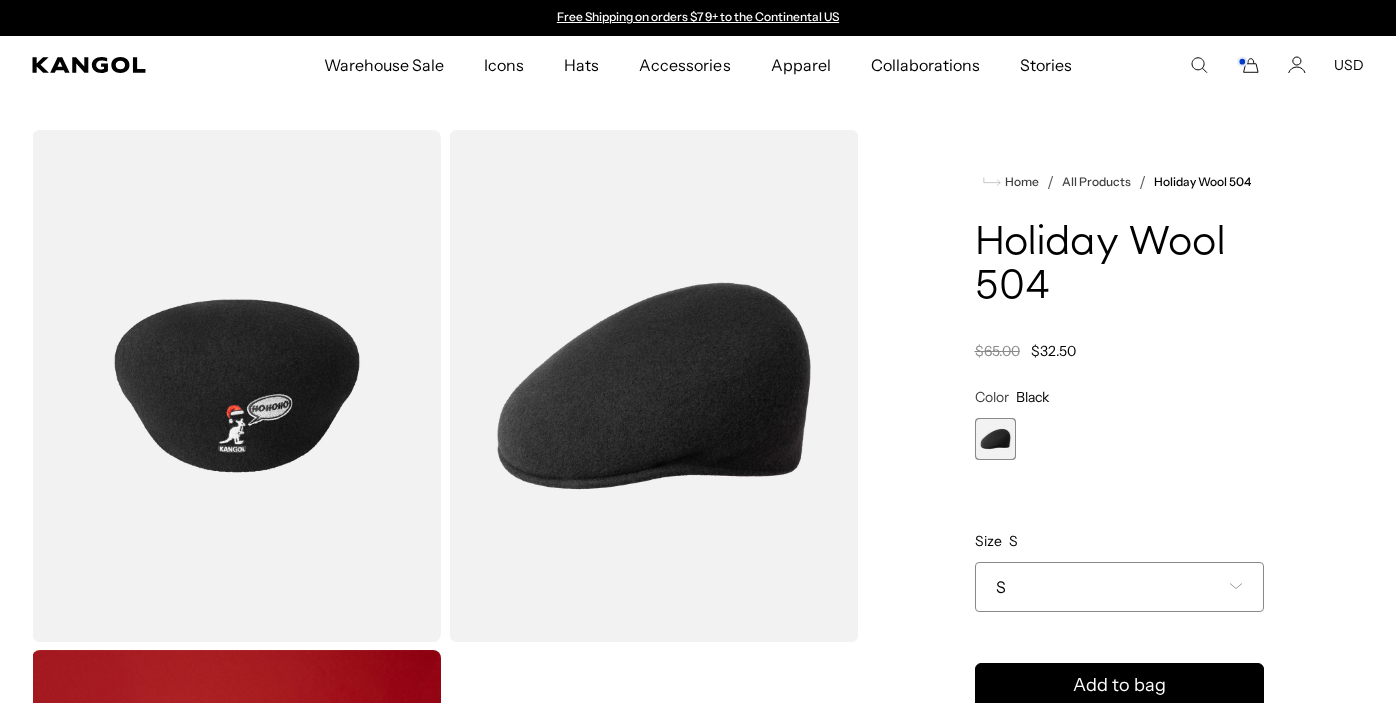 scroll, scrollTop: 0, scrollLeft: 0, axis: both 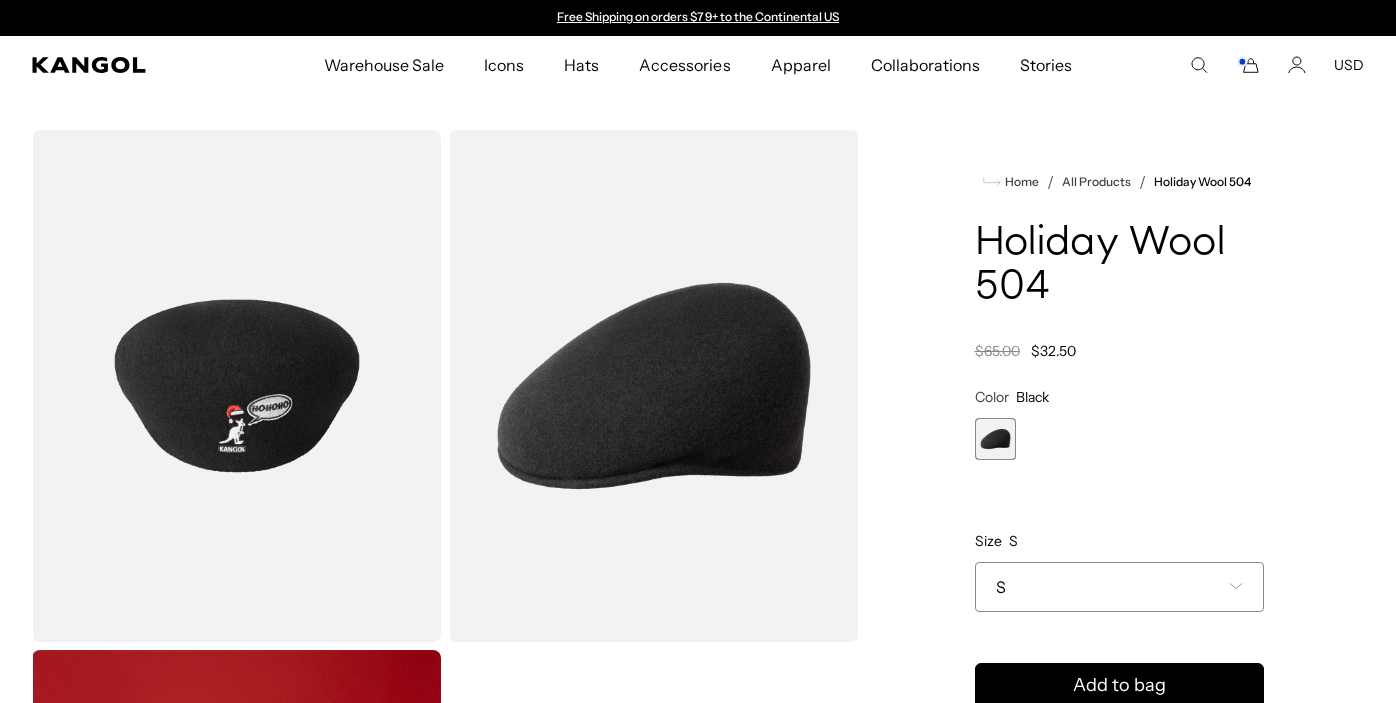 click on "S" at bounding box center (1120, 587) 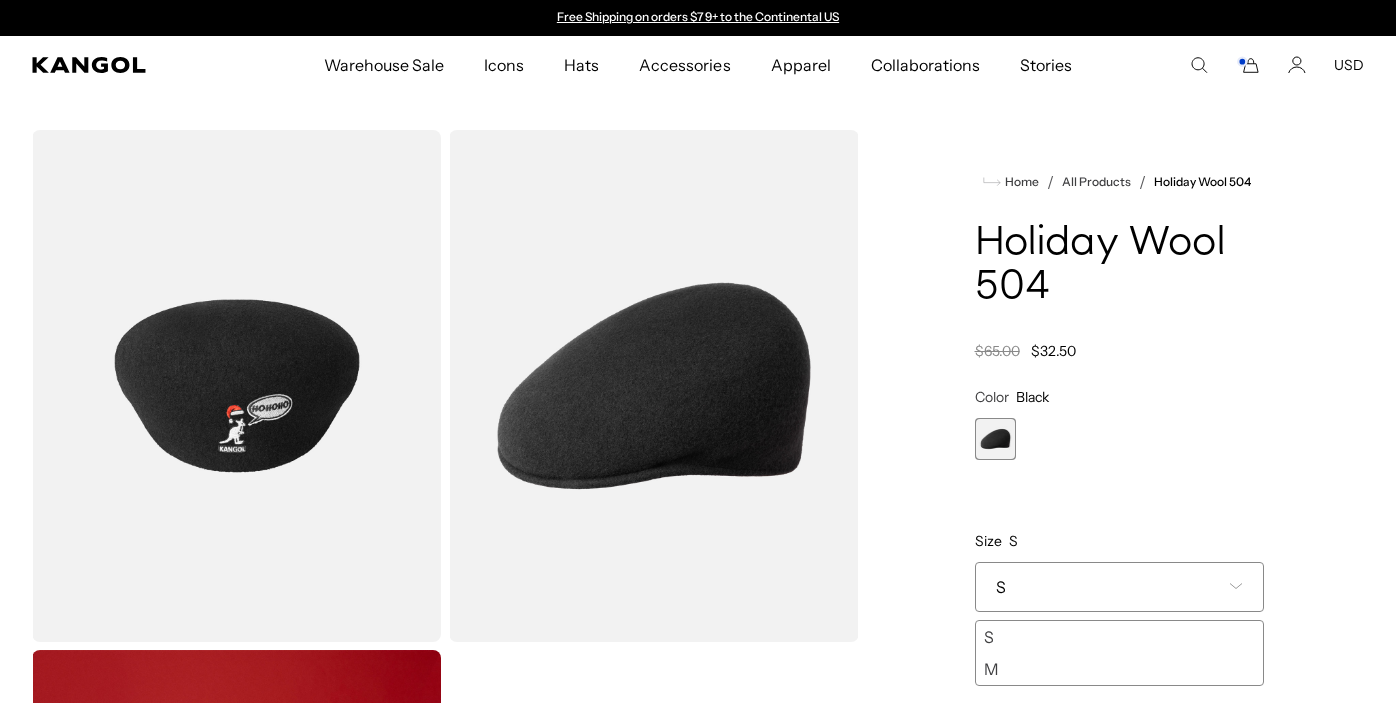scroll, scrollTop: 0, scrollLeft: 0, axis: both 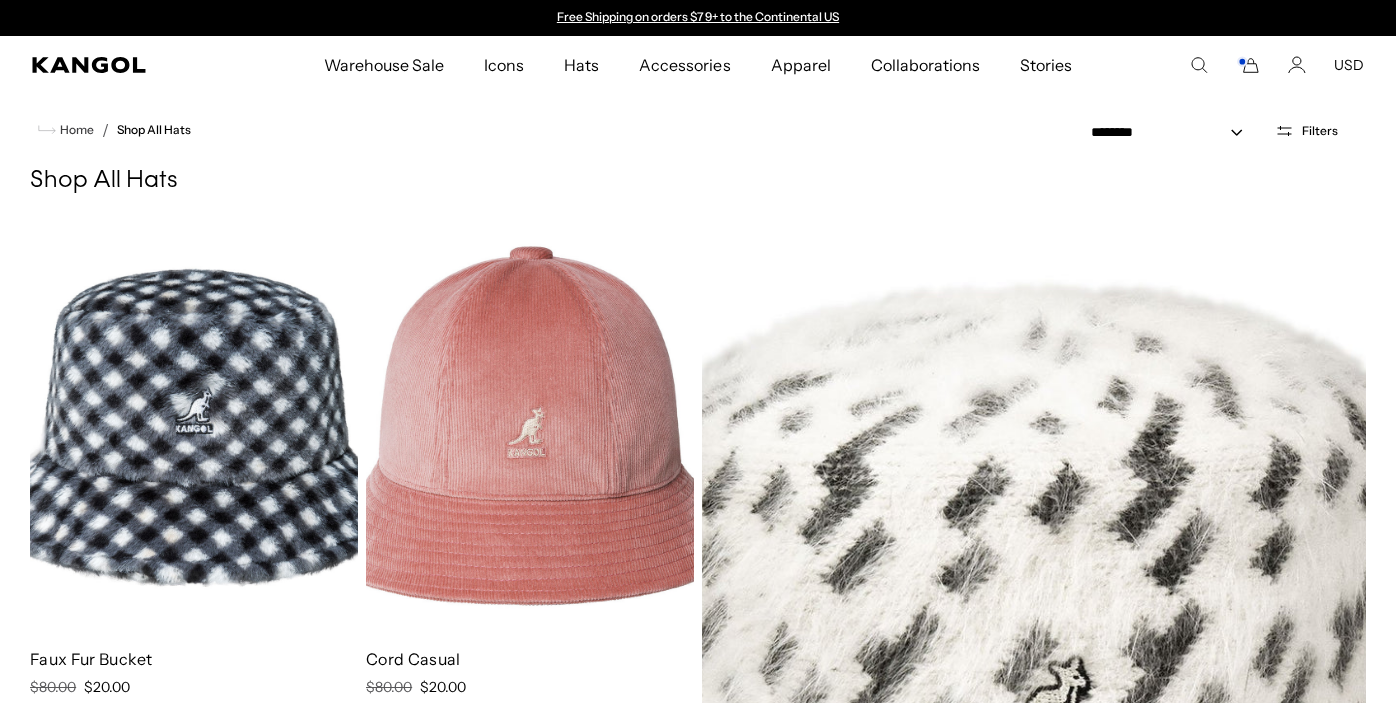 select on "*****" 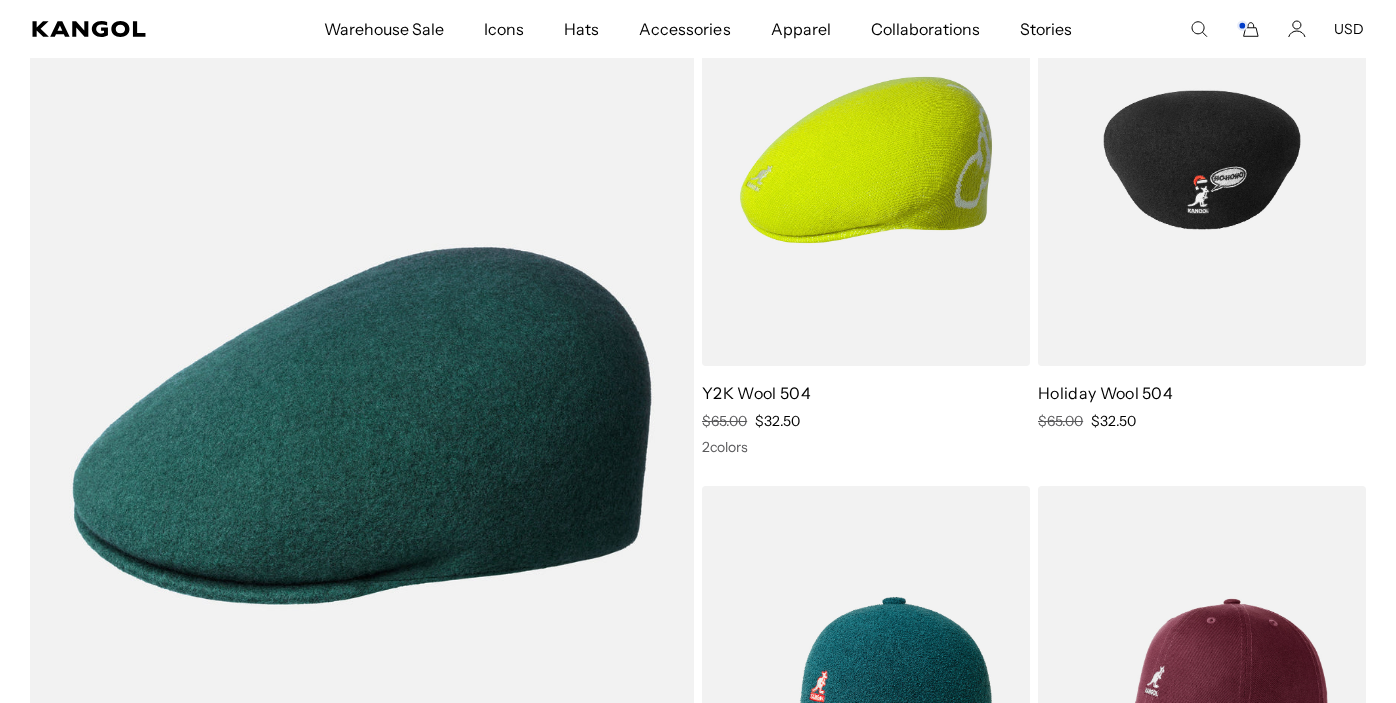 scroll, scrollTop: 0, scrollLeft: 0, axis: both 